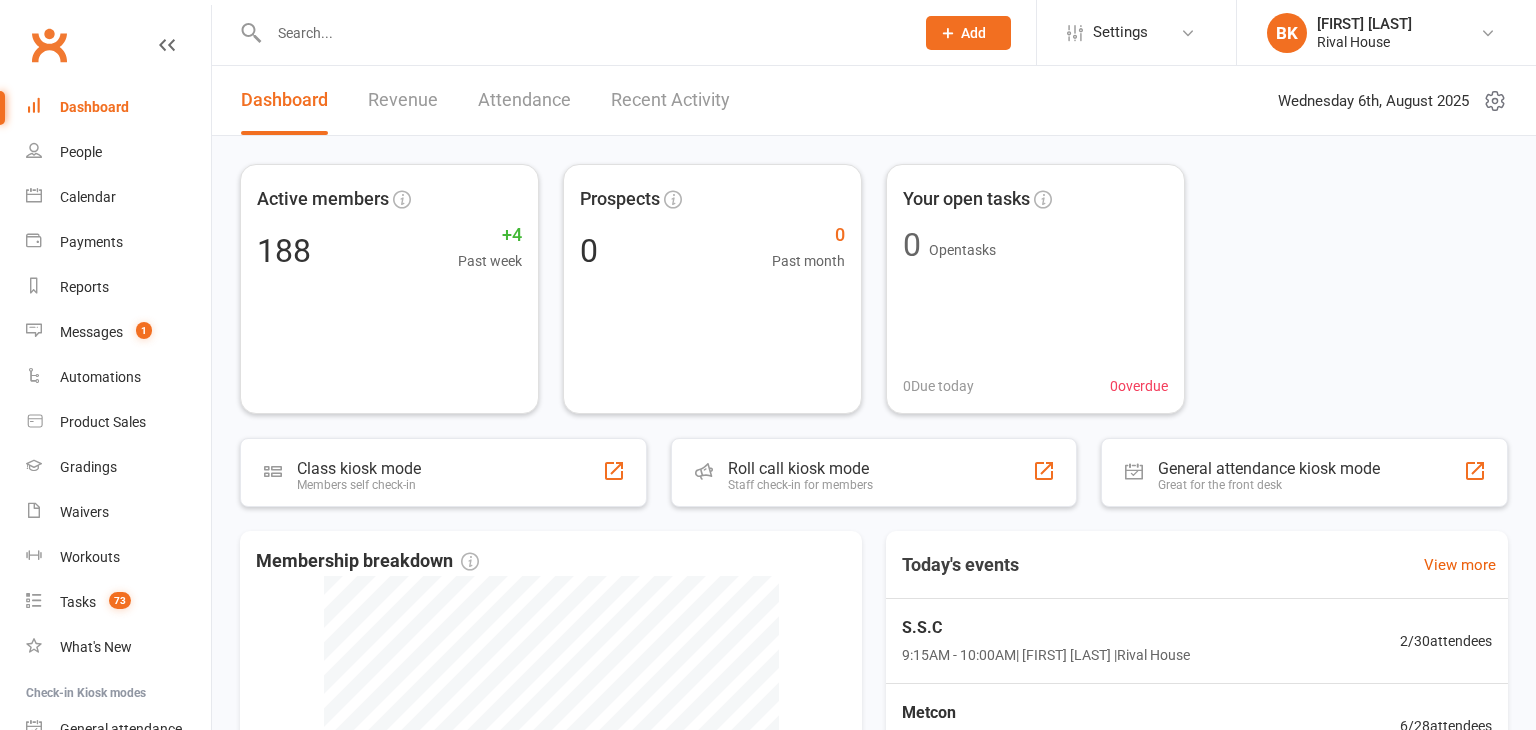 scroll, scrollTop: 0, scrollLeft: 0, axis: both 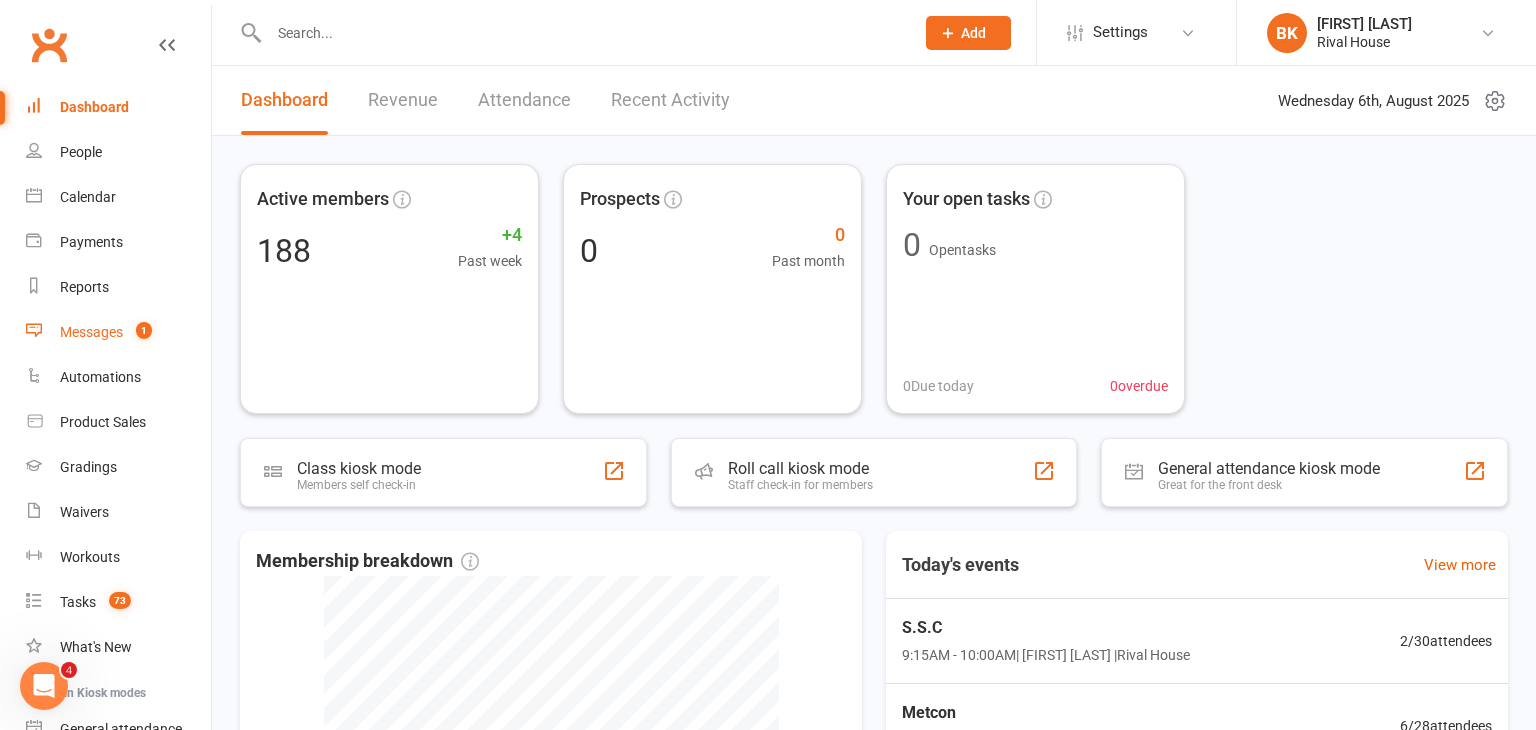 click on "Messages" at bounding box center [91, 332] 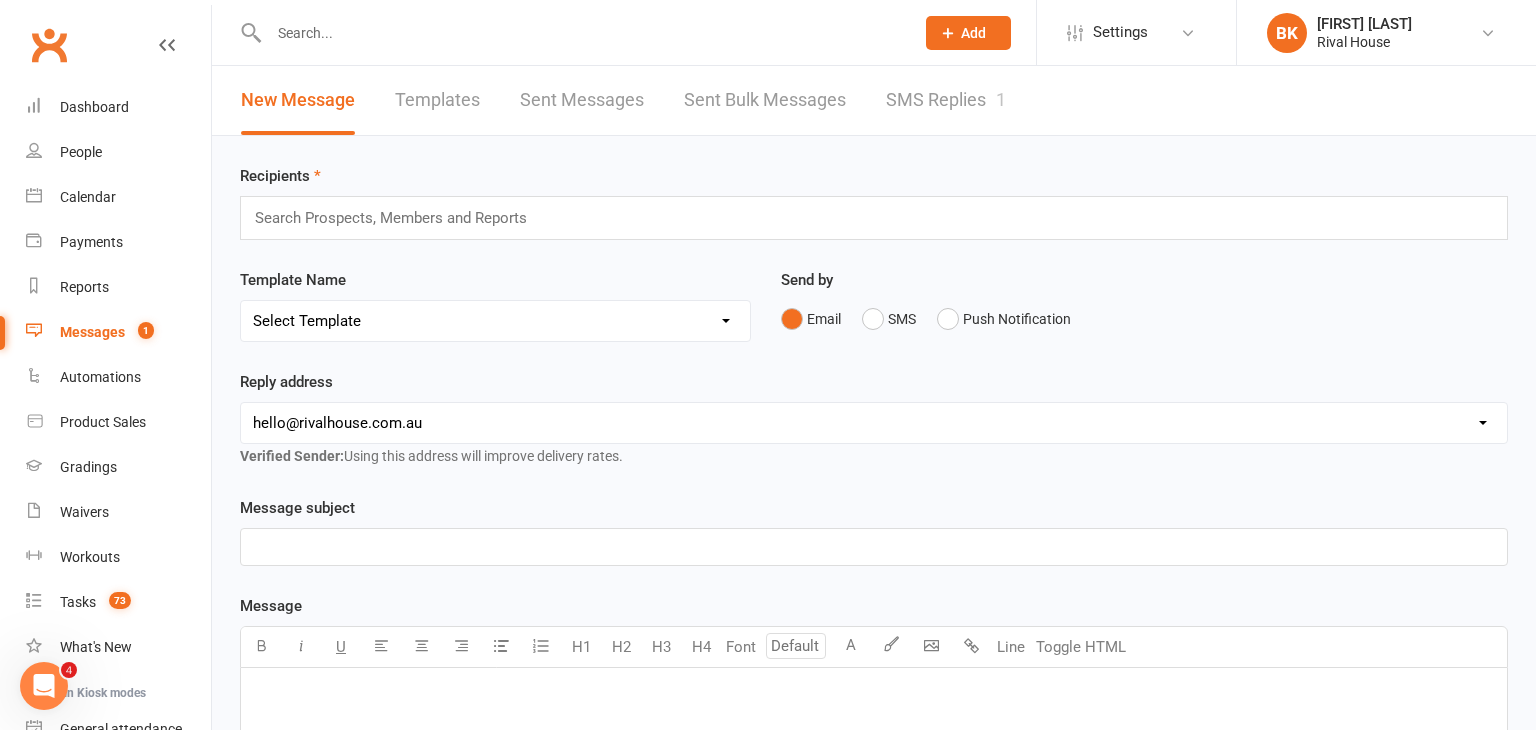 click on "SMS Replies  1" at bounding box center [946, 100] 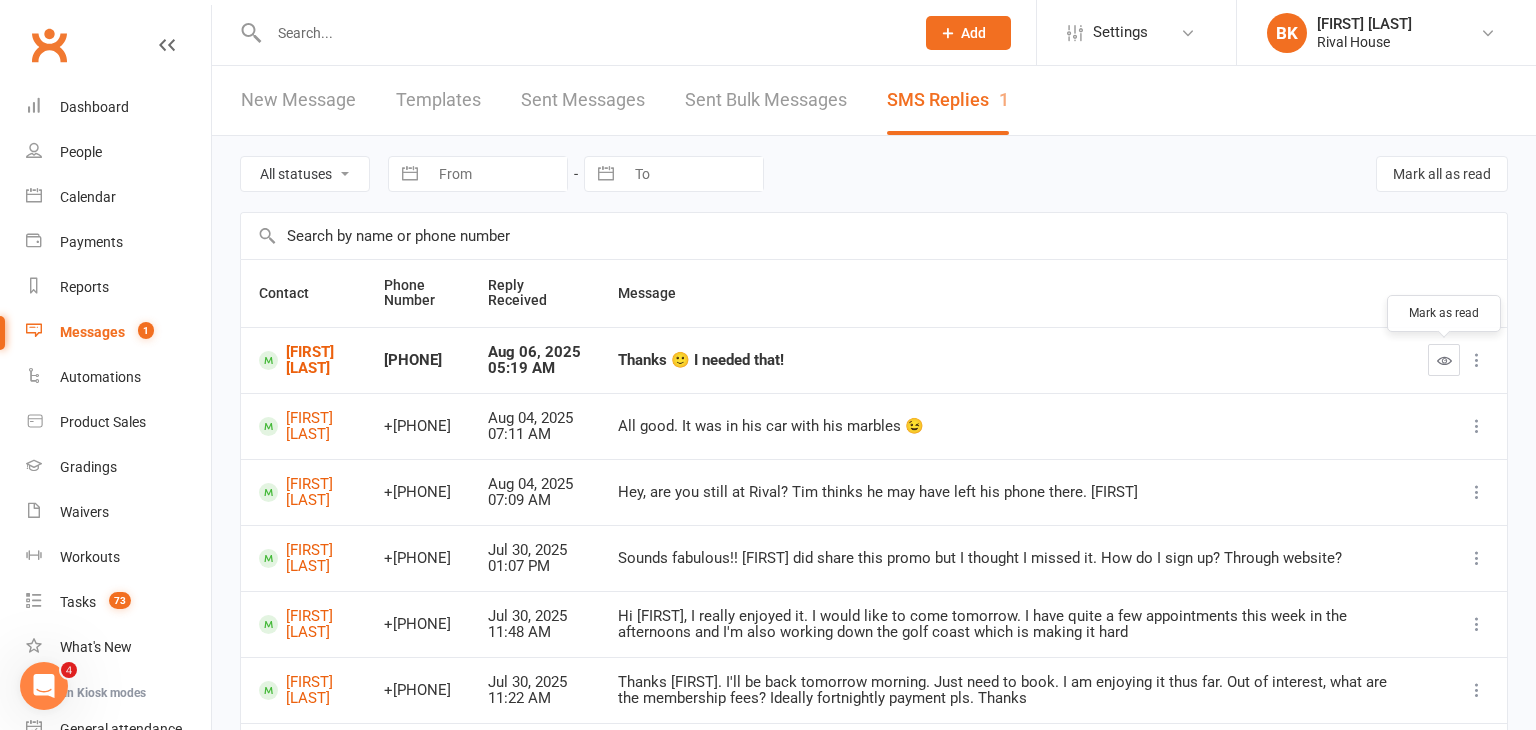 click at bounding box center [1444, 360] 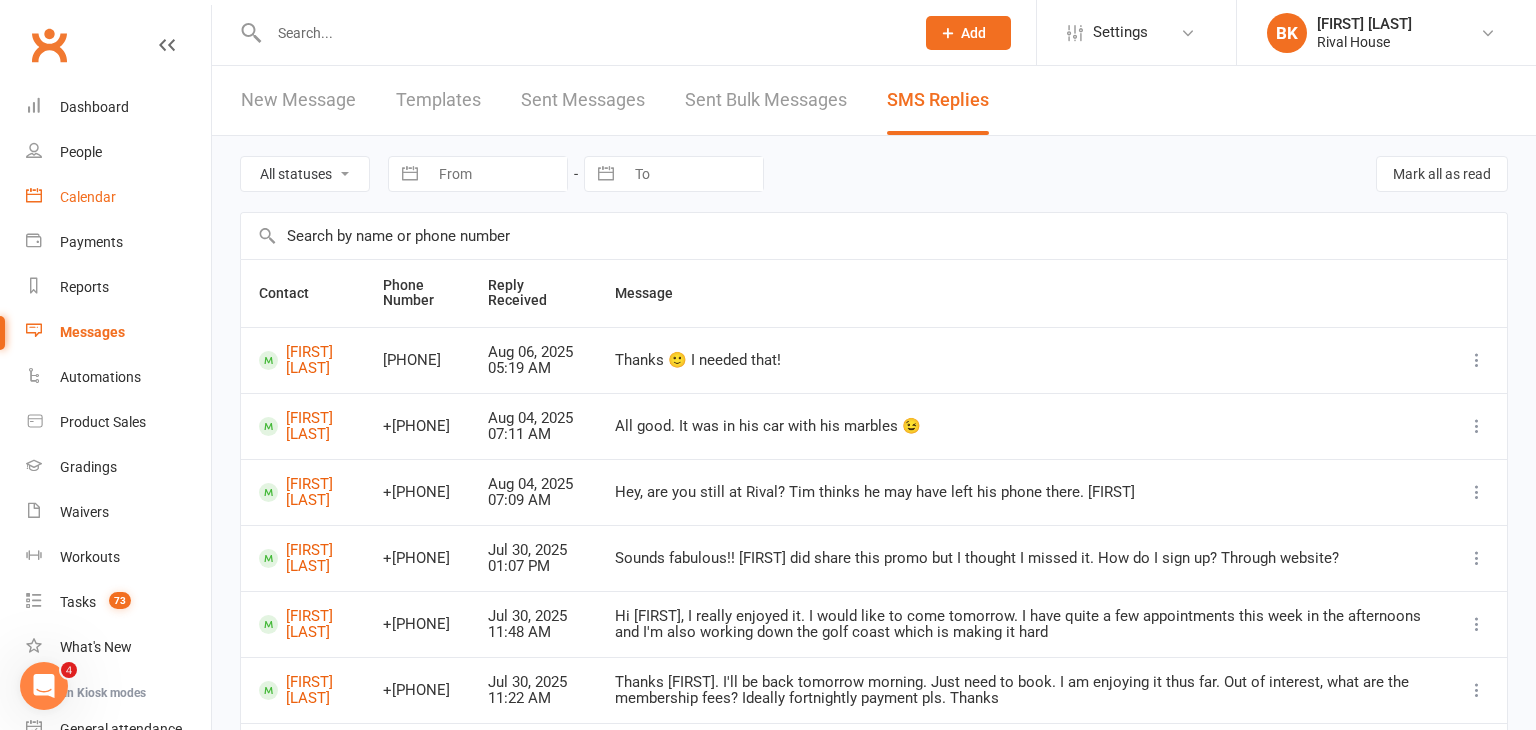 click on "Calendar" at bounding box center (88, 197) 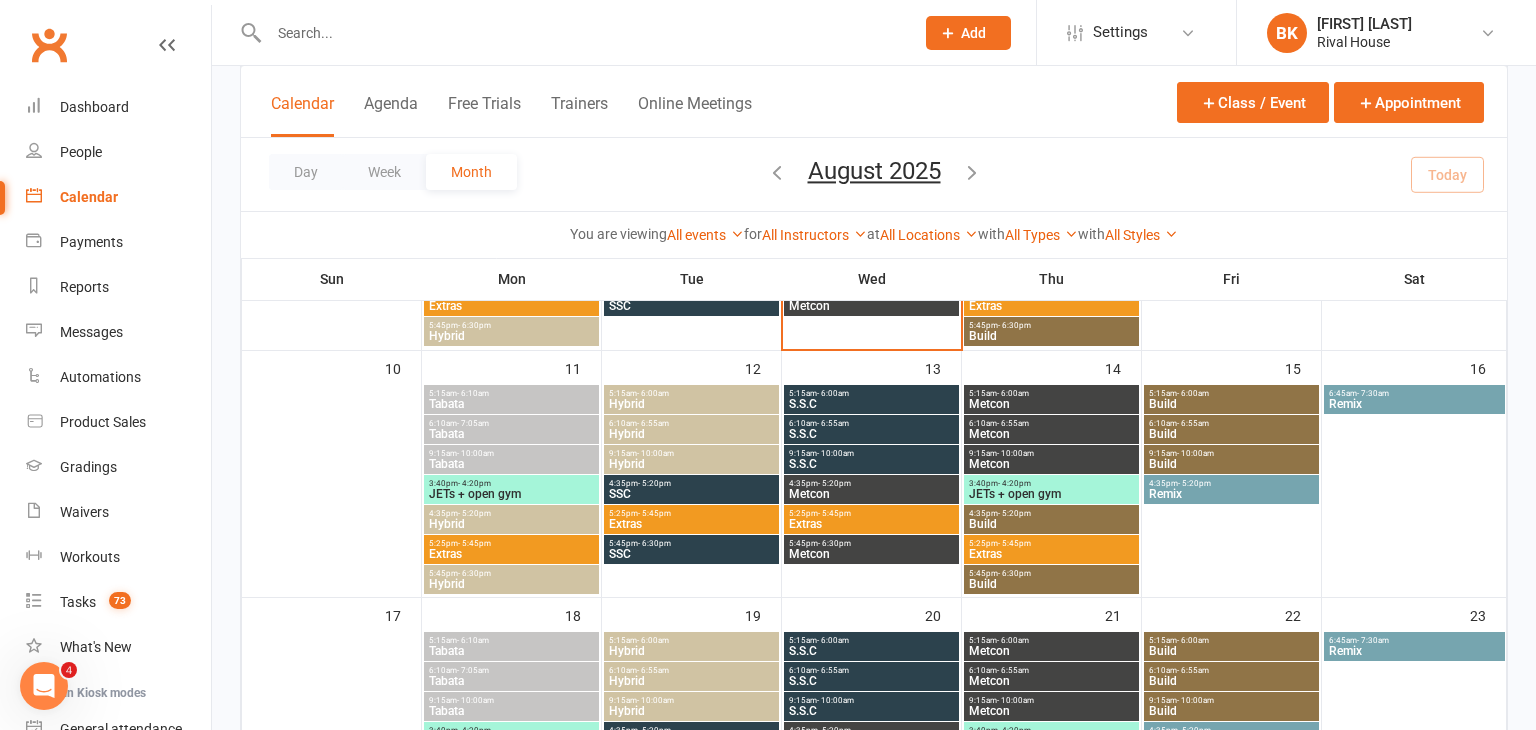 scroll, scrollTop: 572, scrollLeft: 0, axis: vertical 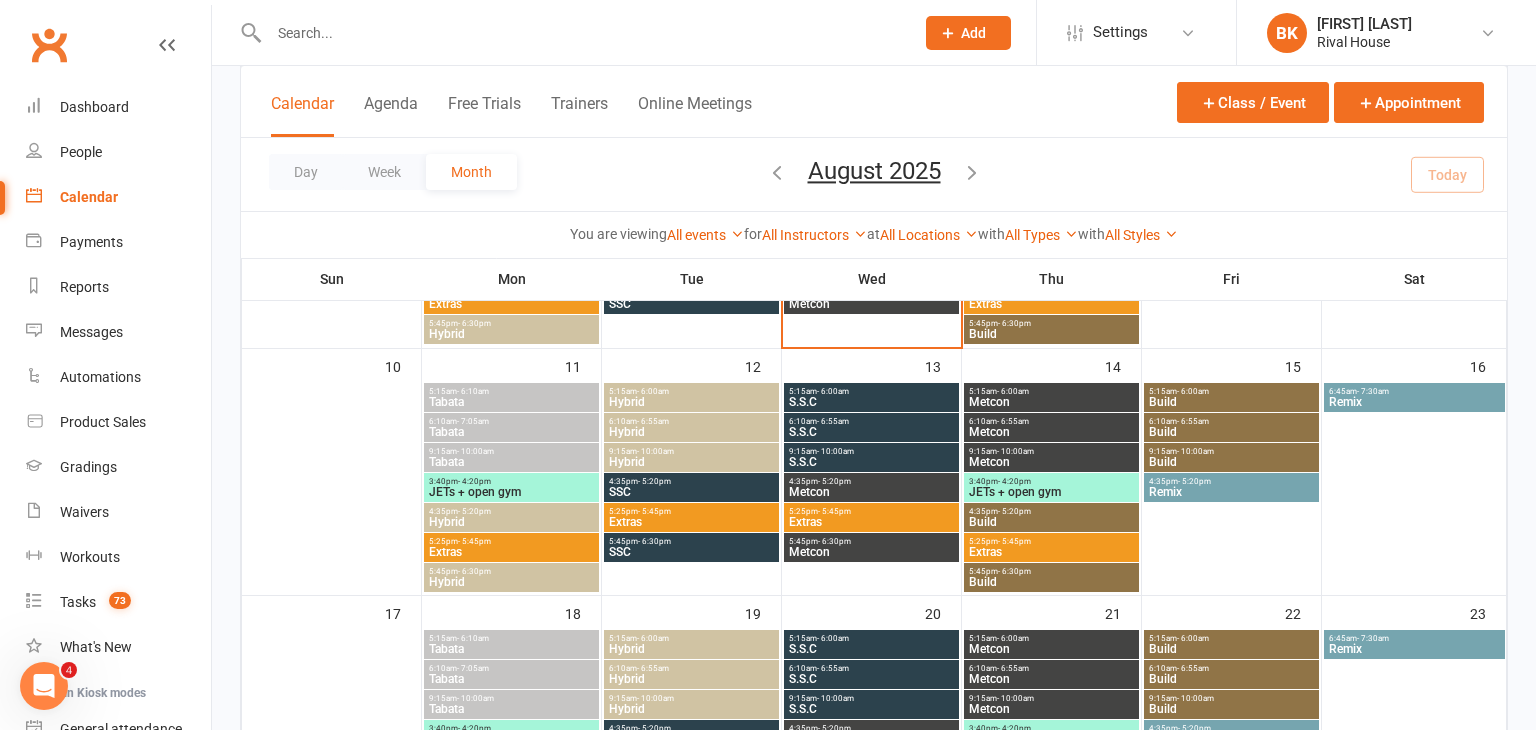 click on "S.S.C" at bounding box center [871, 402] 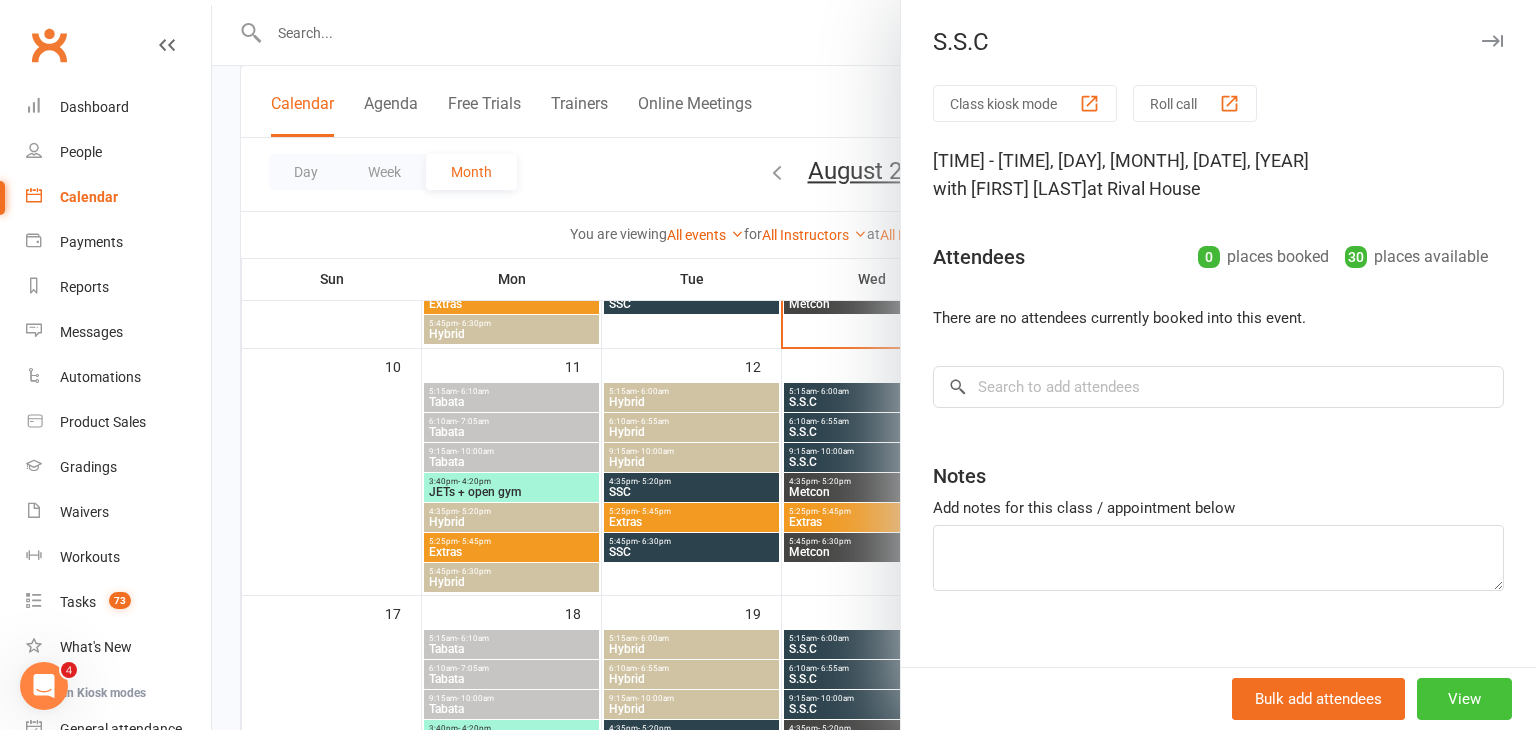 click on "View" at bounding box center (1464, 699) 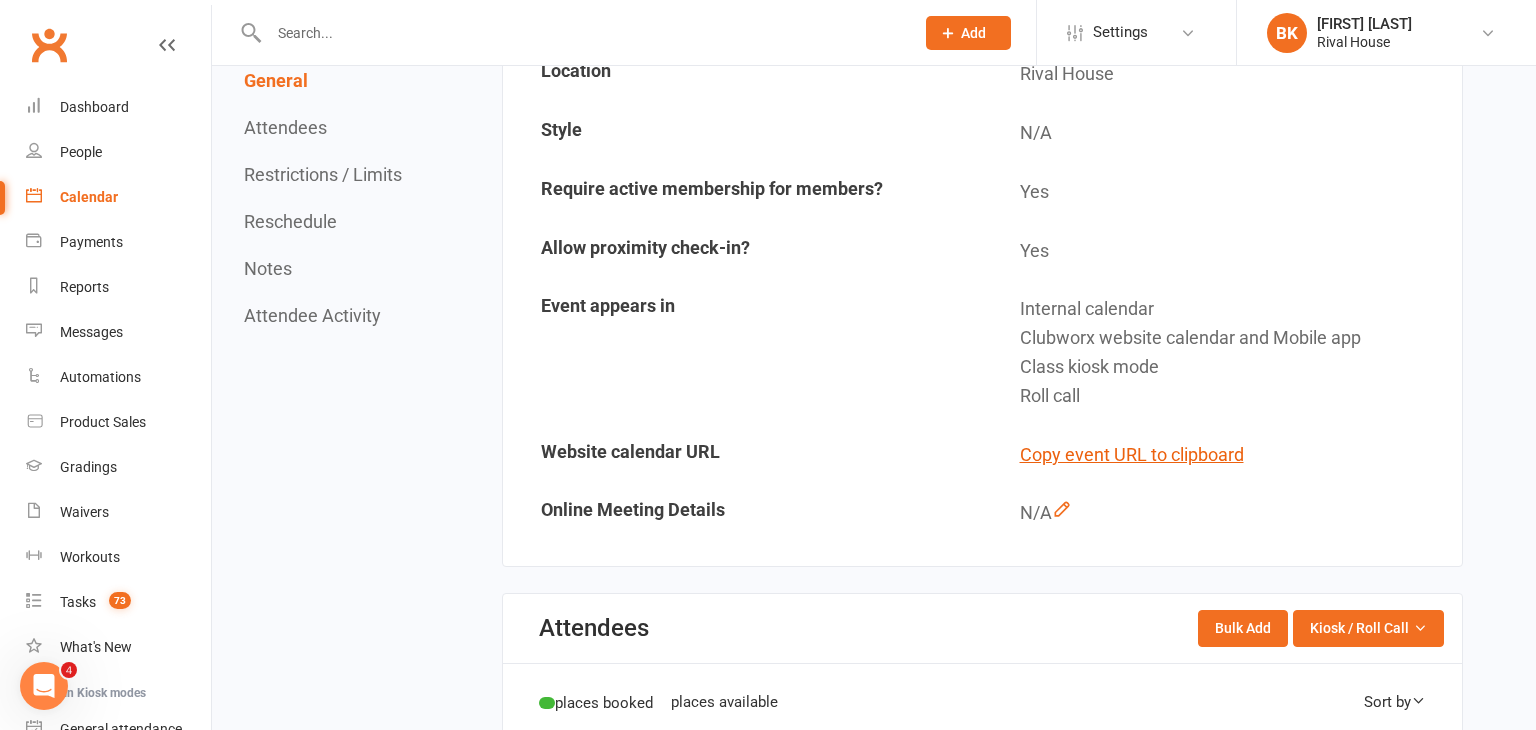 scroll, scrollTop: 0, scrollLeft: 0, axis: both 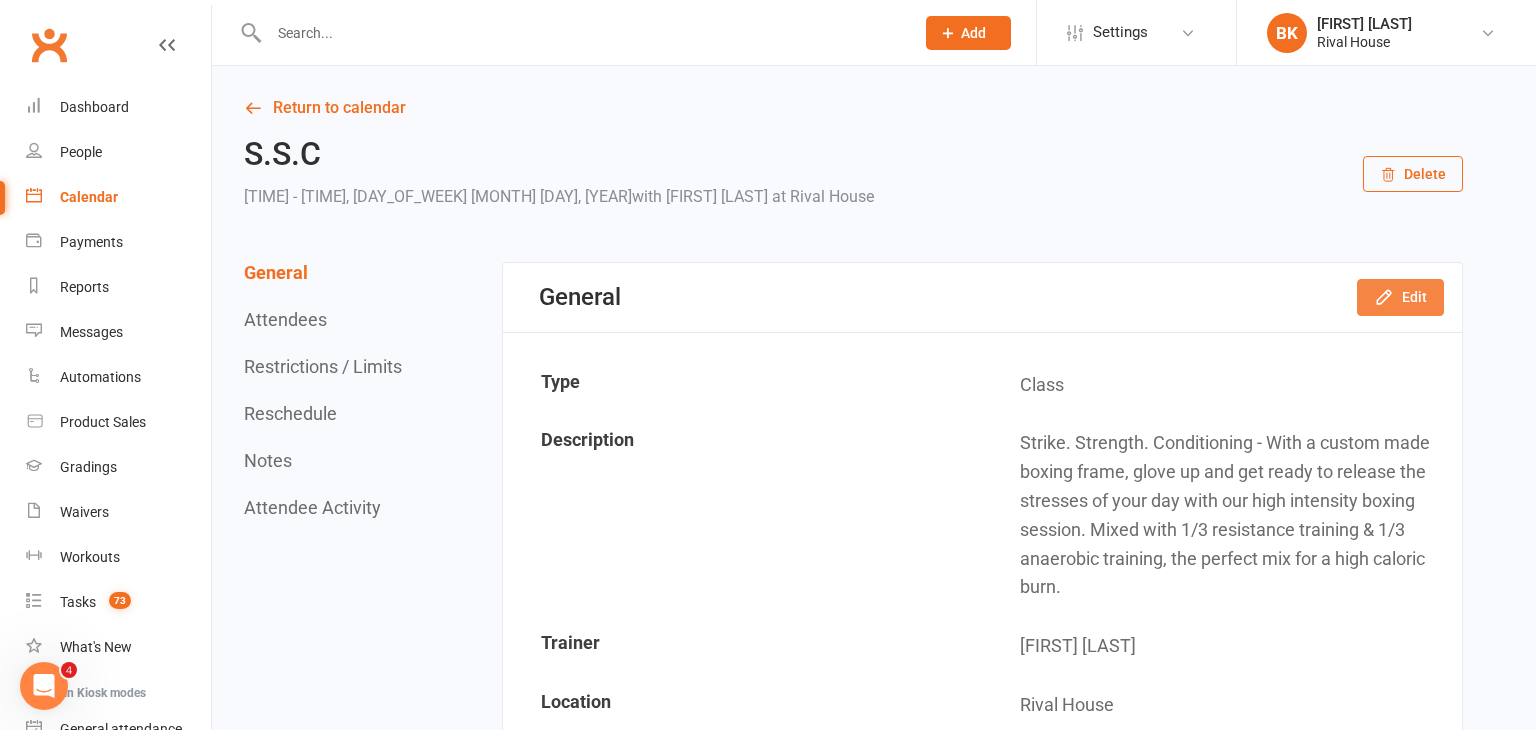 click on "Edit" at bounding box center (1400, 297) 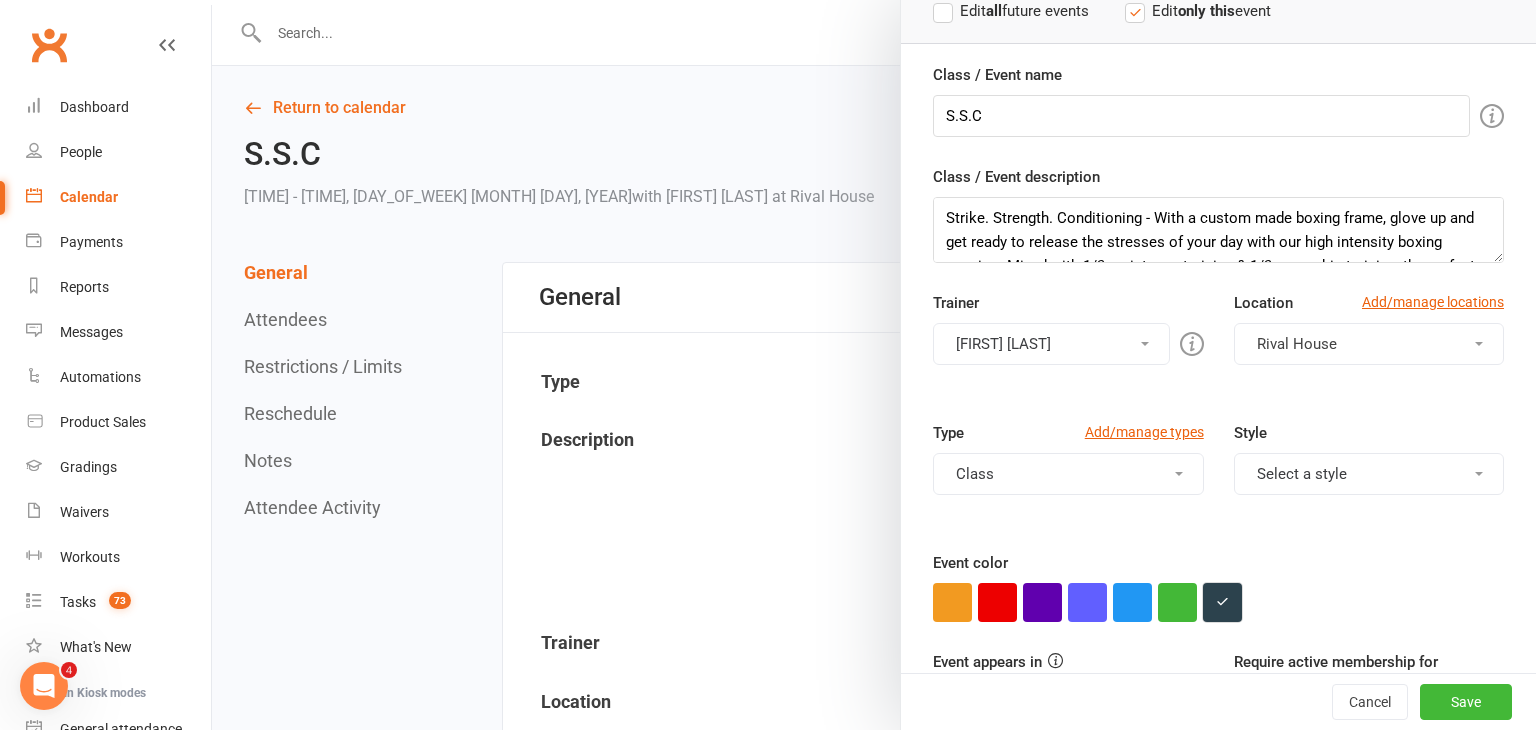scroll, scrollTop: 308, scrollLeft: 0, axis: vertical 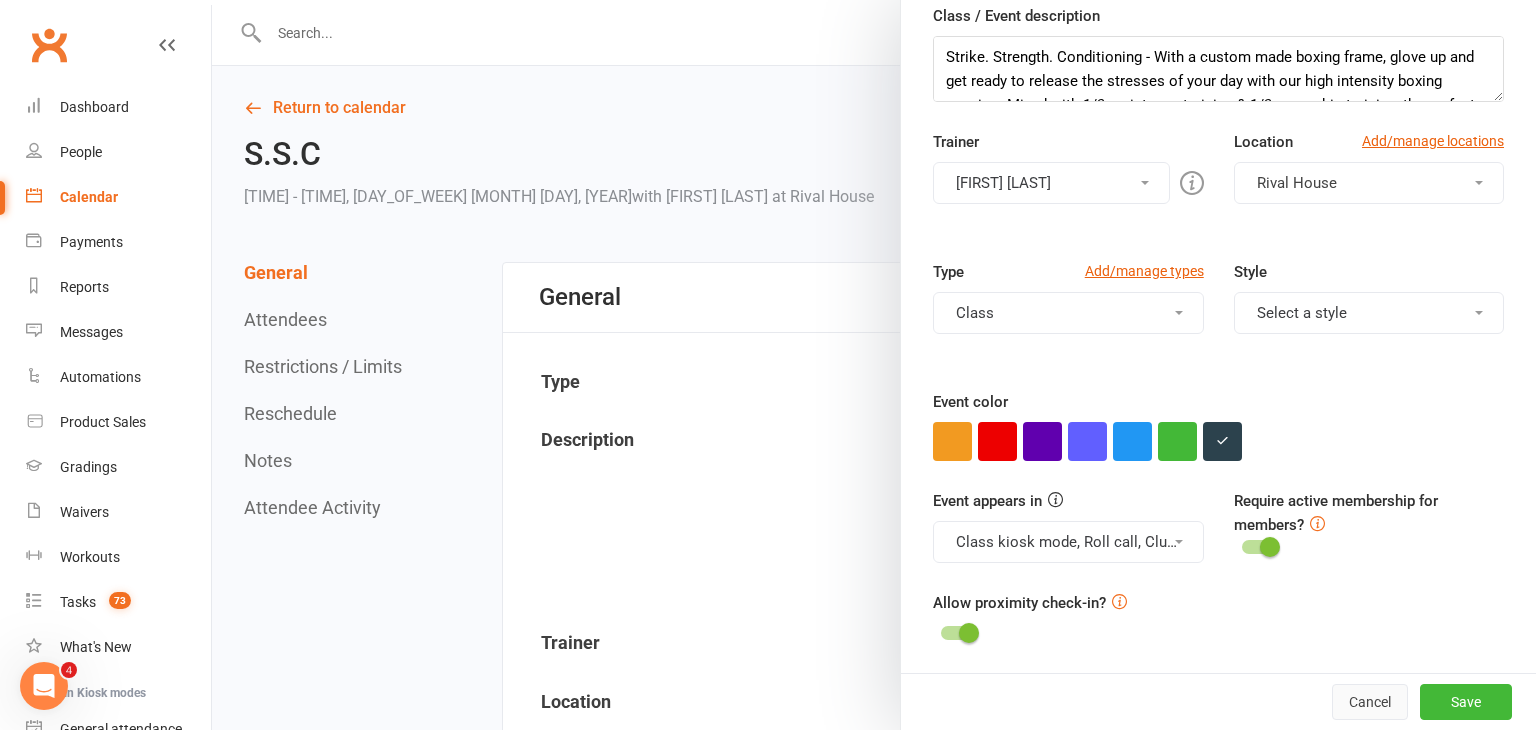 click on "Cancel" at bounding box center [1370, 702] 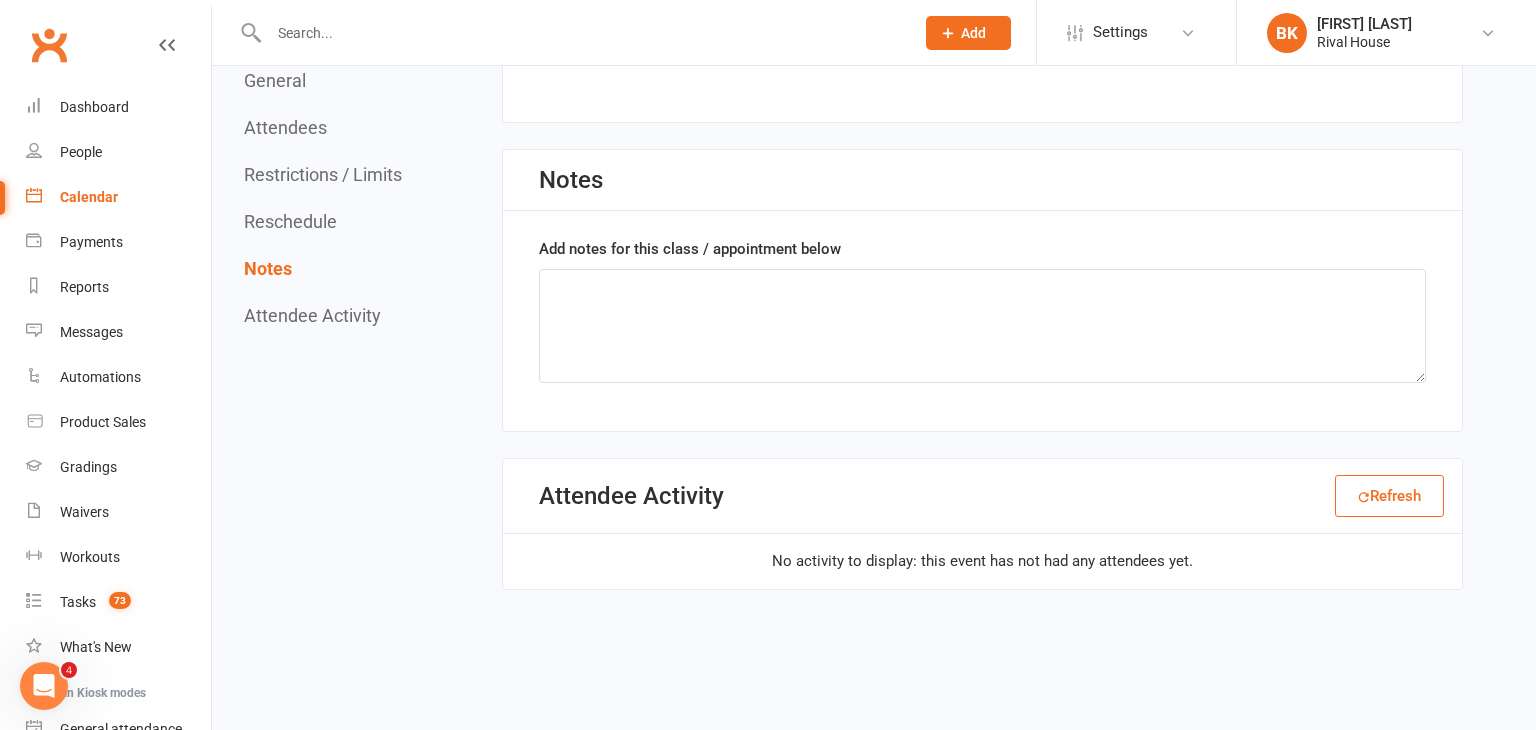 scroll, scrollTop: 0, scrollLeft: 0, axis: both 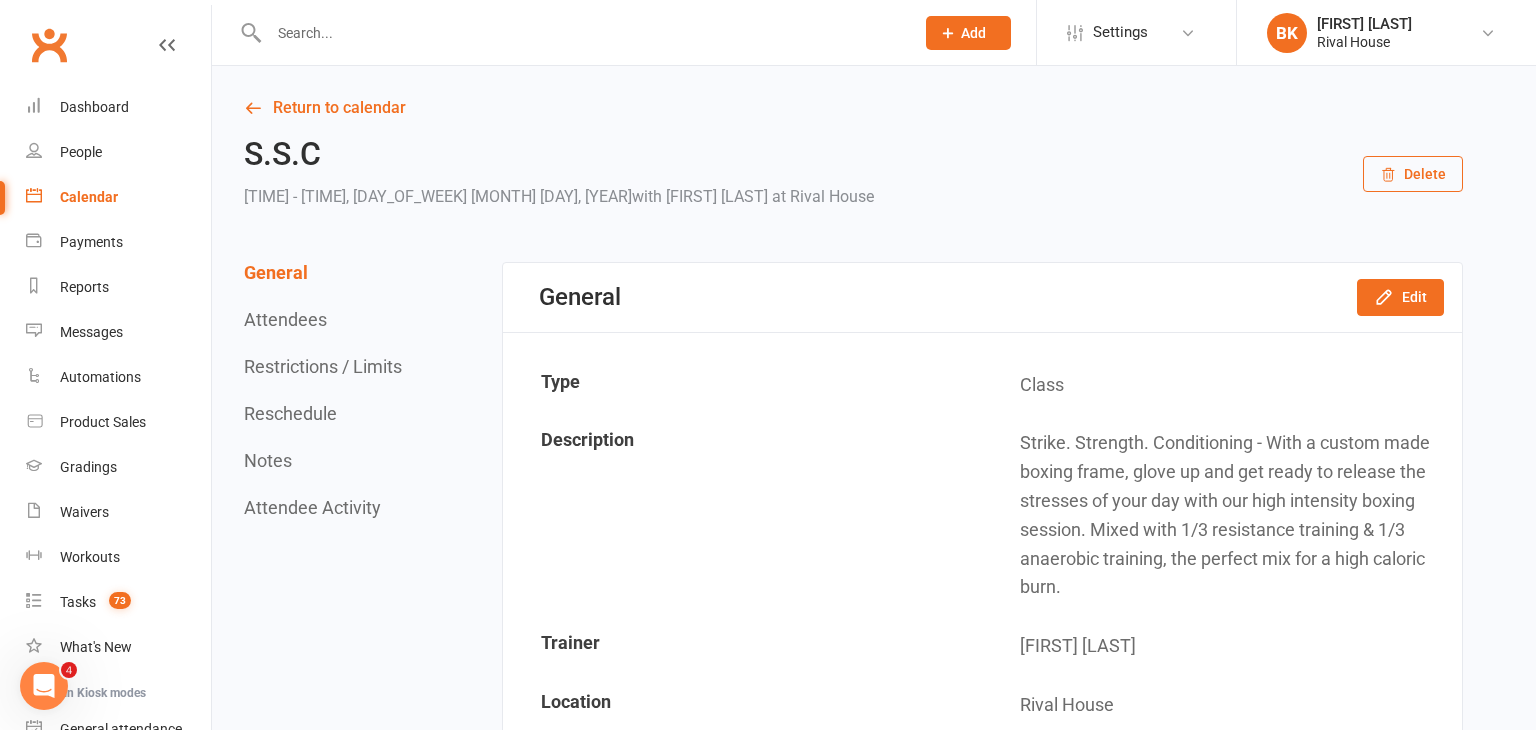 click 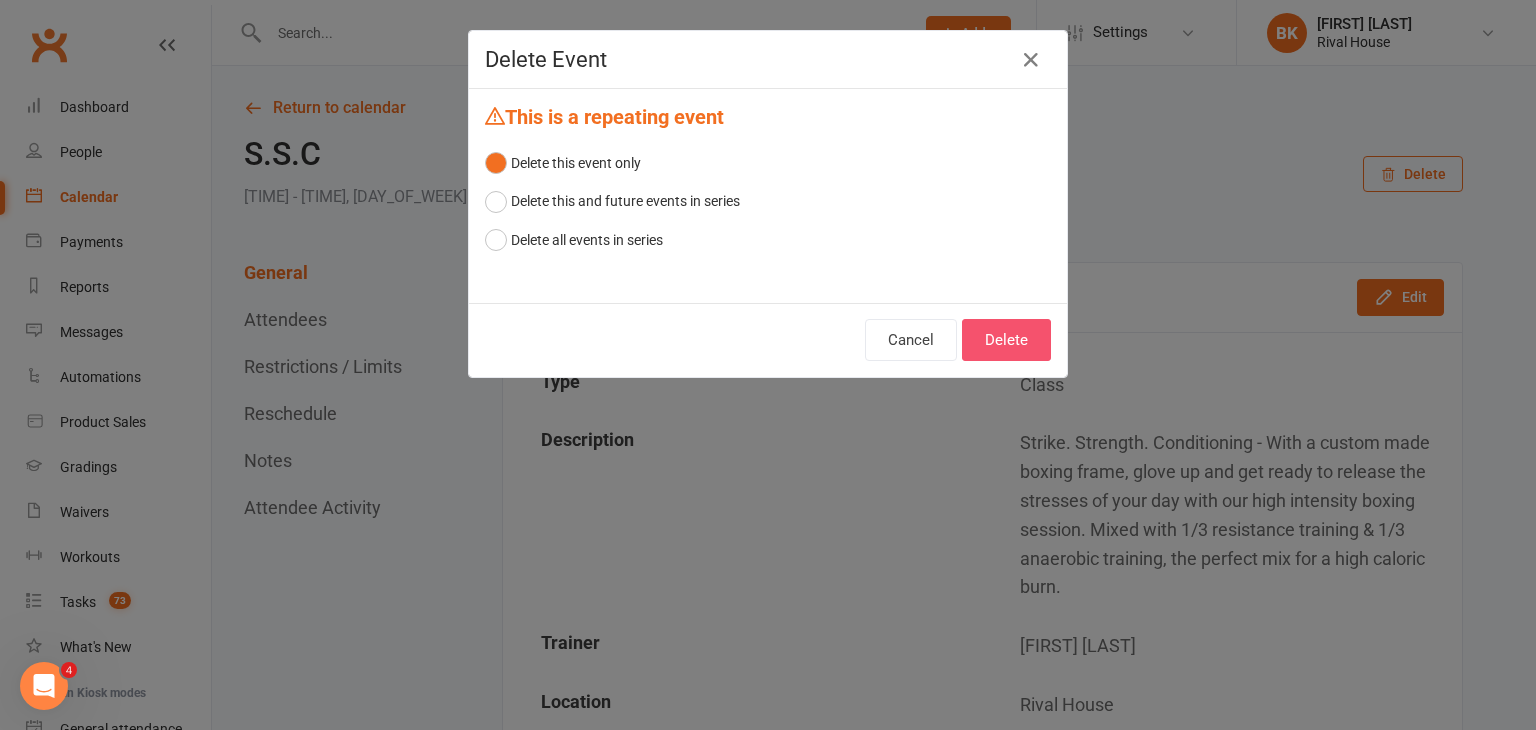 click on "Delete" at bounding box center (1006, 340) 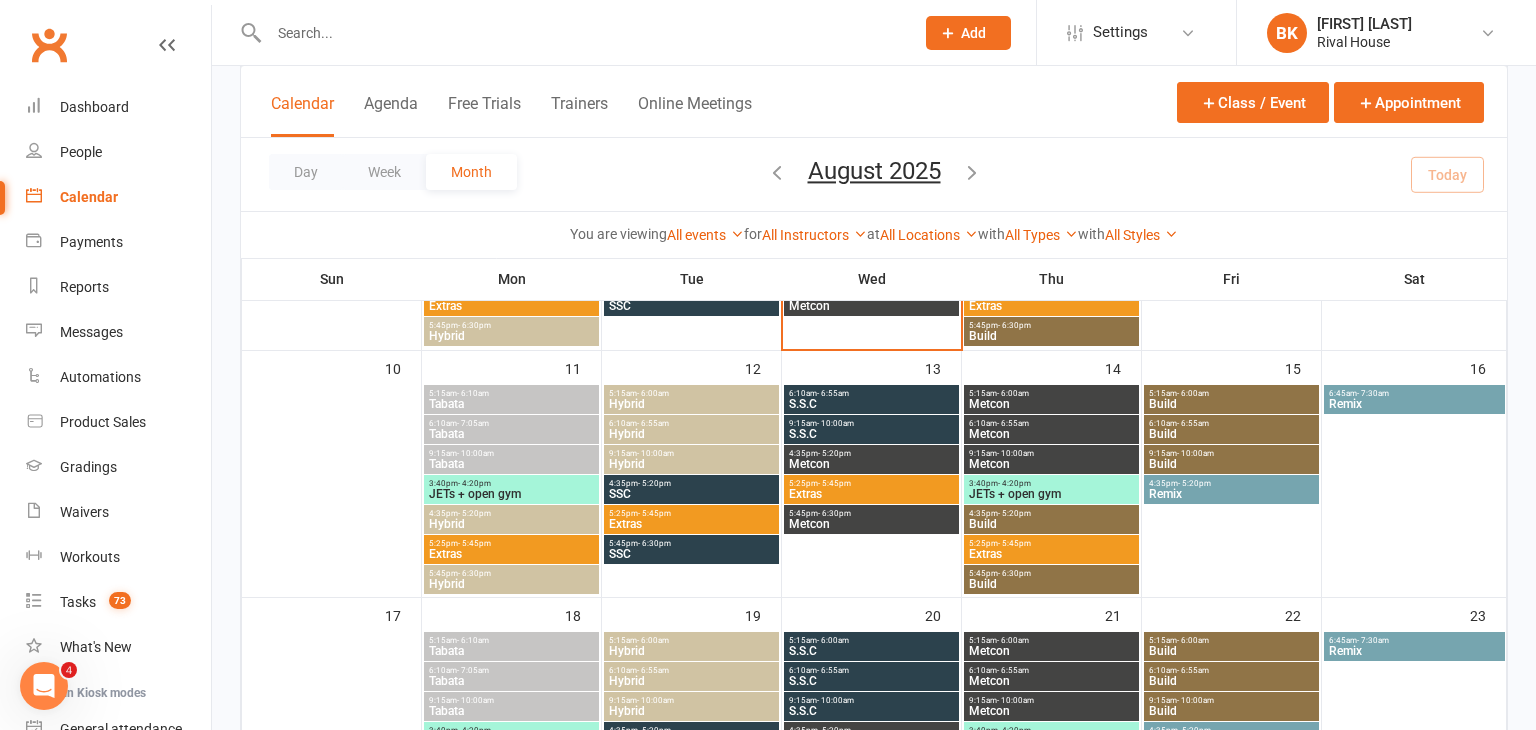 scroll, scrollTop: 569, scrollLeft: 0, axis: vertical 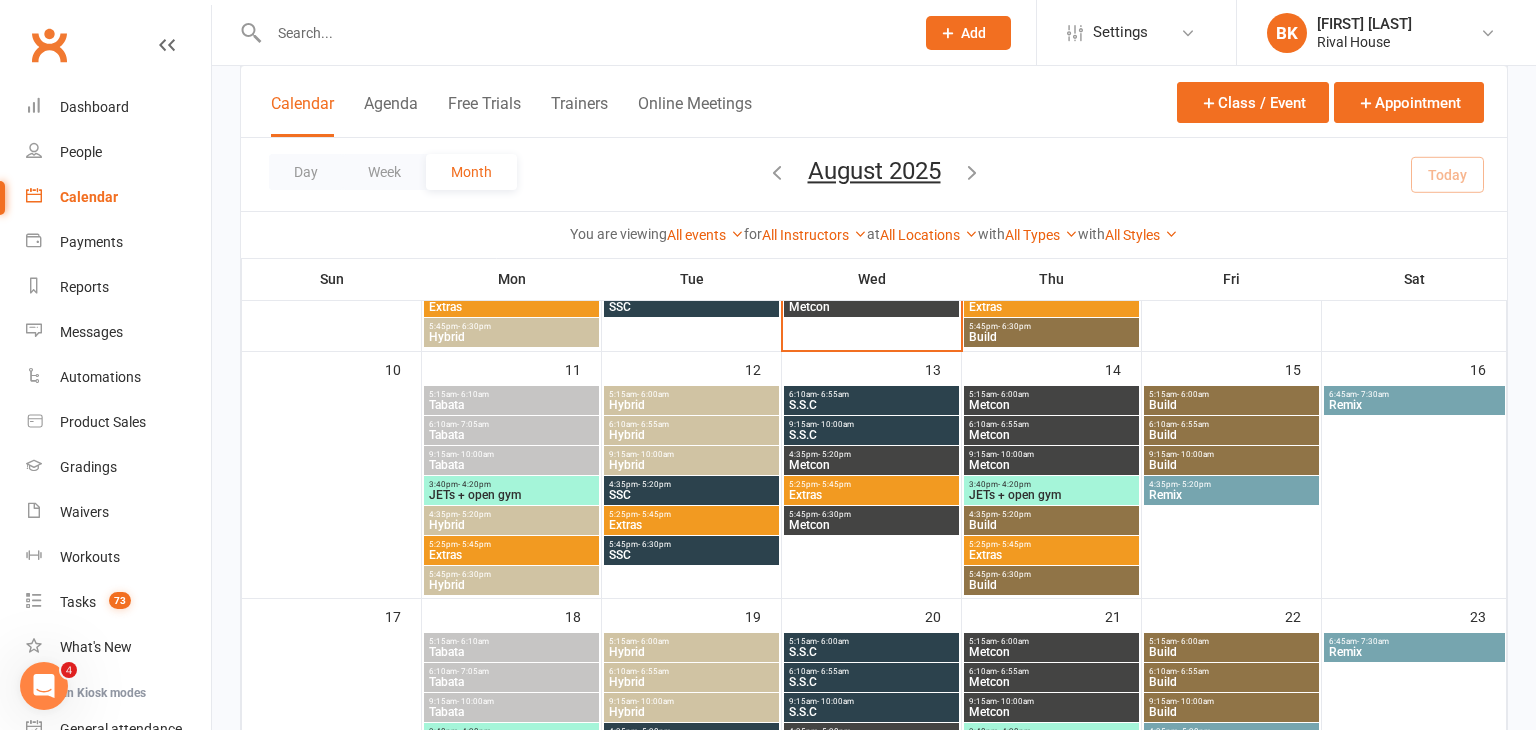 click on "S.S.C" at bounding box center [871, 405] 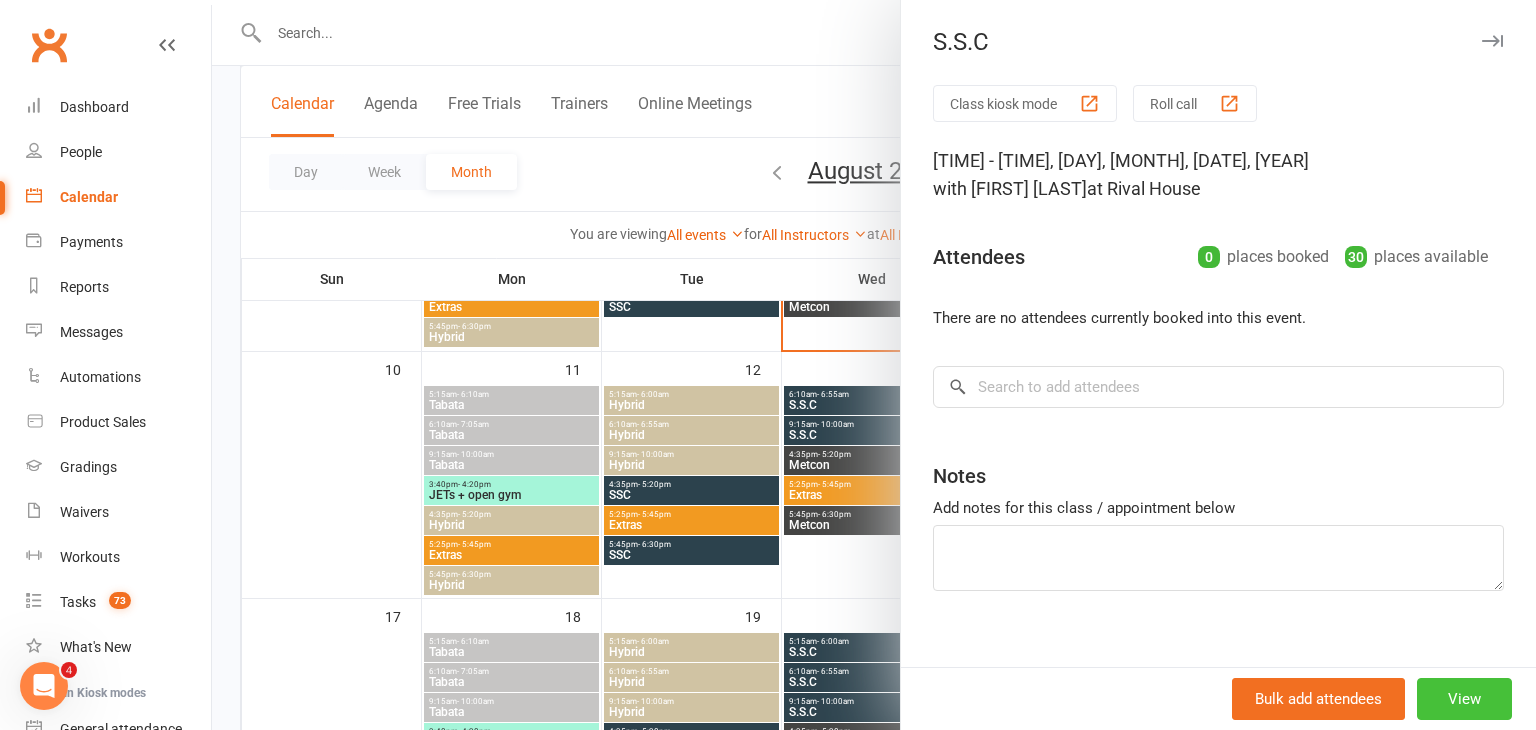 click on "View" at bounding box center [1464, 699] 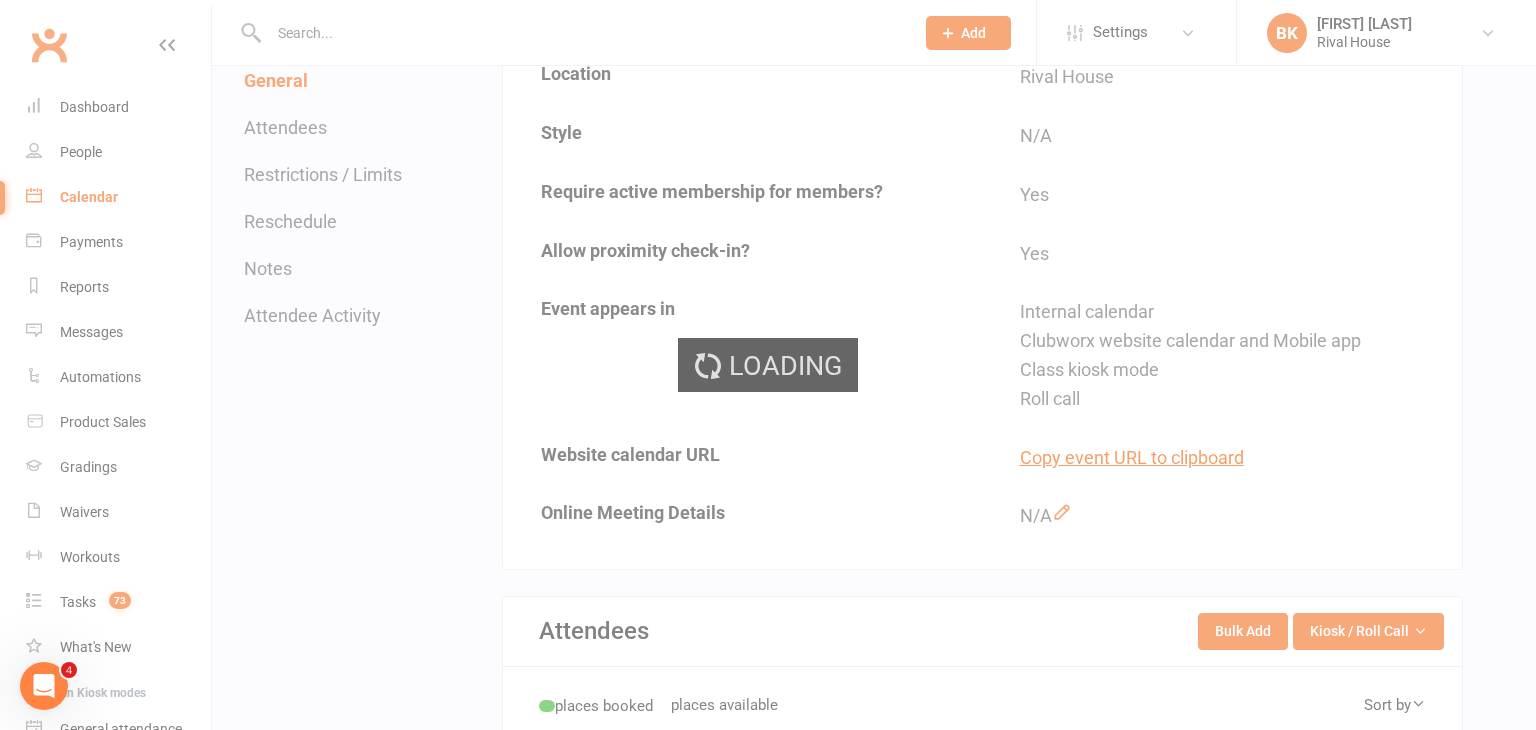 scroll, scrollTop: 0, scrollLeft: 0, axis: both 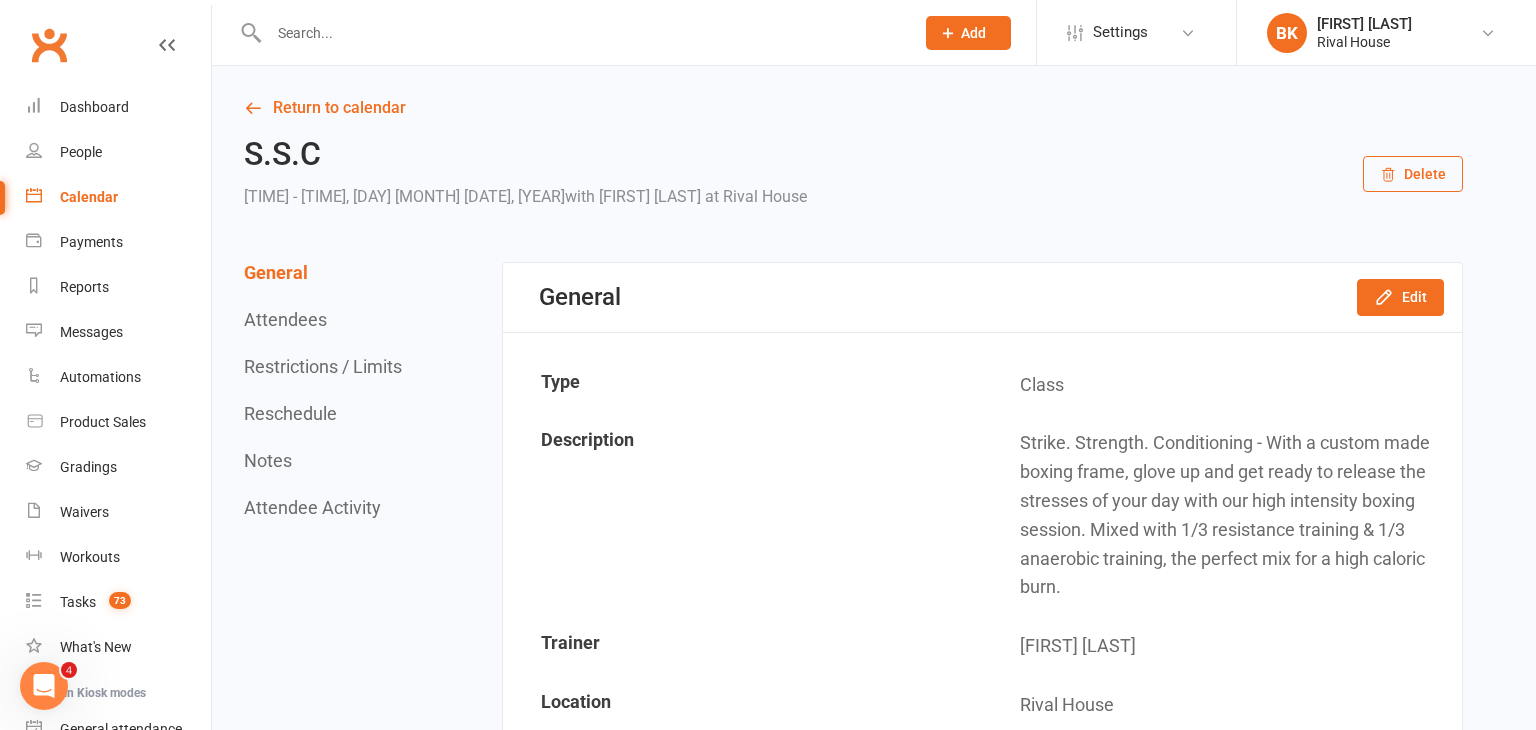 click on "Delete" at bounding box center (1413, 174) 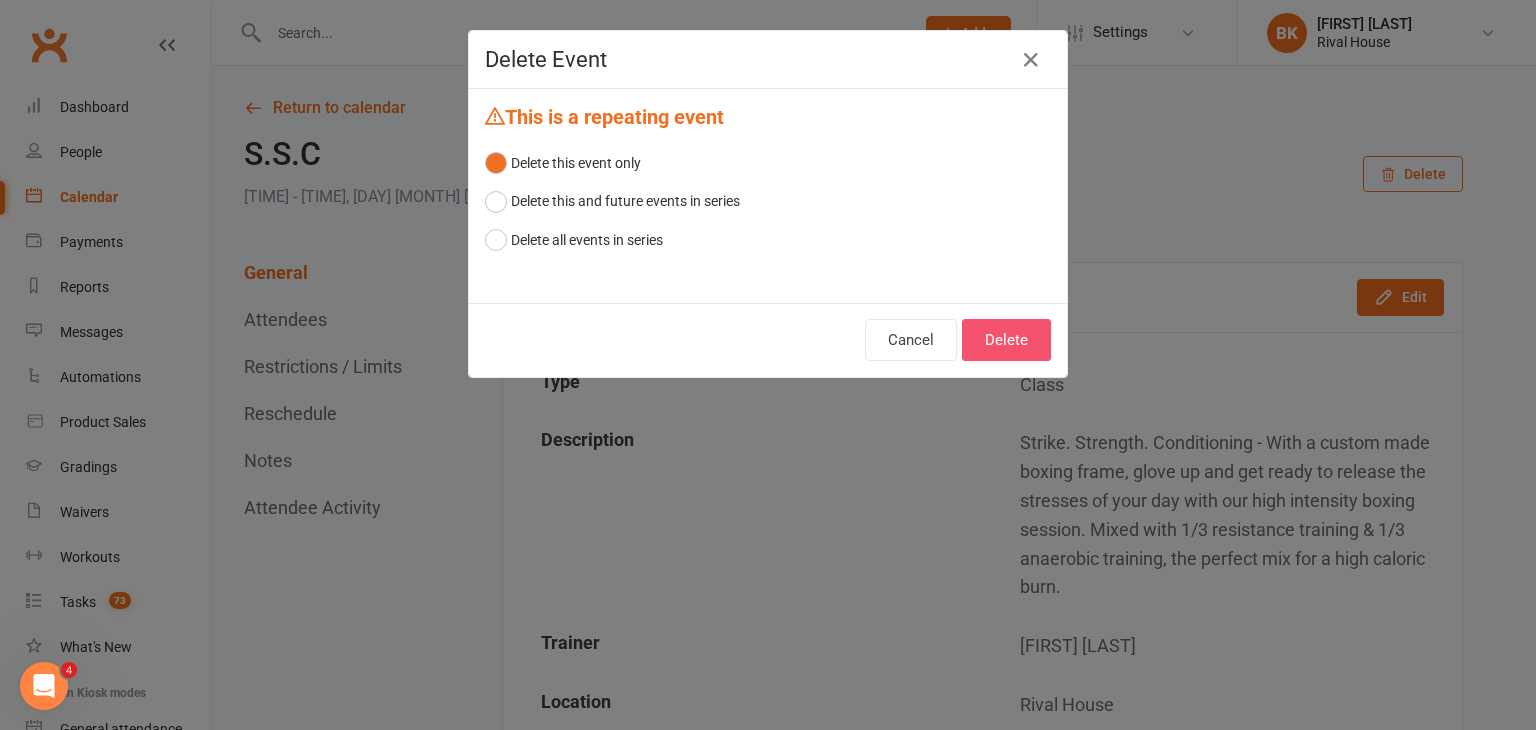 click on "Delete" at bounding box center [1006, 340] 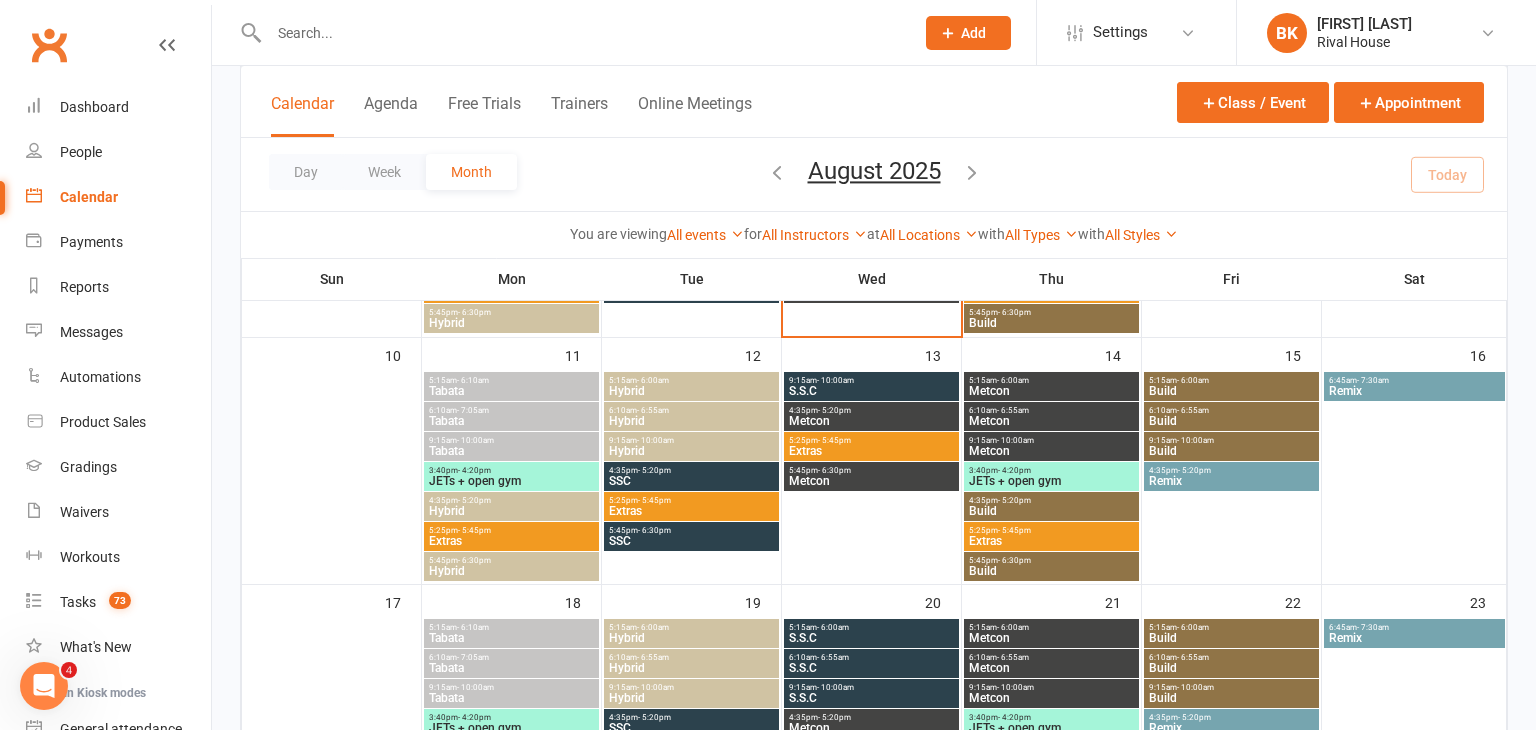 scroll, scrollTop: 572, scrollLeft: 0, axis: vertical 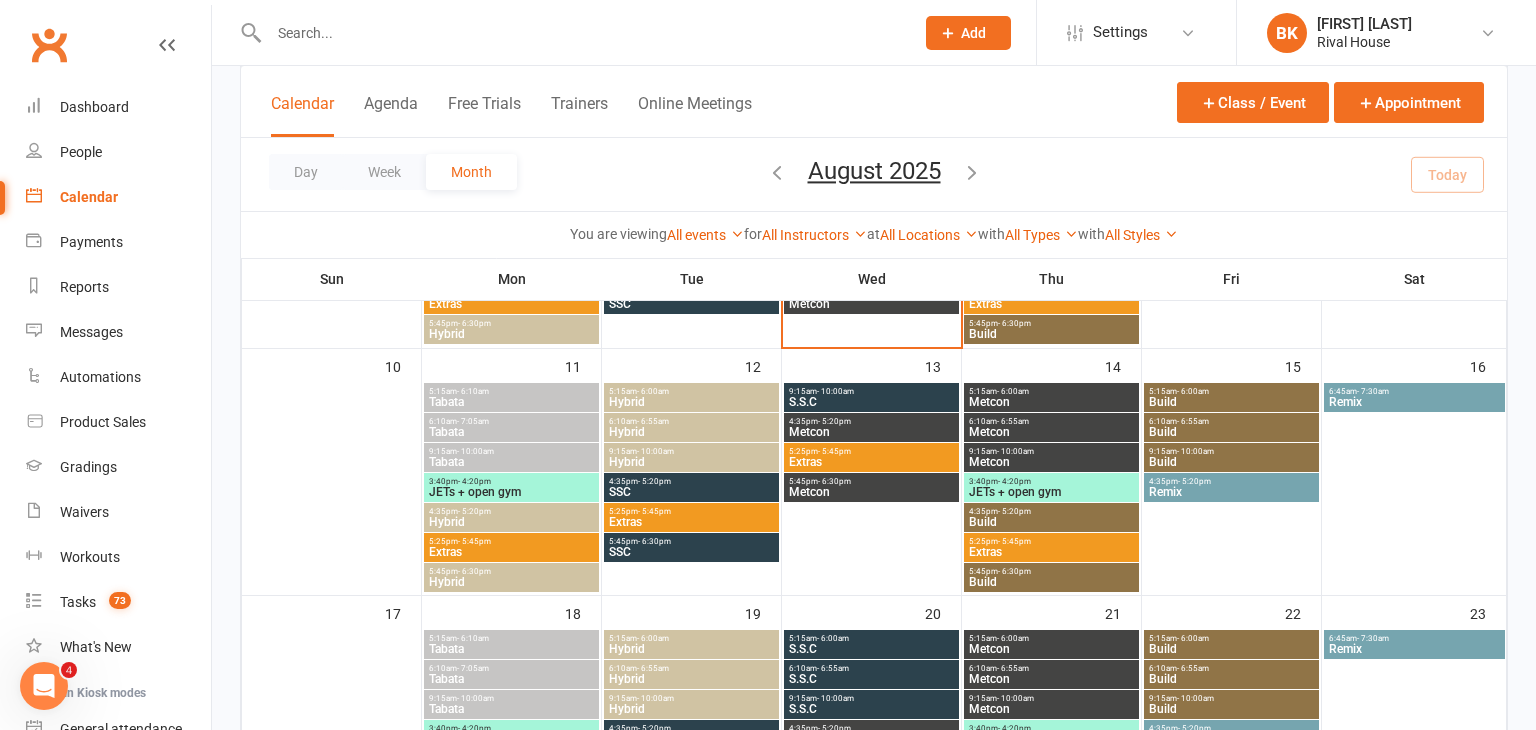 click on "Metcon" at bounding box center (871, 432) 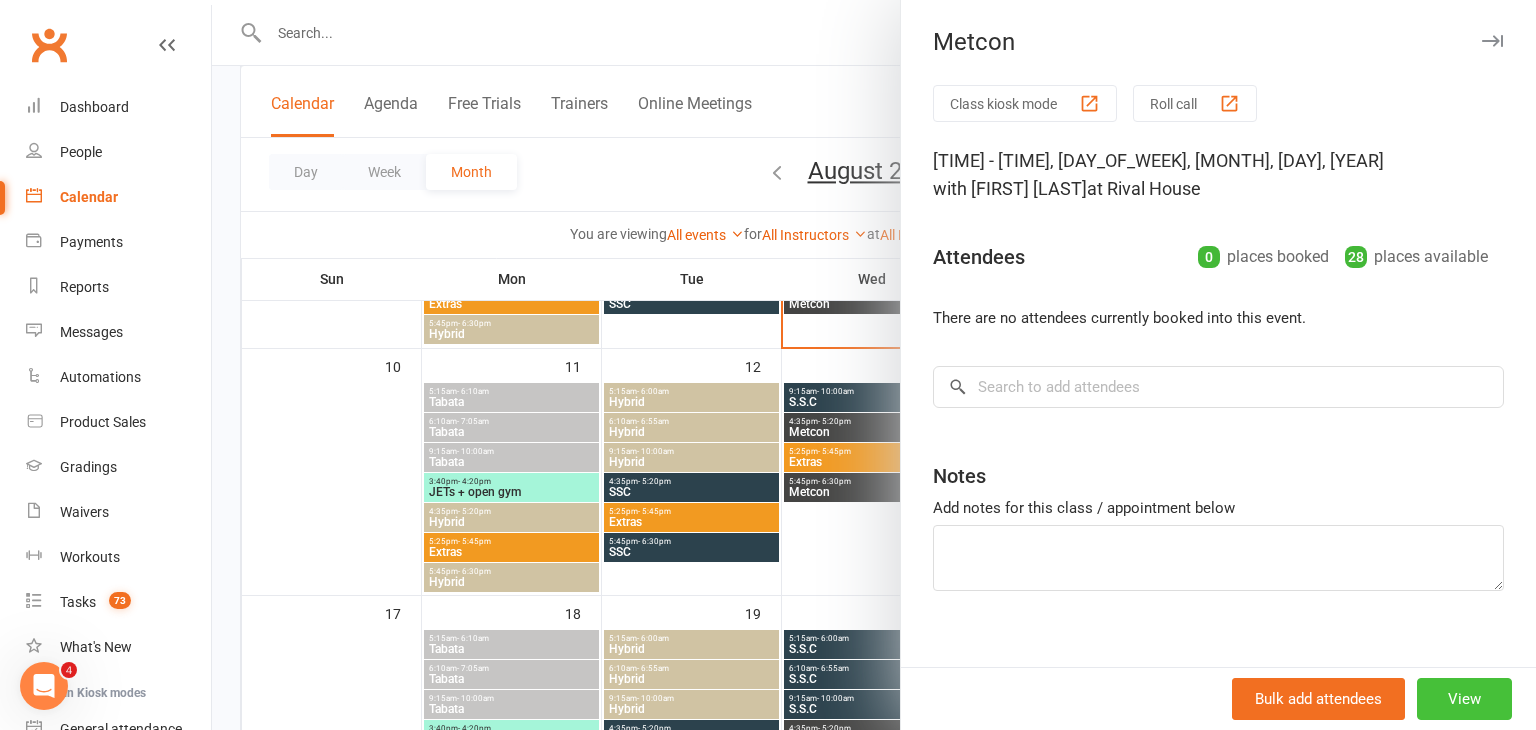 click on "View" at bounding box center (1464, 699) 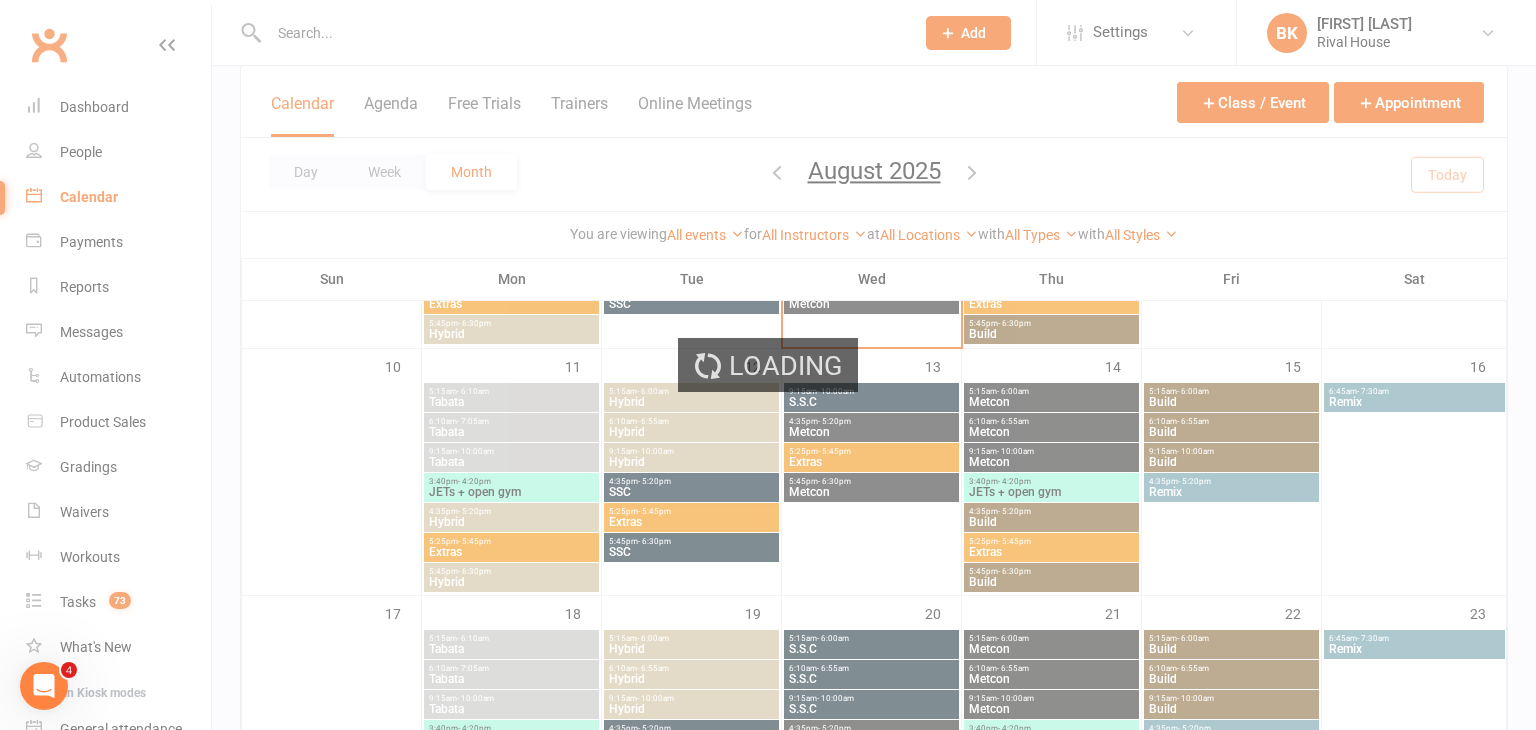 scroll, scrollTop: 0, scrollLeft: 0, axis: both 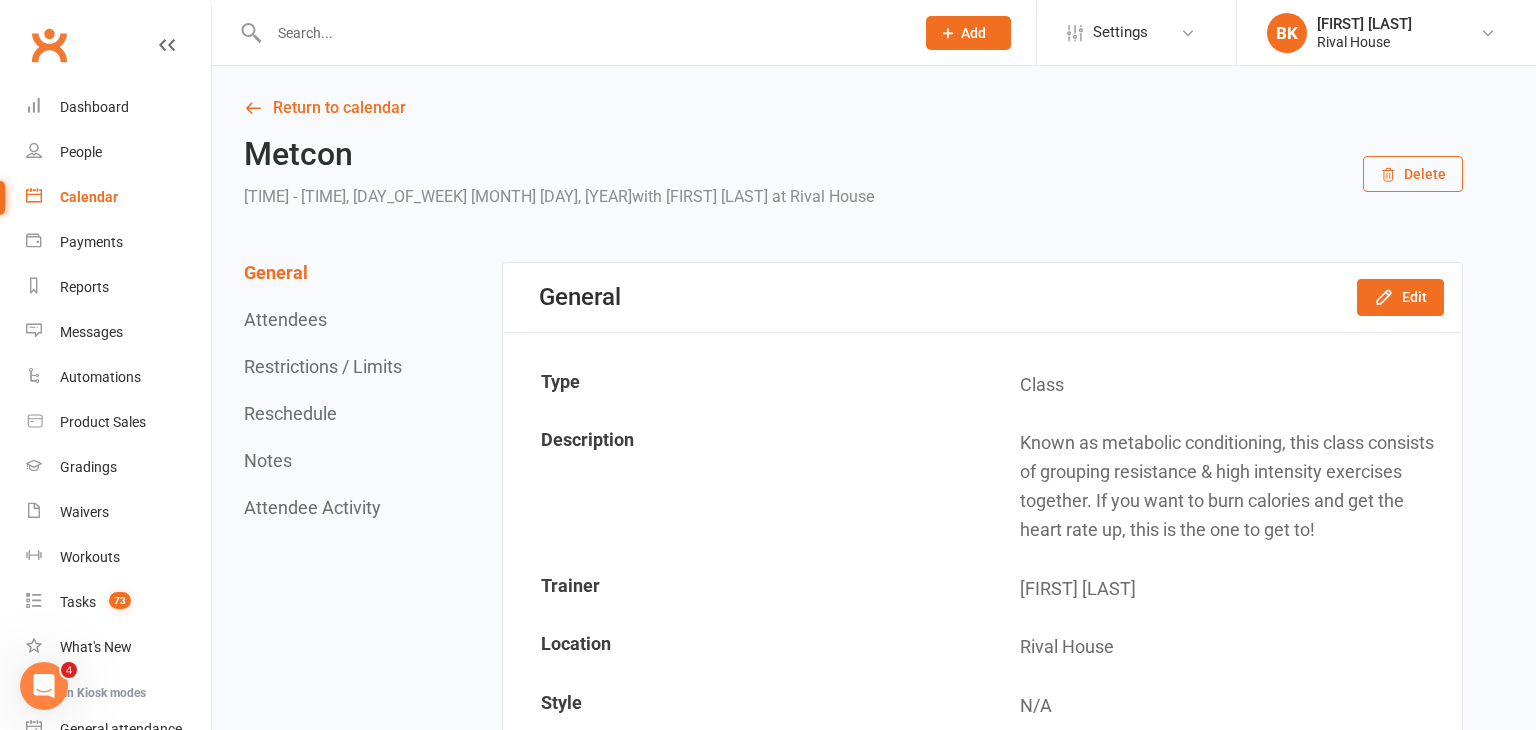 click 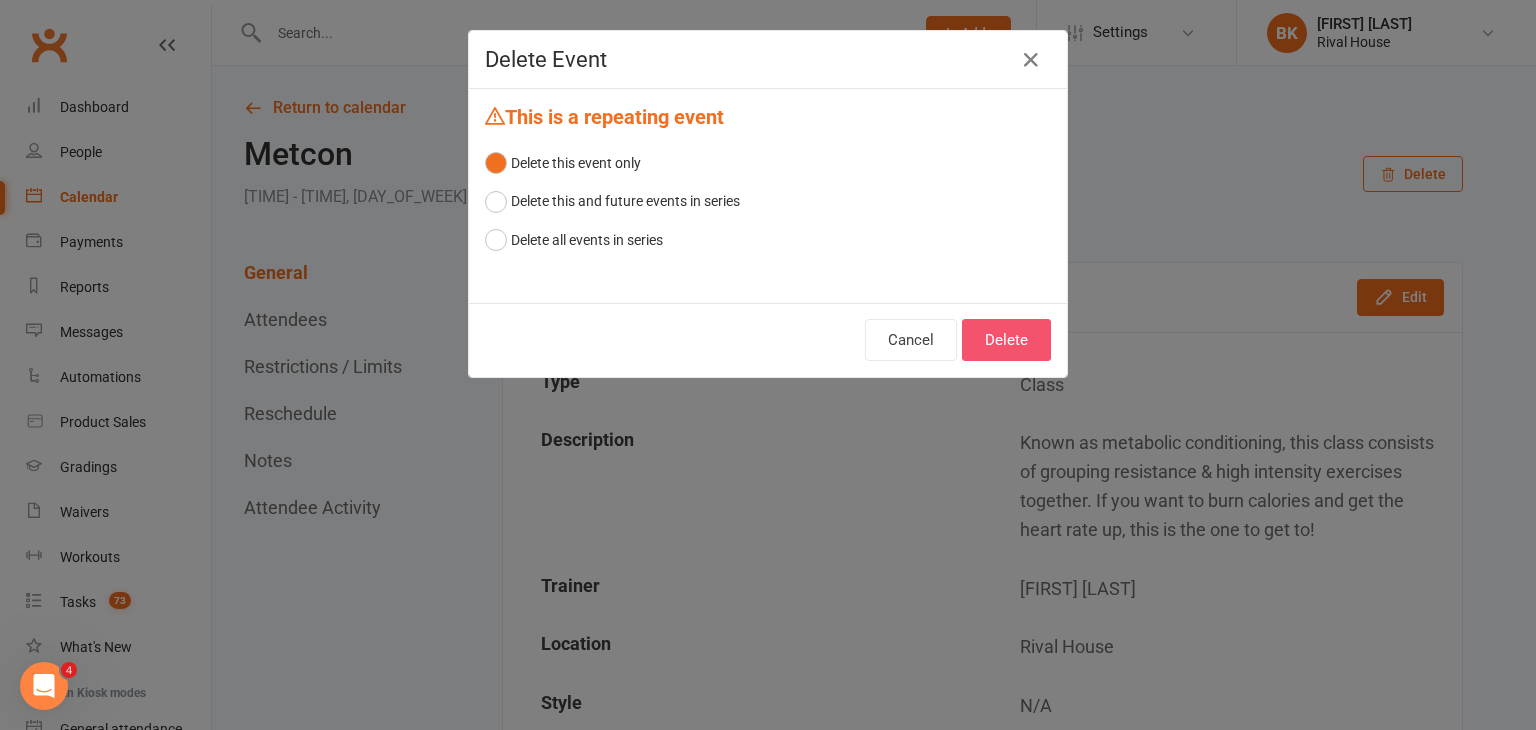 click on "Delete" at bounding box center [1006, 340] 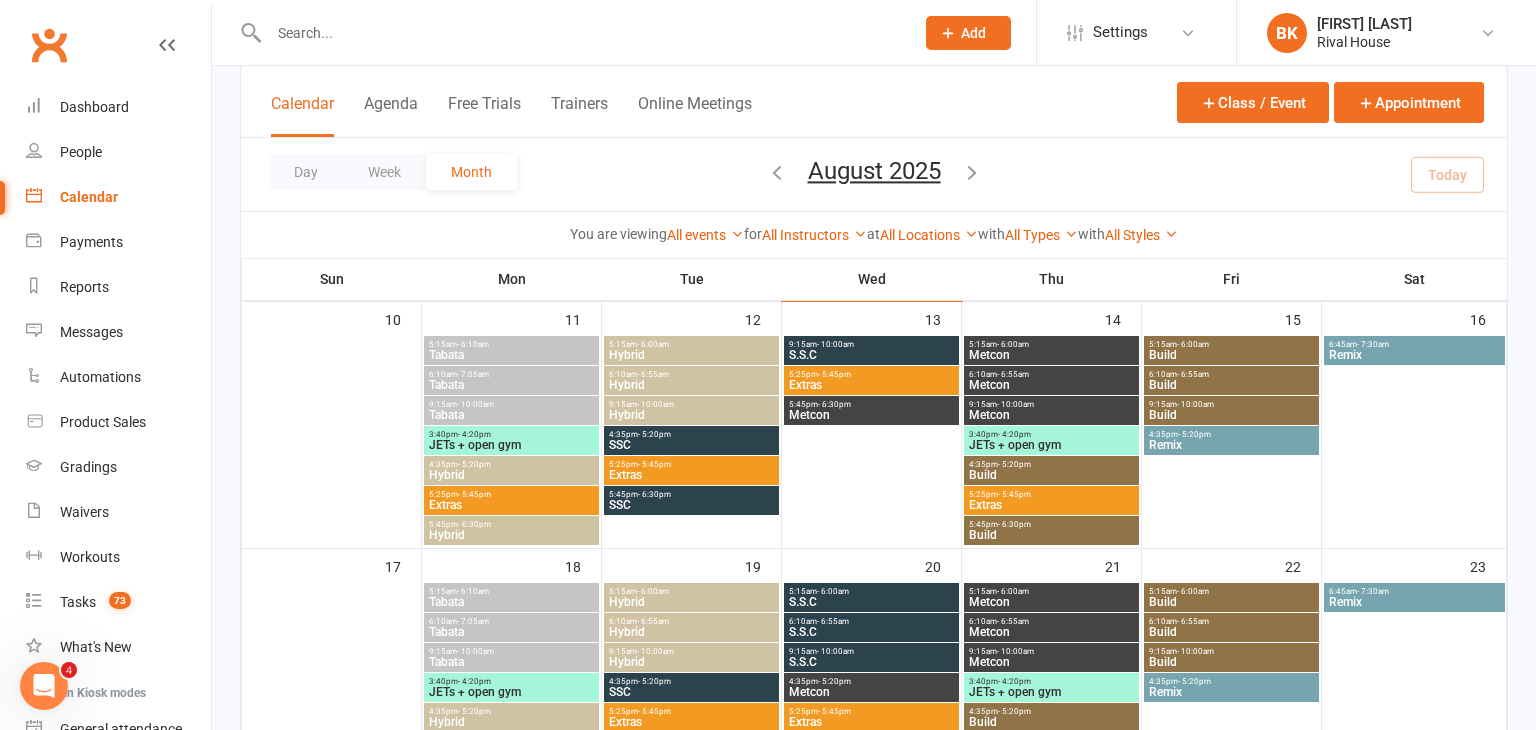 scroll, scrollTop: 616, scrollLeft: 0, axis: vertical 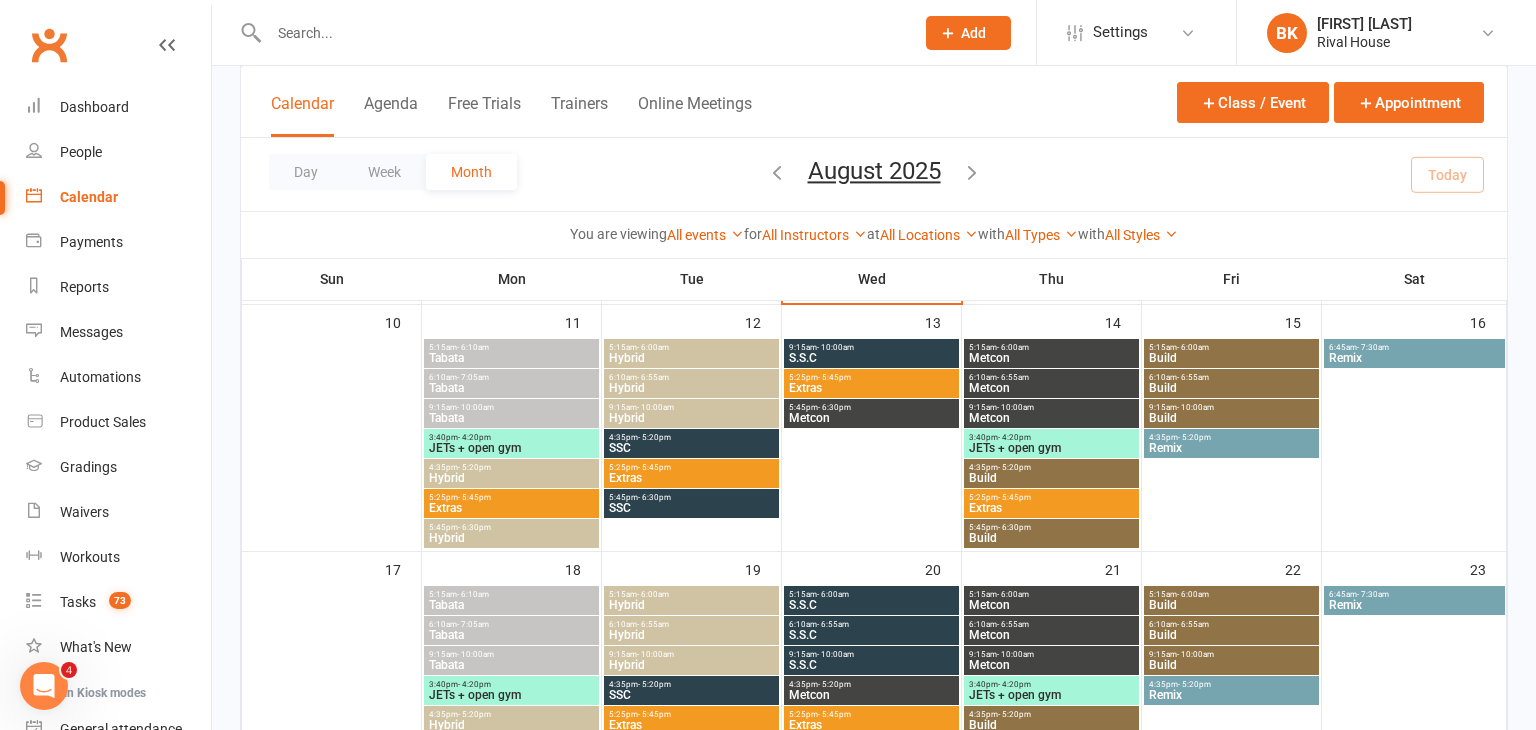 click on "Extras" at bounding box center [871, 388] 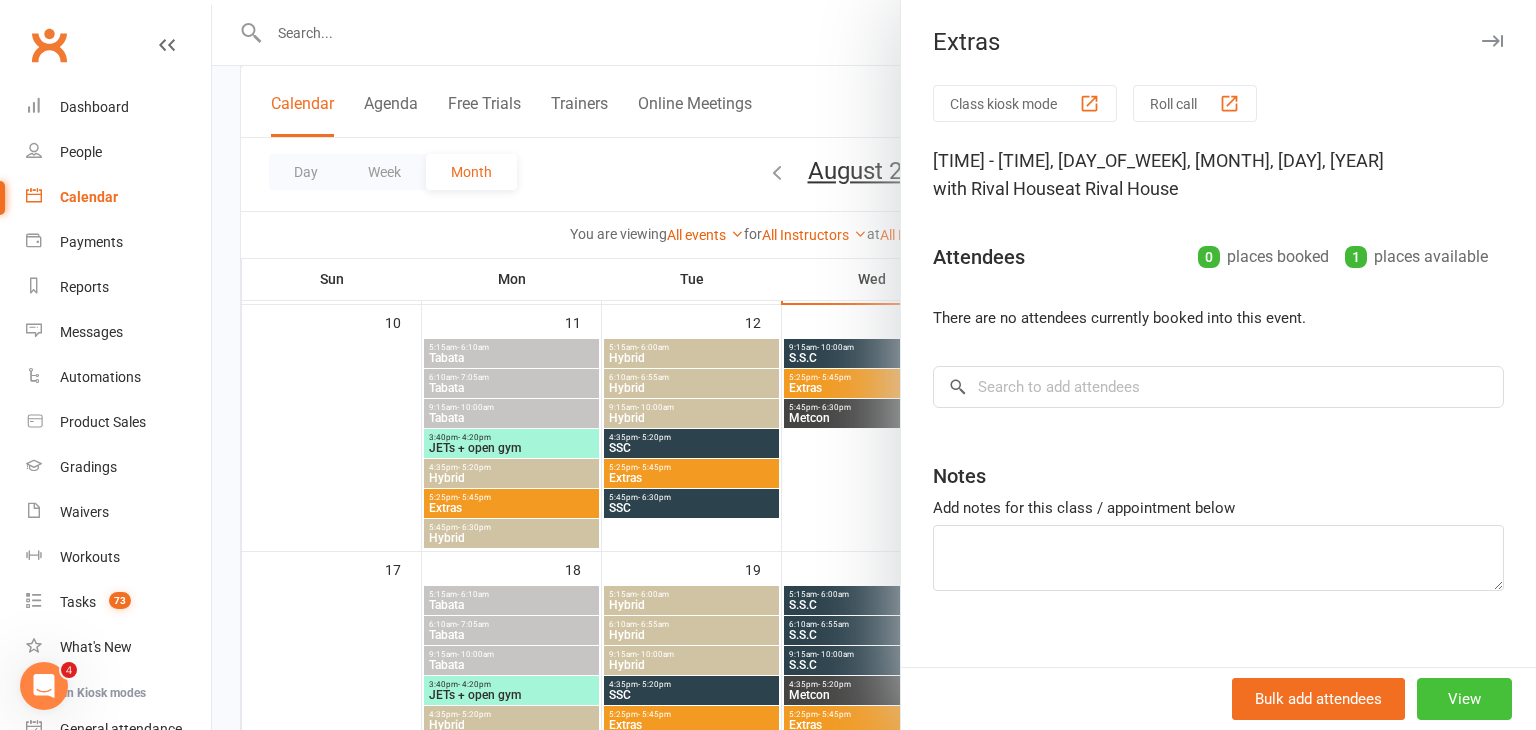 click on "View" at bounding box center (1464, 699) 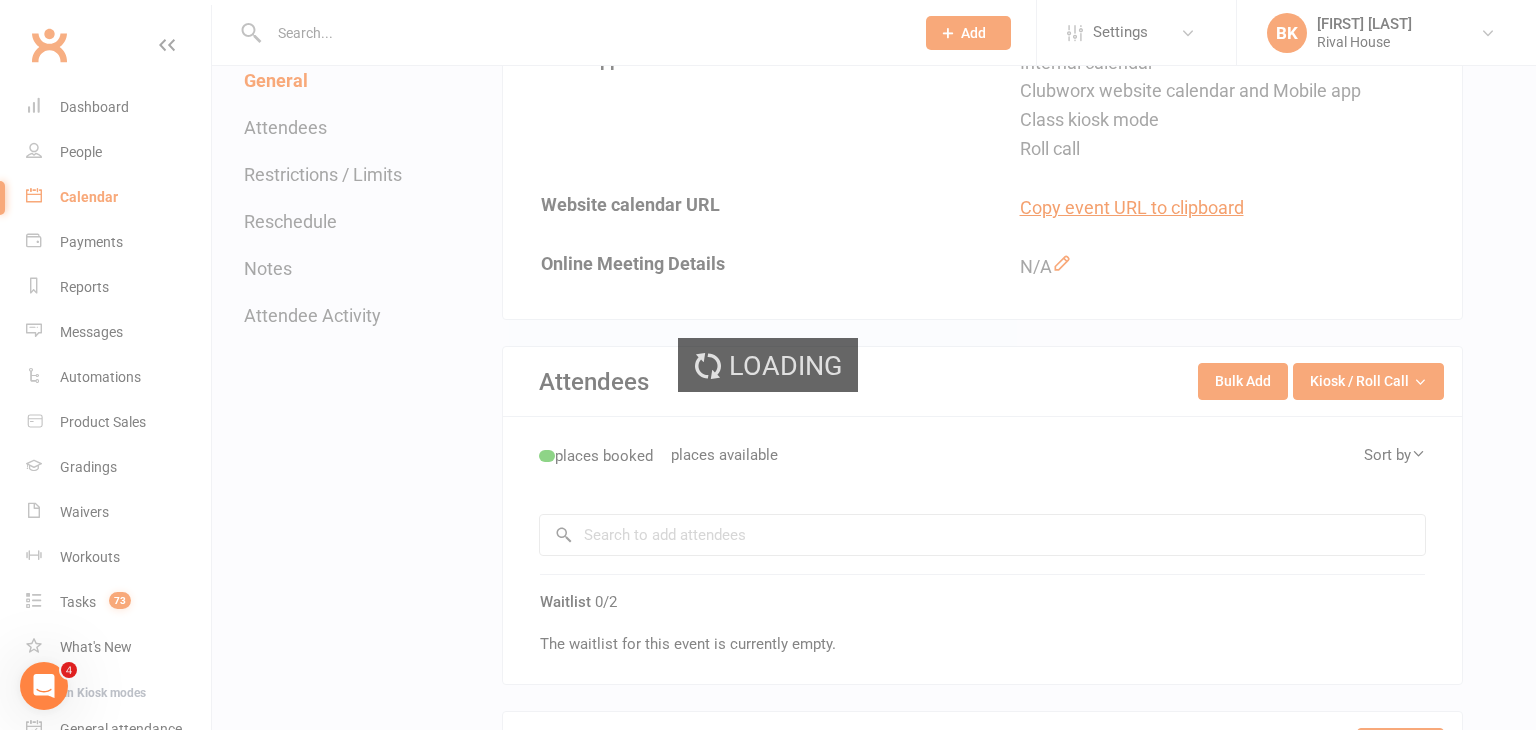 scroll, scrollTop: 0, scrollLeft: 0, axis: both 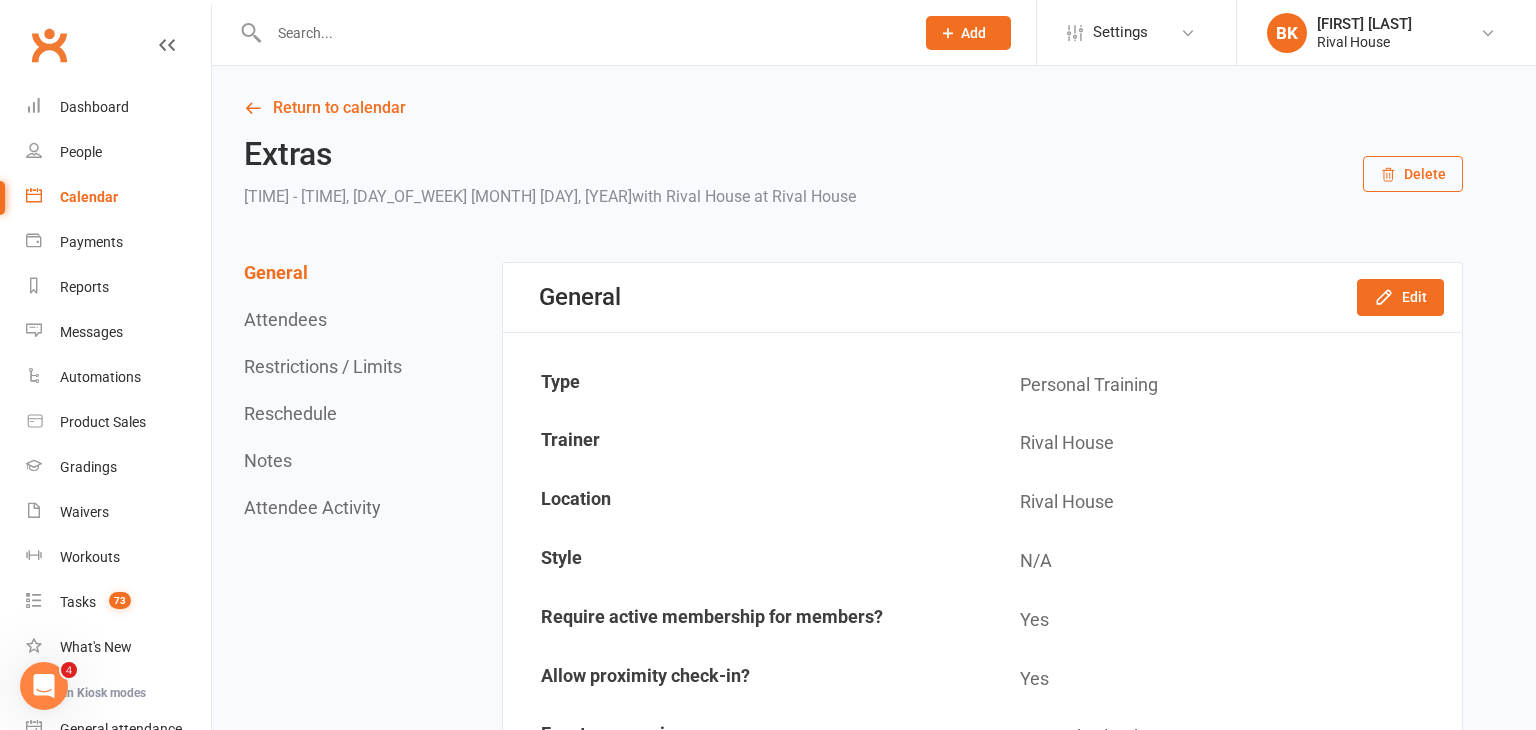 click on "Delete" at bounding box center (1413, 174) 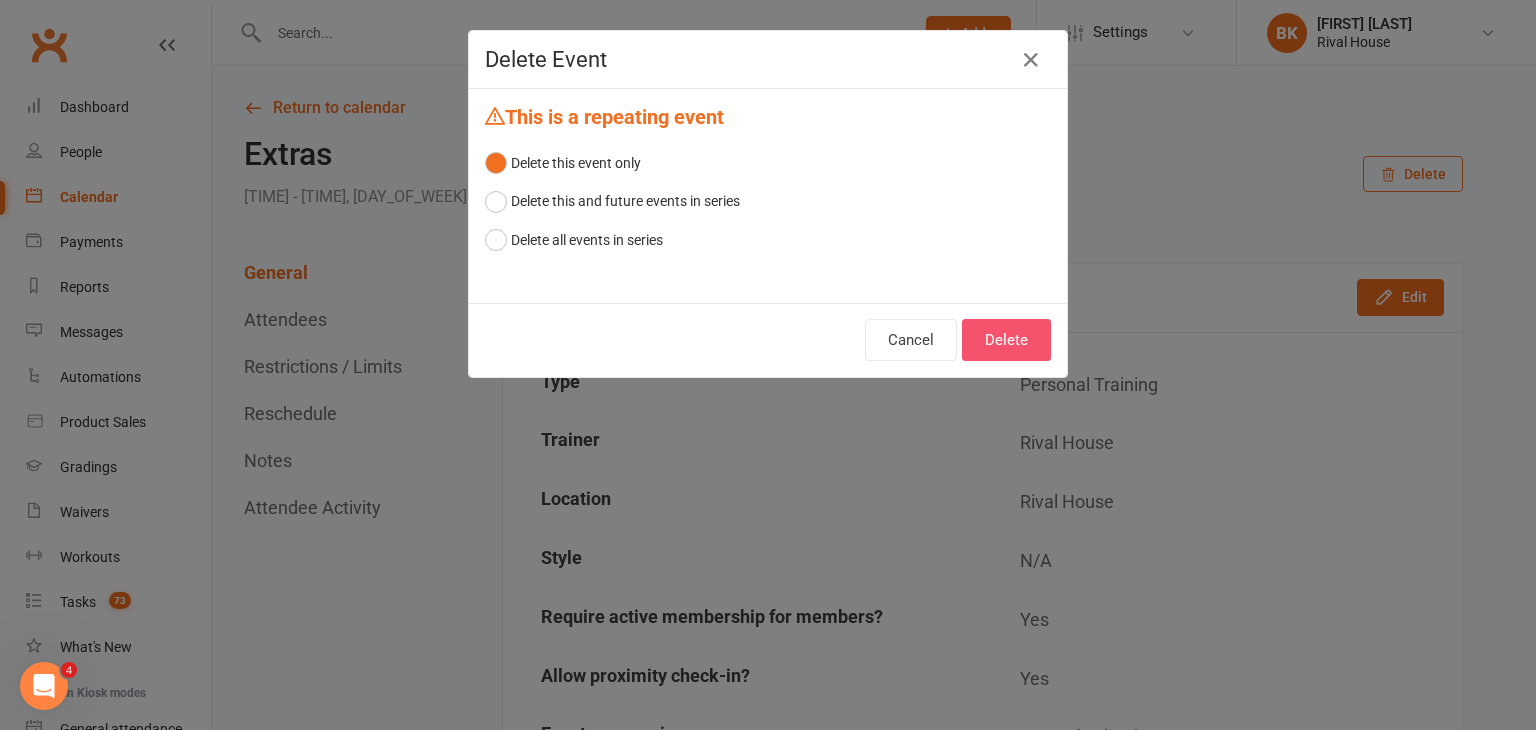 click on "Delete" at bounding box center [1006, 340] 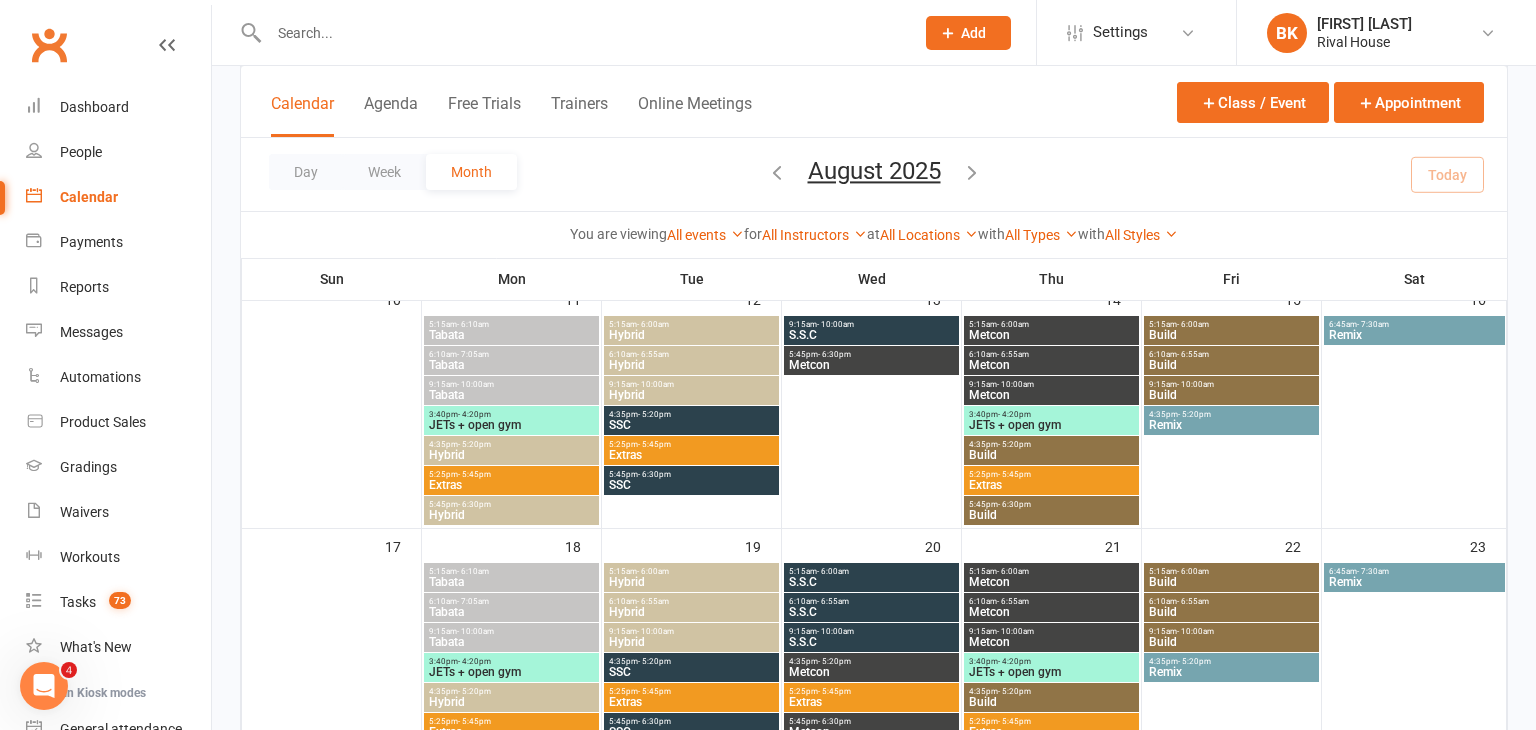 scroll, scrollTop: 640, scrollLeft: 0, axis: vertical 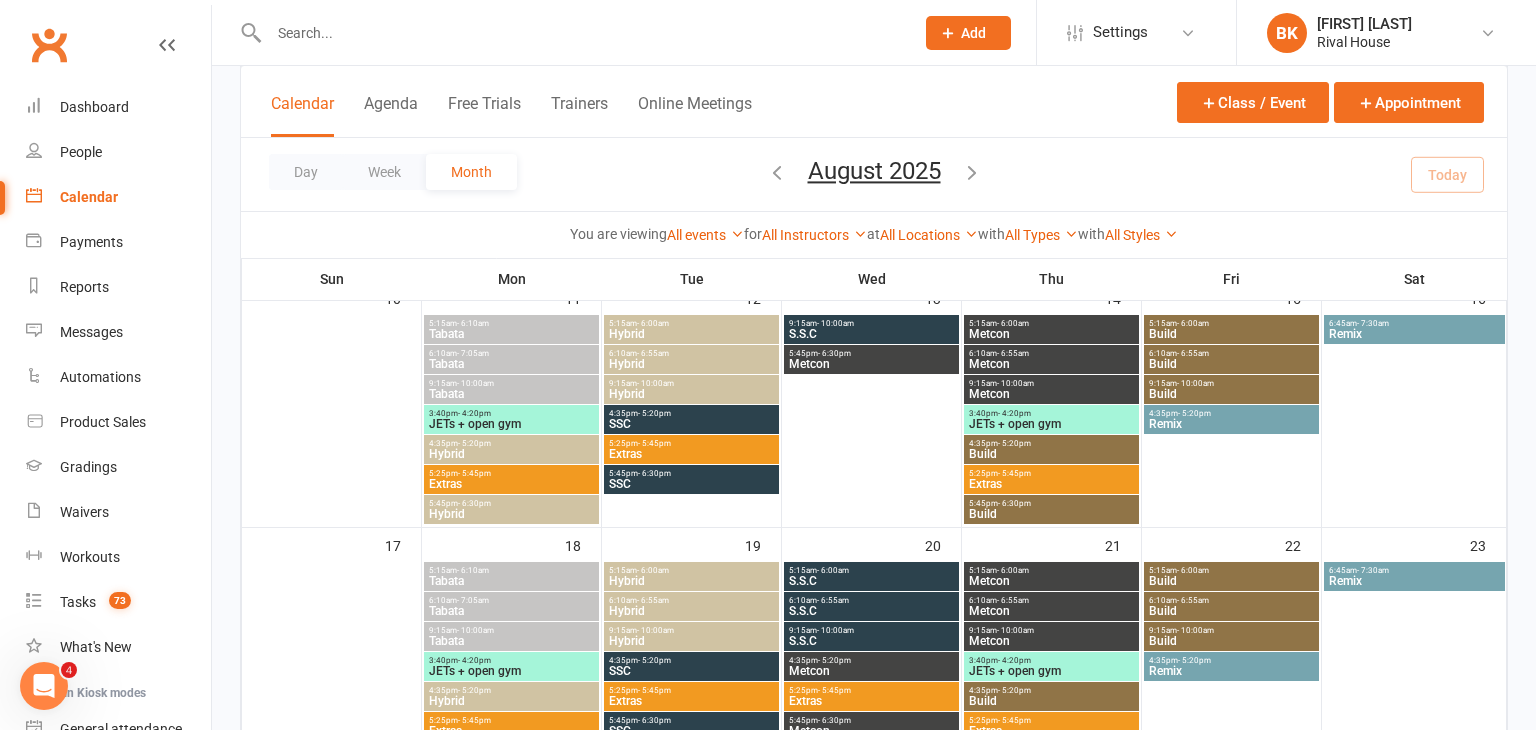 click on "5:45pm  - 6:30pm" at bounding box center [871, 353] 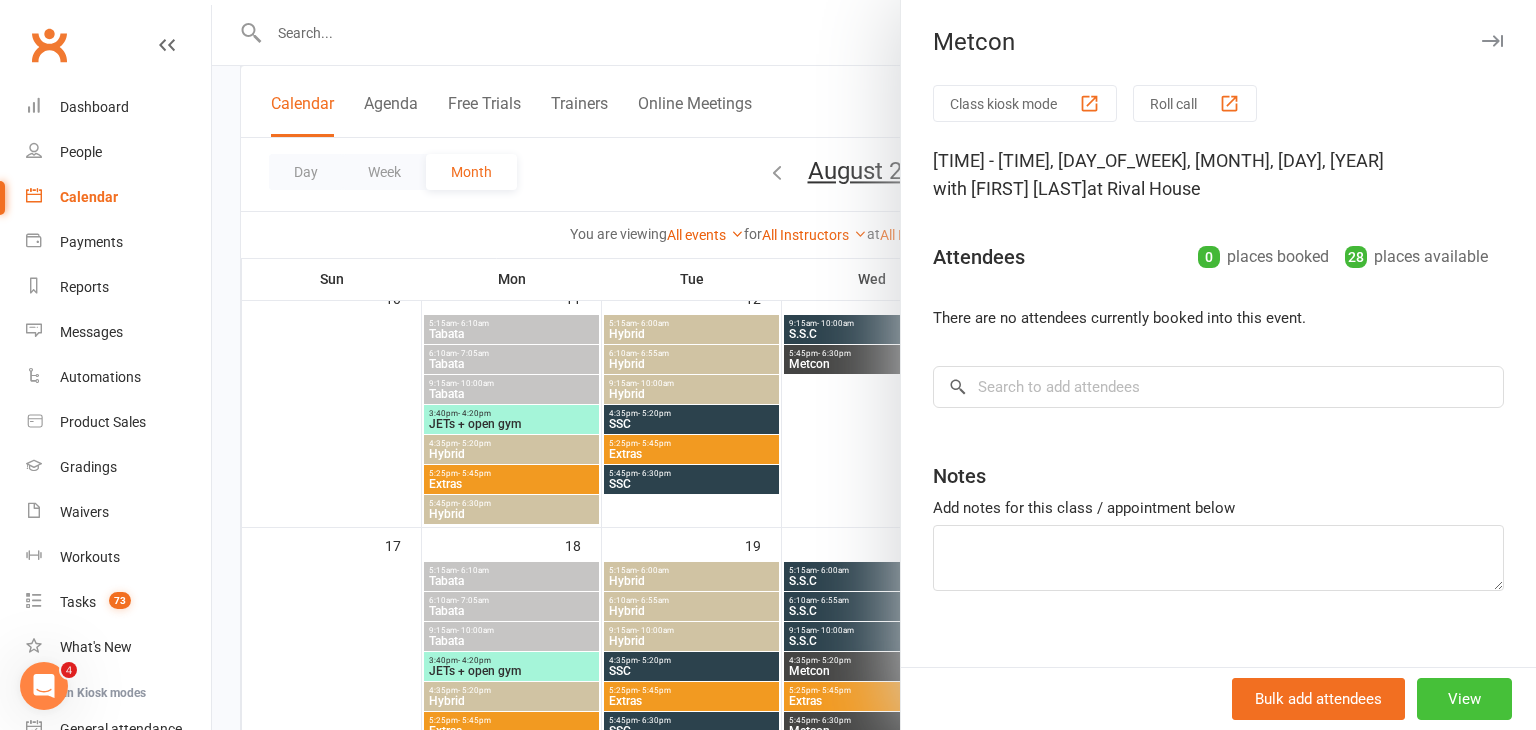click on "View" at bounding box center (1464, 699) 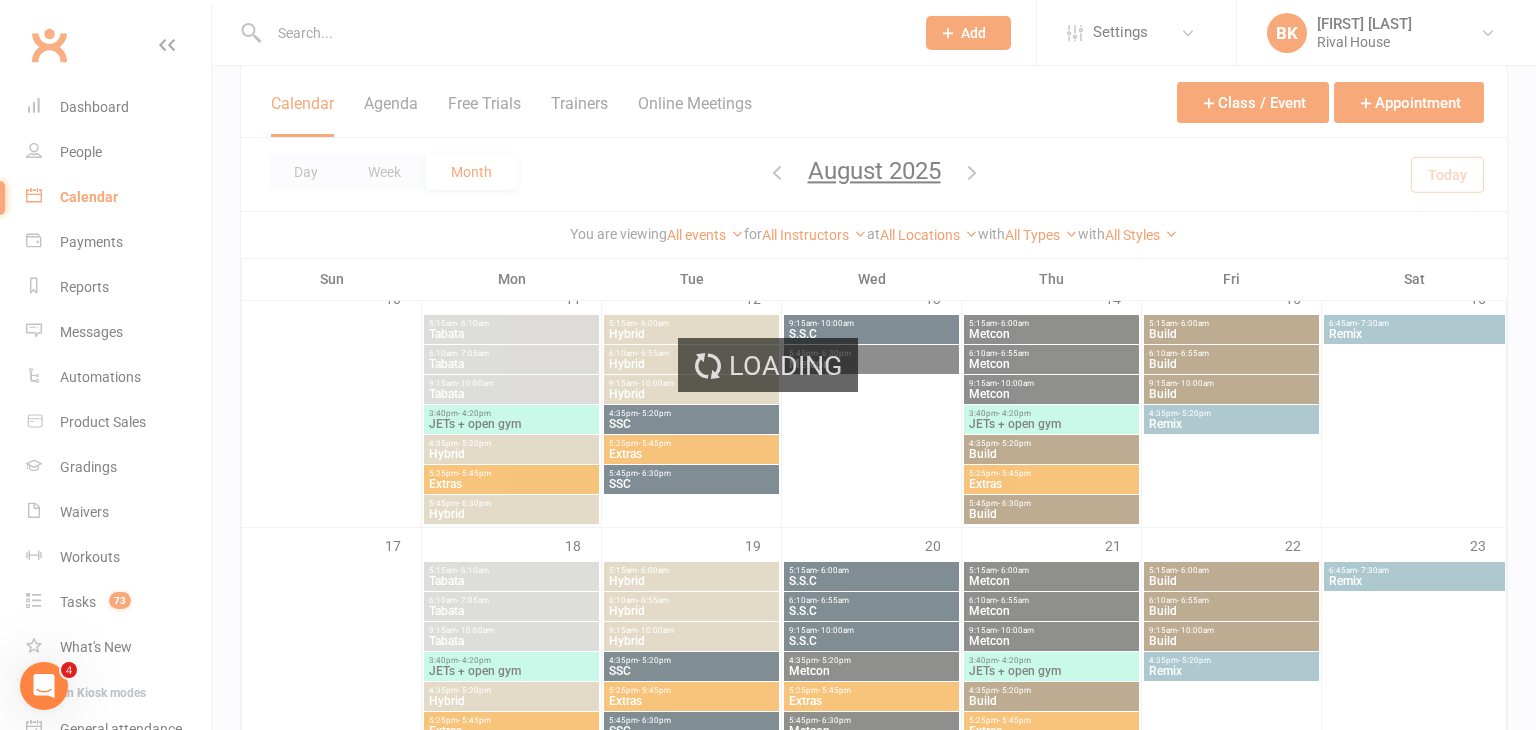 scroll, scrollTop: 0, scrollLeft: 0, axis: both 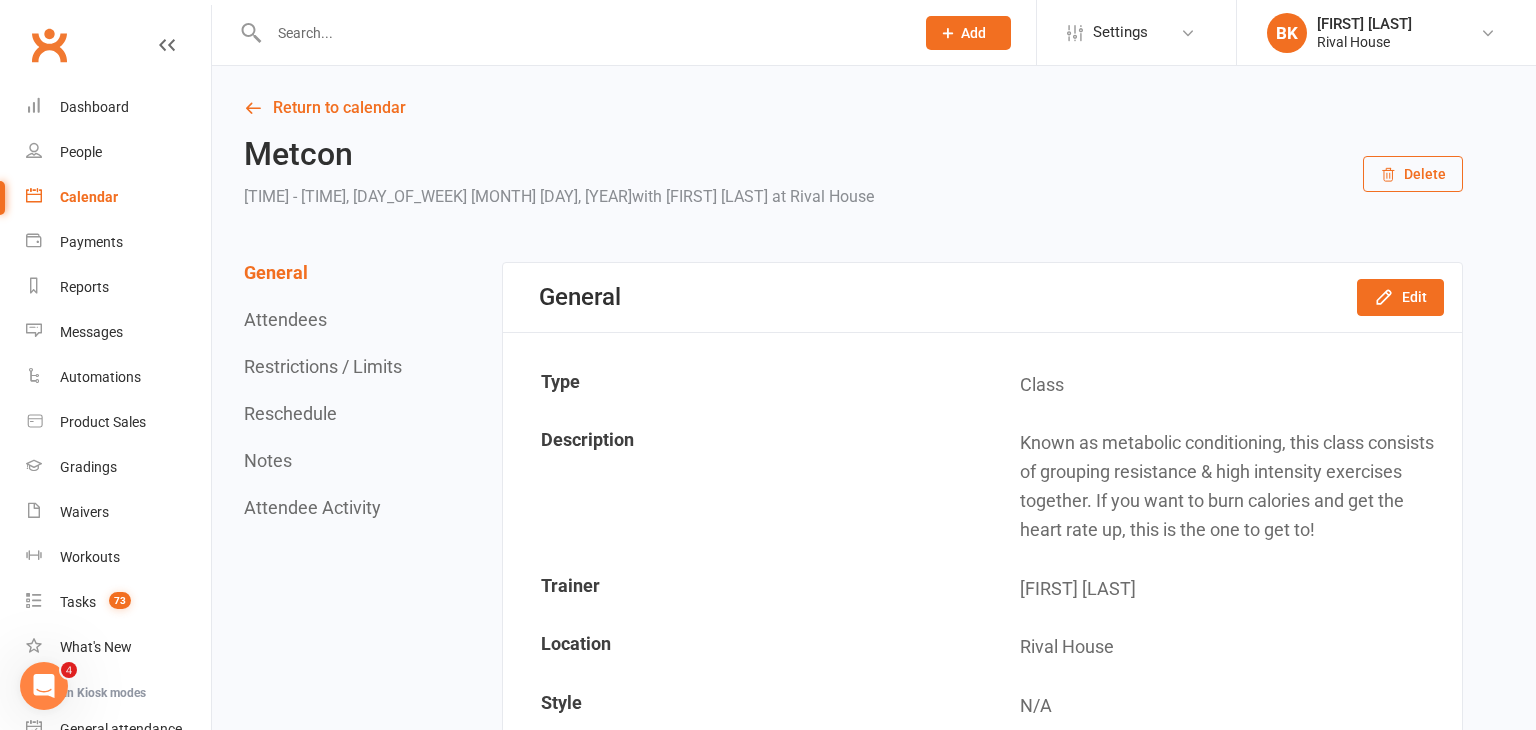 click on "Delete" at bounding box center [1413, 174] 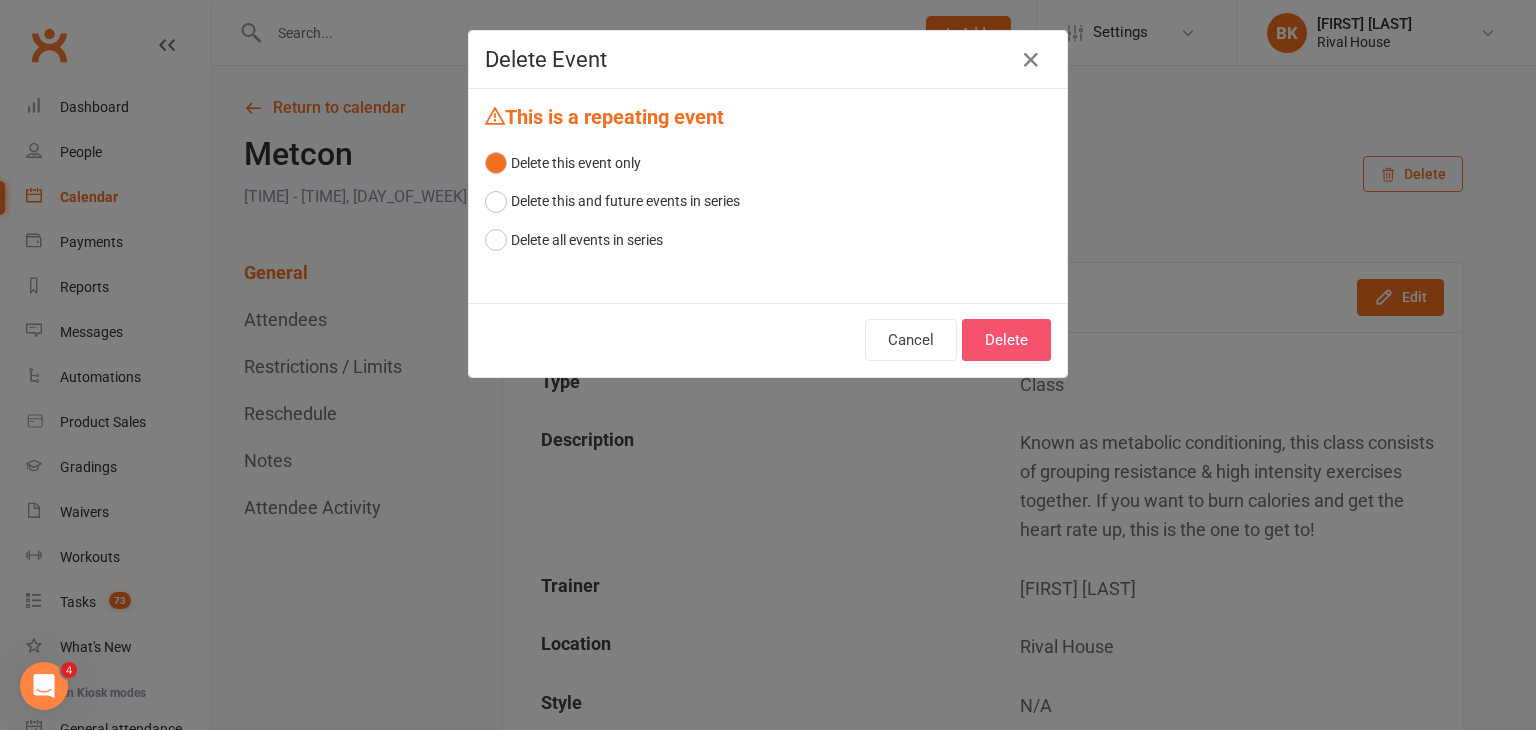 click on "Delete" at bounding box center (1006, 340) 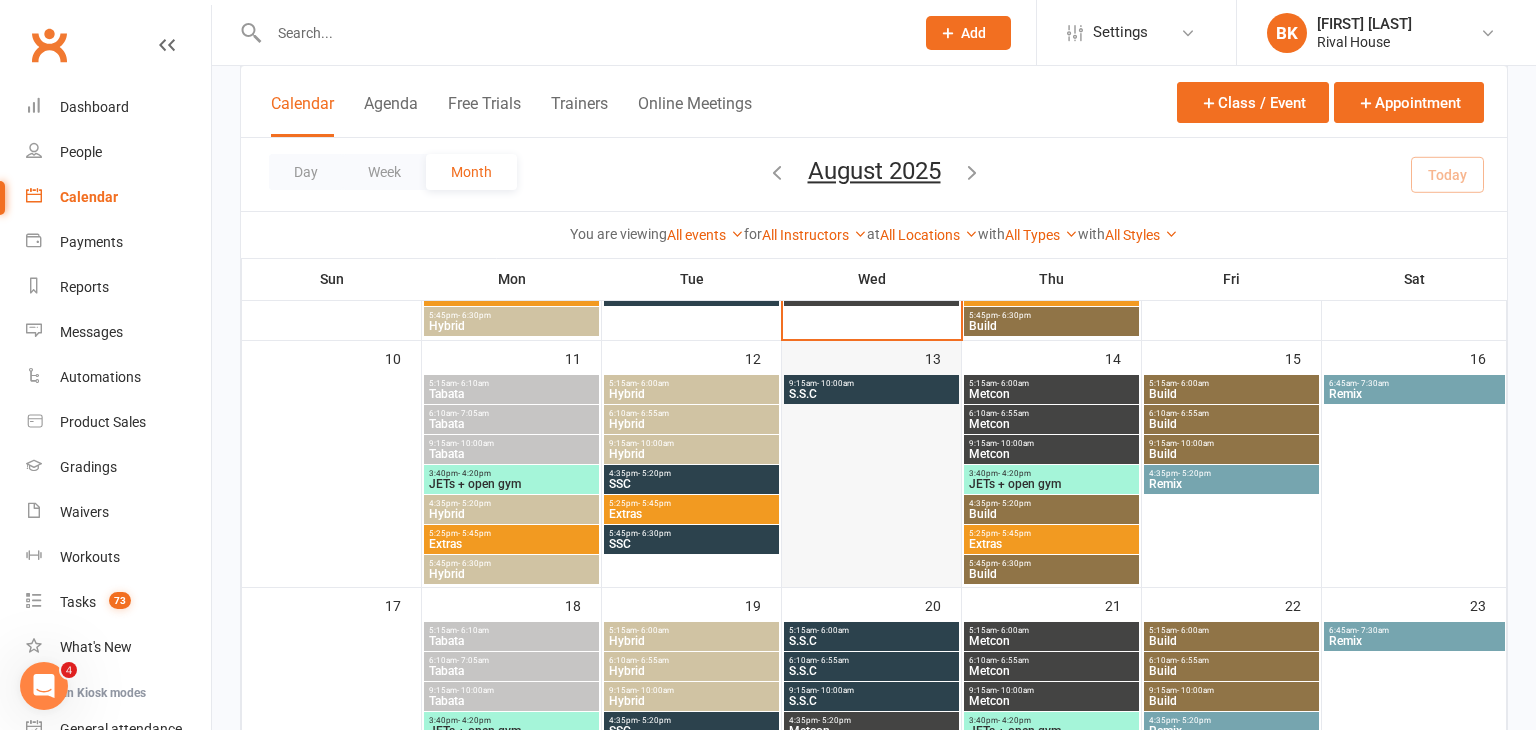 scroll, scrollTop: 577, scrollLeft: 0, axis: vertical 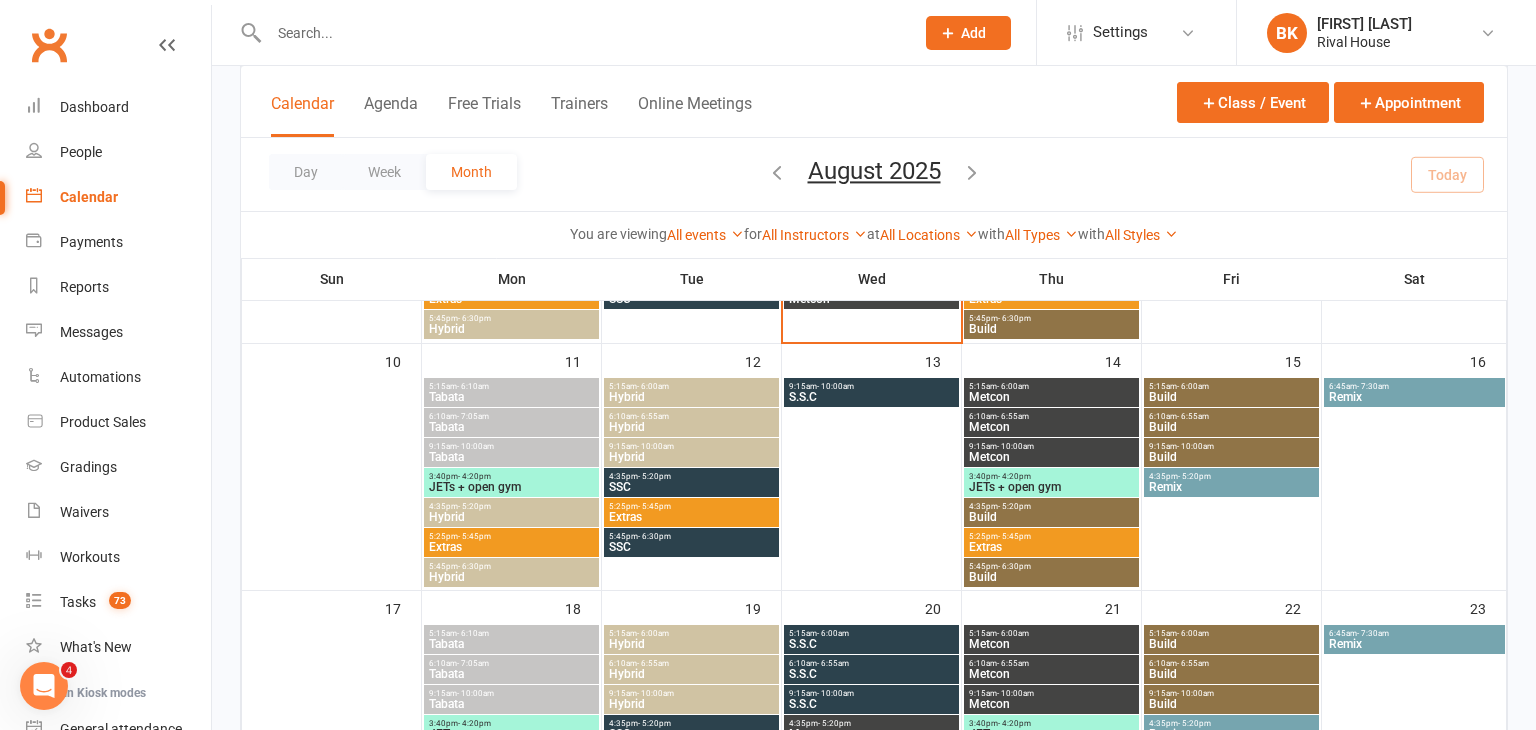 click on "S.S.C" at bounding box center [871, 397] 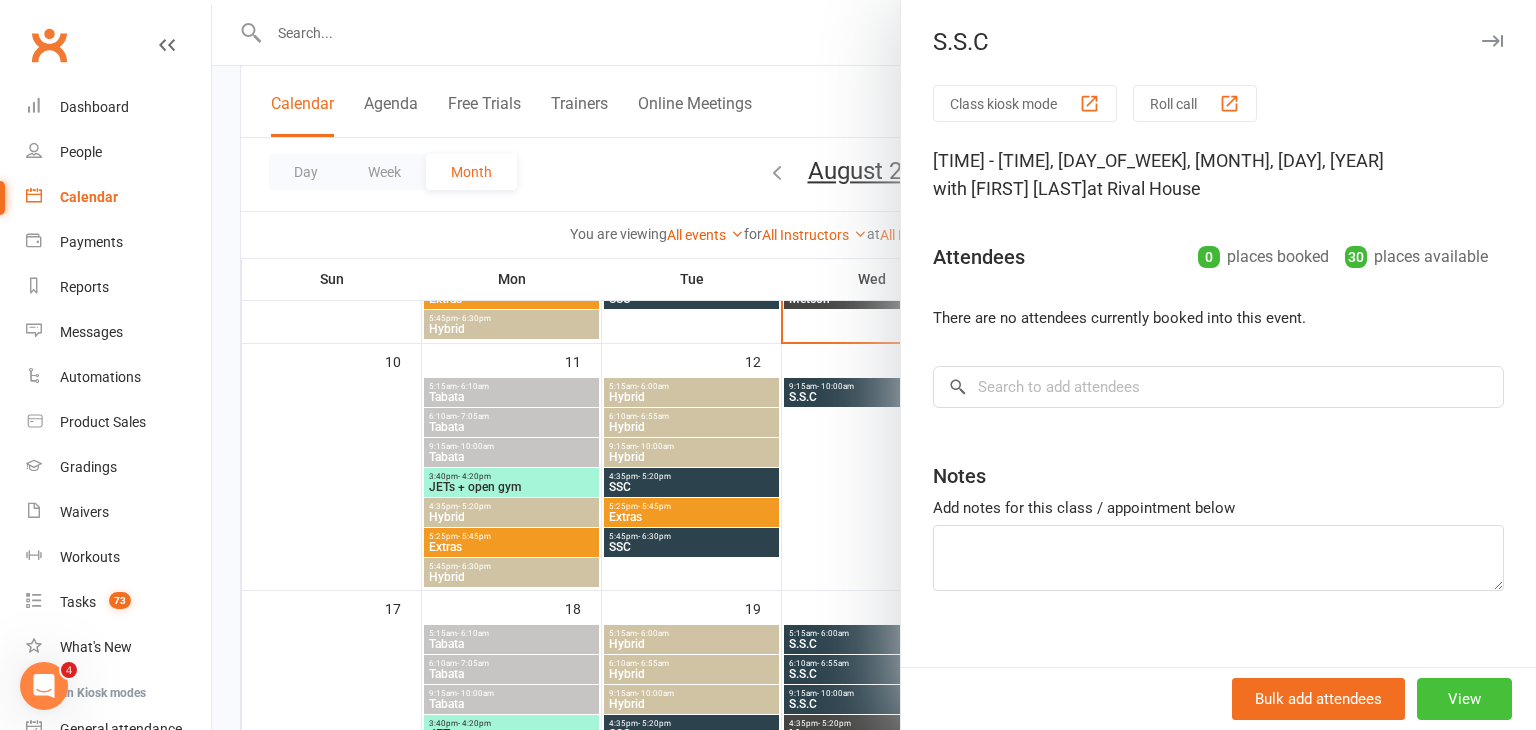 click on "View" at bounding box center [1464, 699] 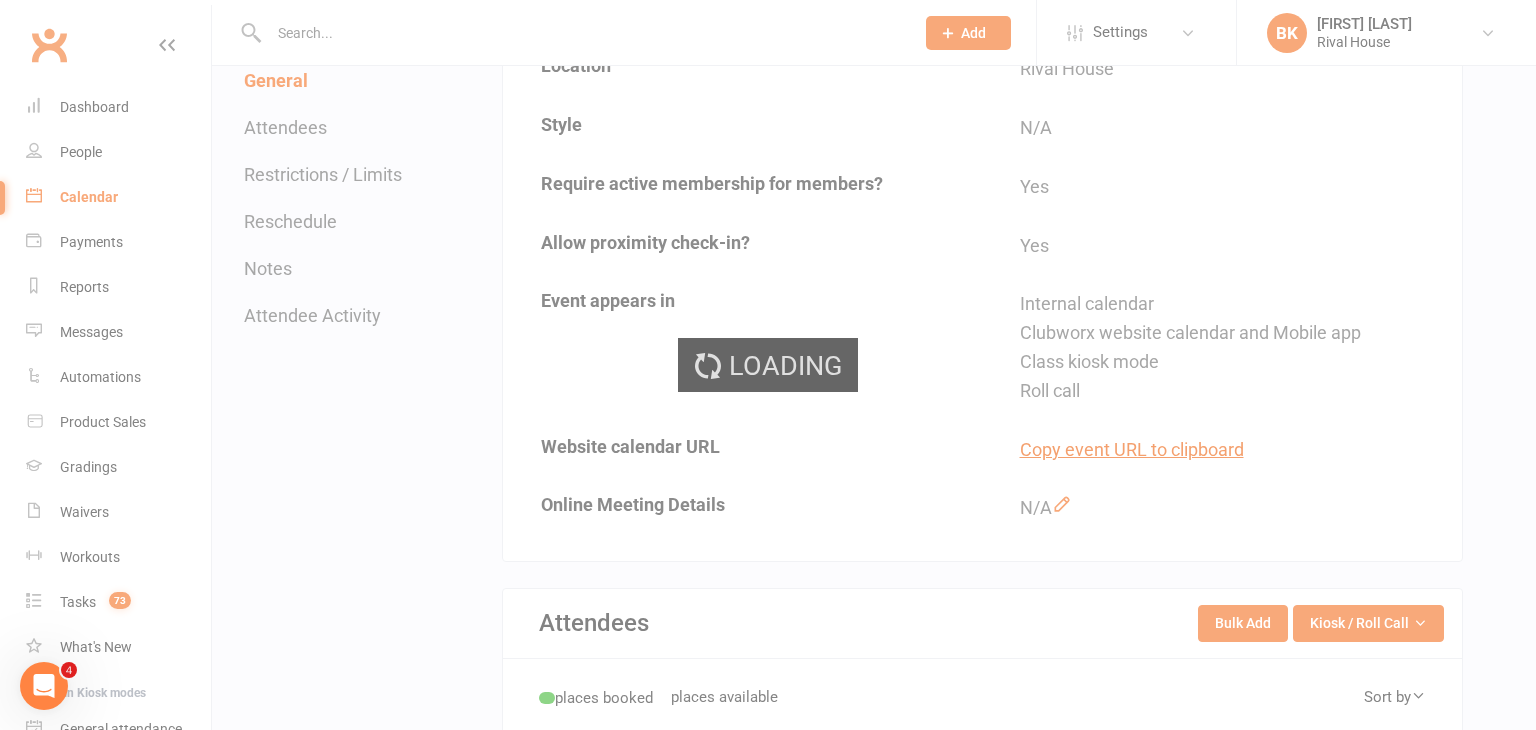 scroll, scrollTop: 0, scrollLeft: 0, axis: both 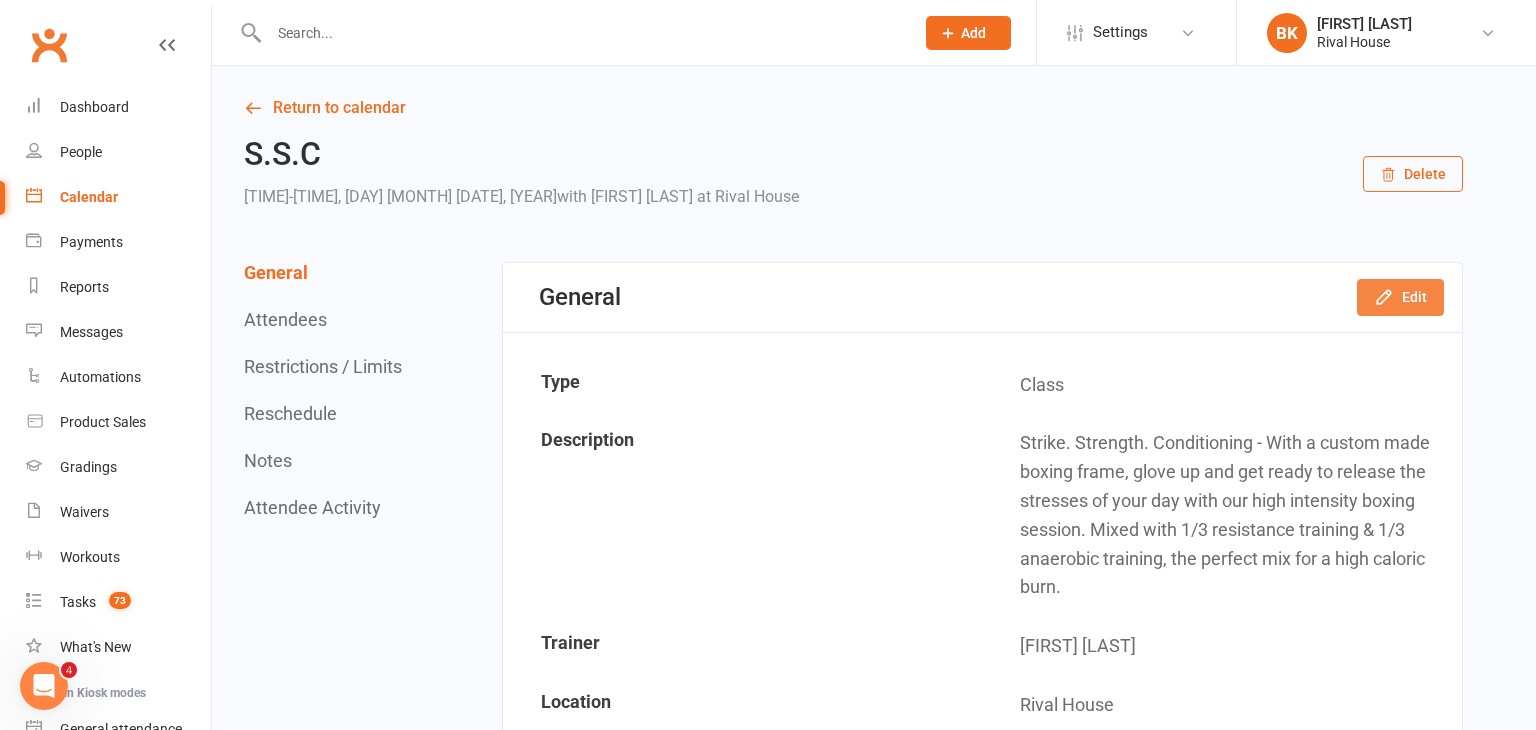 click on "Edit" at bounding box center (1400, 297) 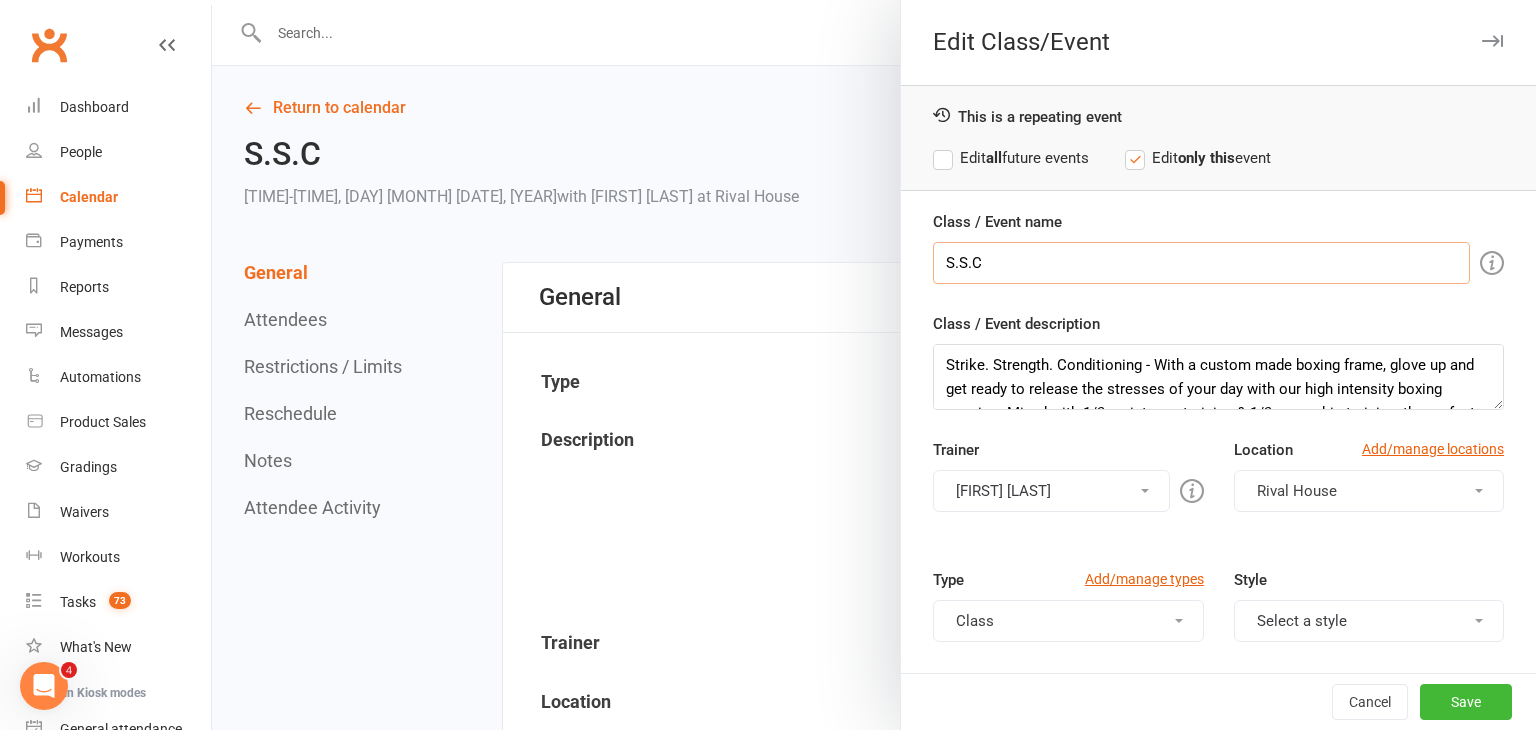 click on "S.S.C" at bounding box center [1201, 263] 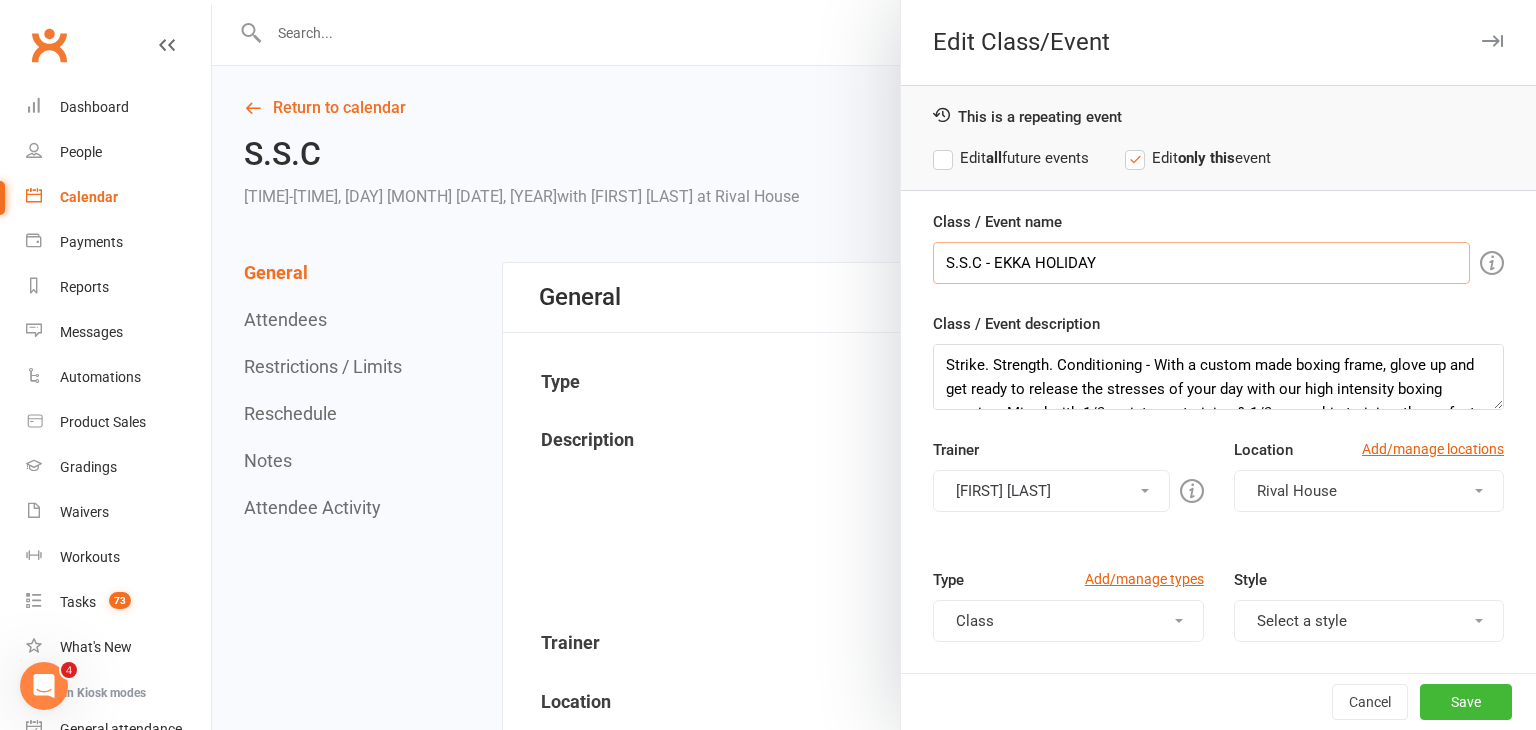 type on "S.S.C - EKKA HOLIDAY" 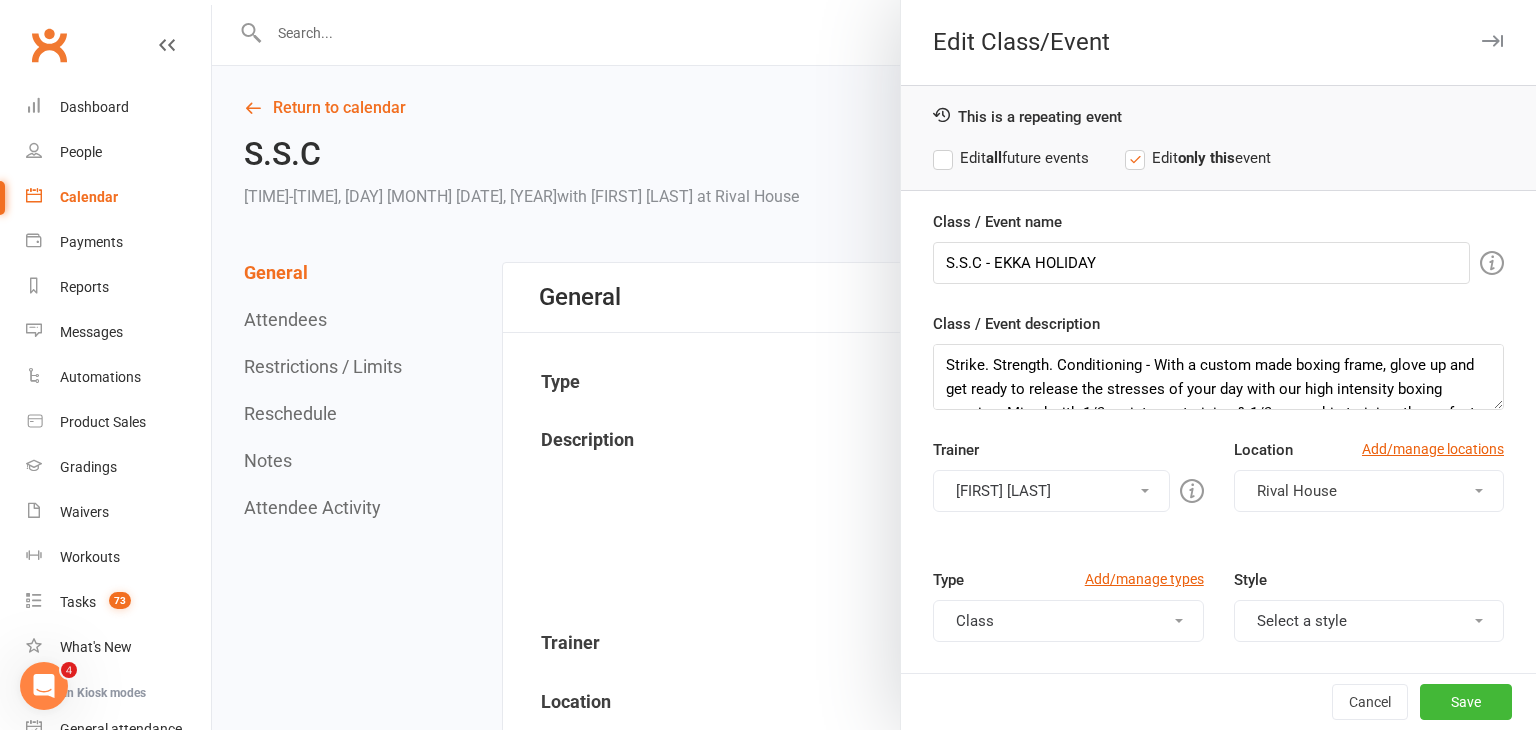 click on "[FIRST] [LAST]" at bounding box center (1051, 491) 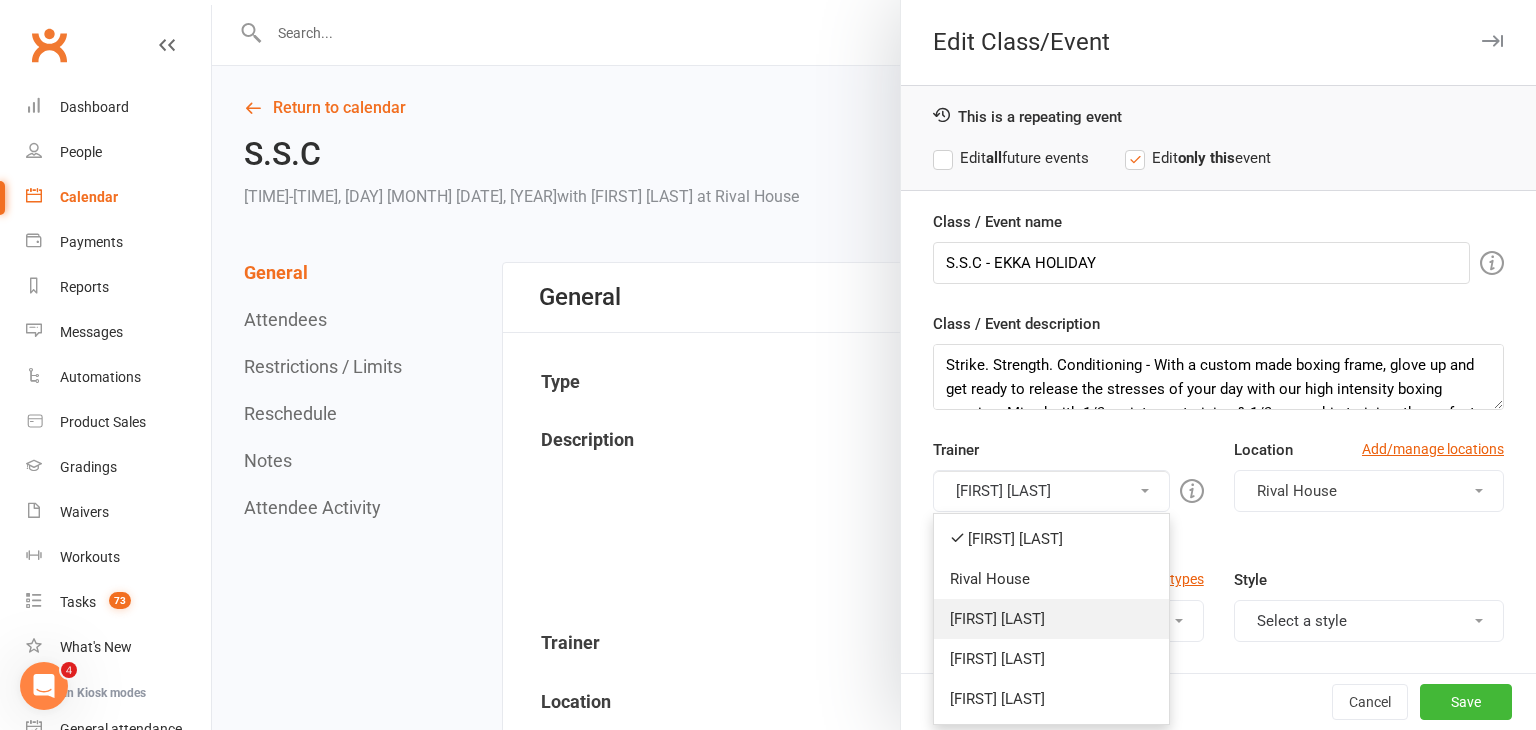 click on "[FIRST] [LAST]" at bounding box center [1051, 619] 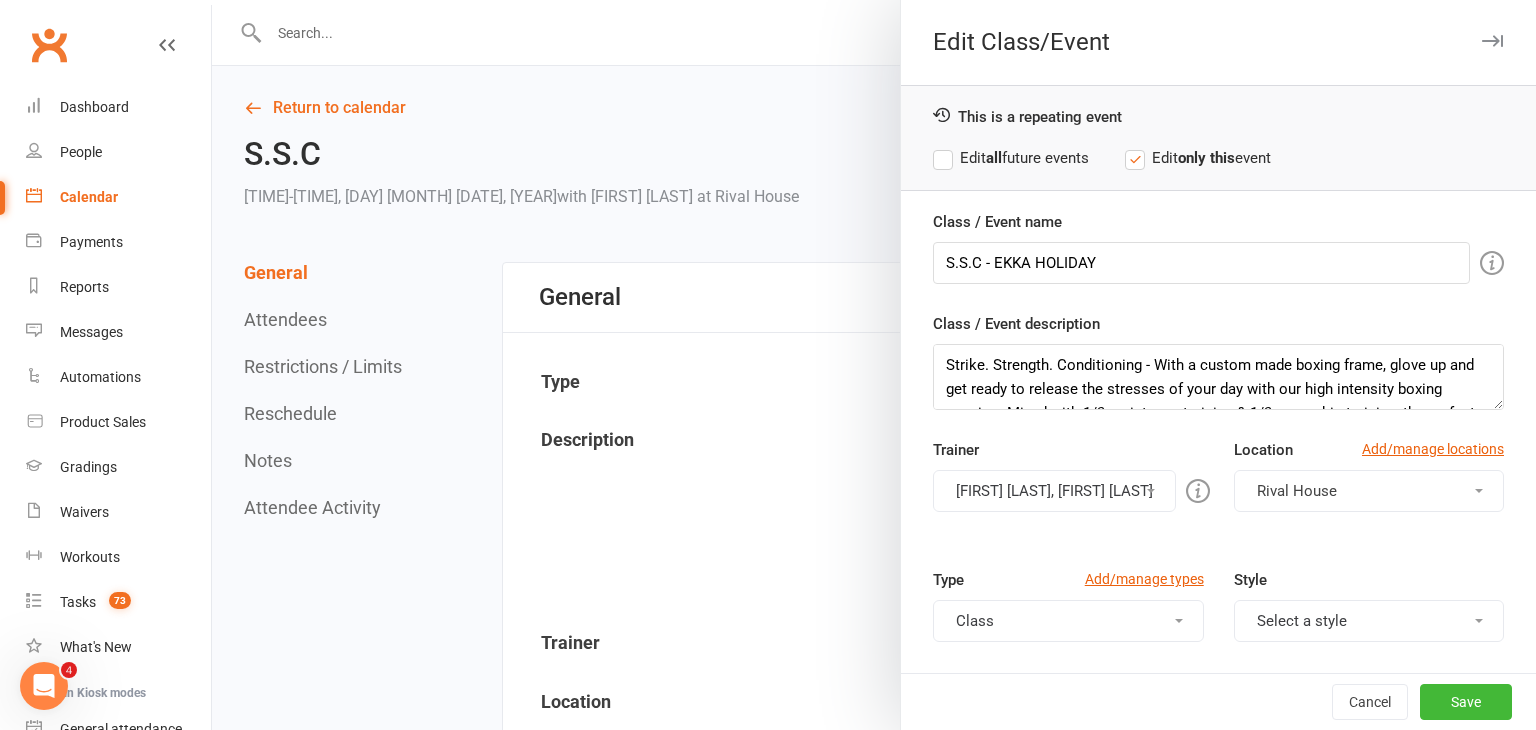 click on "[FIRST] [LAST], [FIRST] [LAST]" at bounding box center [1054, 491] 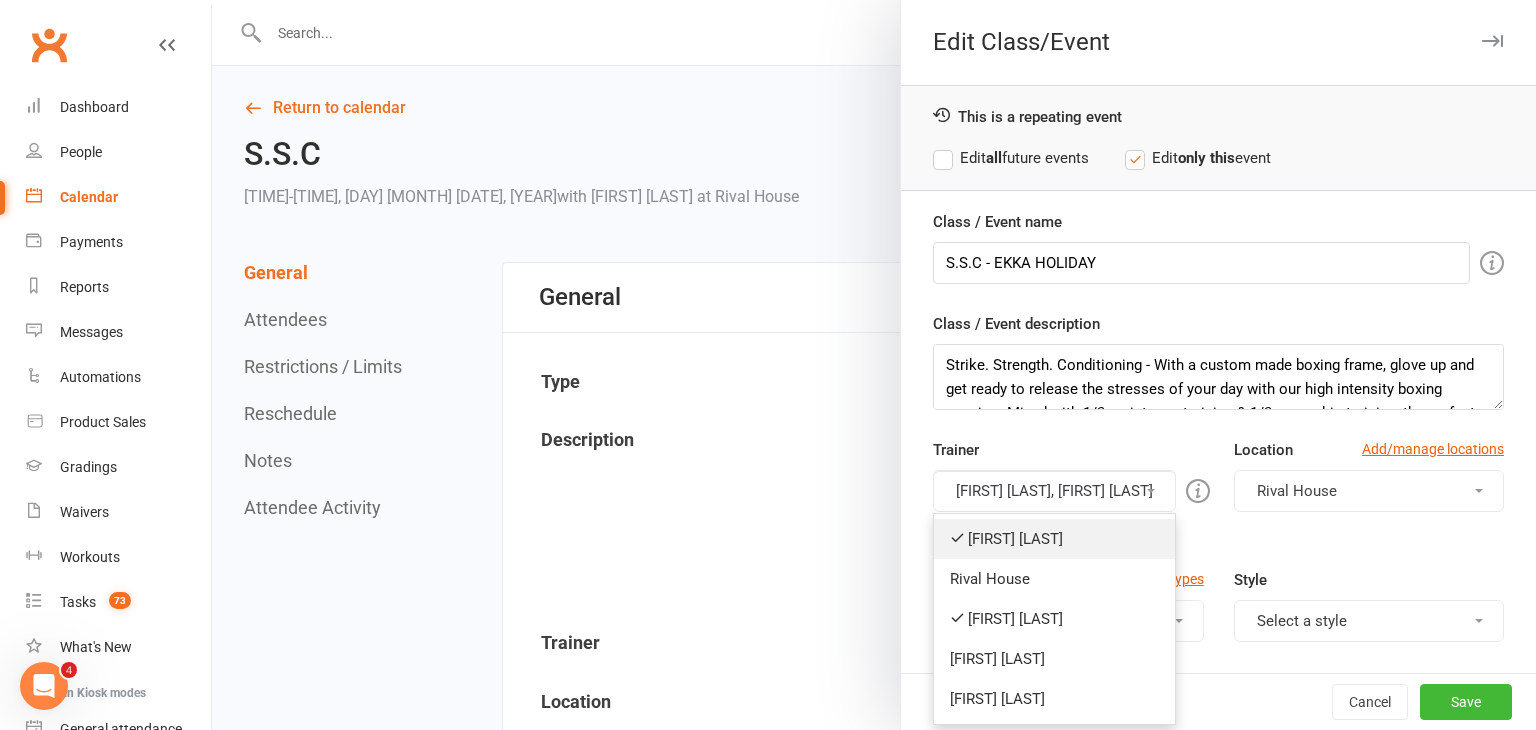 click on "[FIRST] [LAST]" at bounding box center (1054, 539) 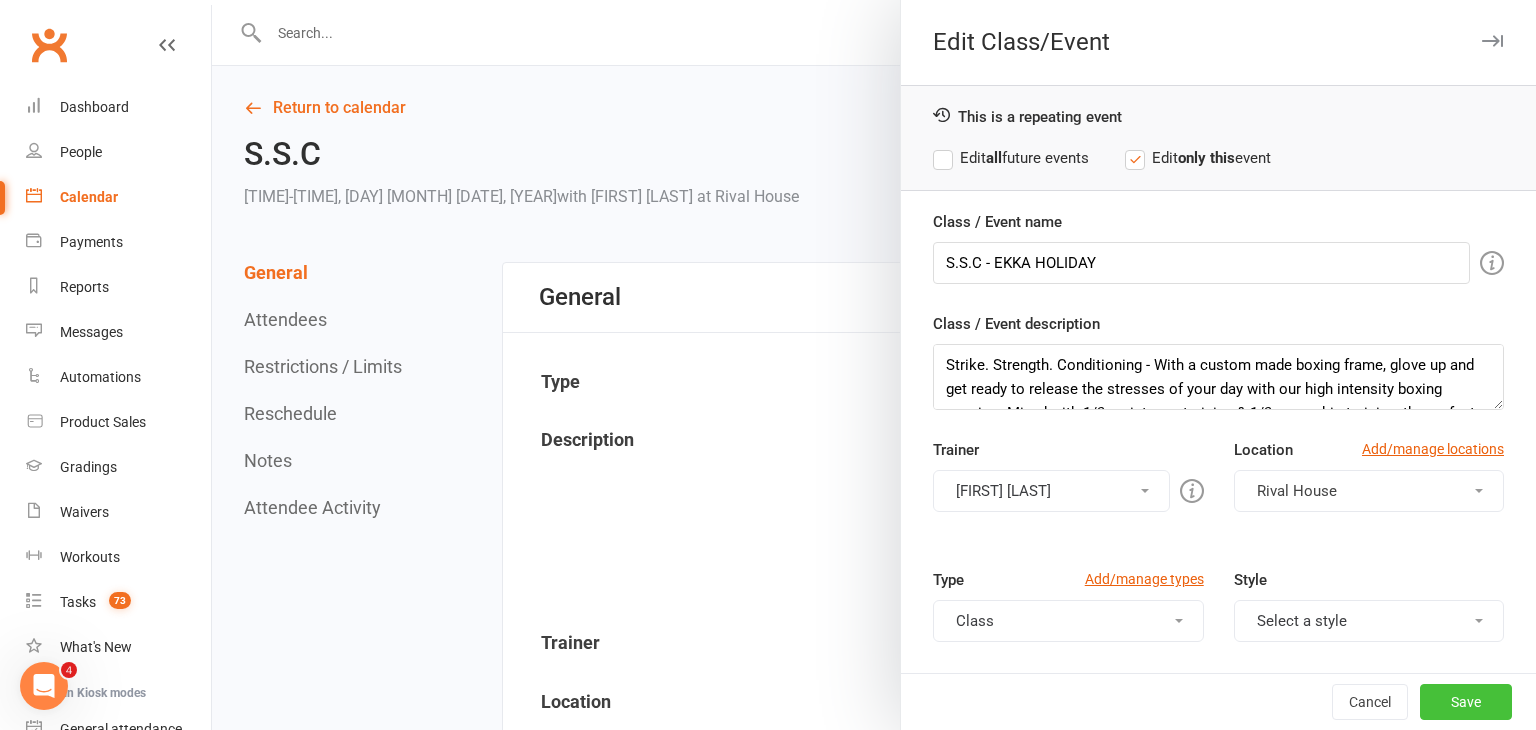 click on "Save" at bounding box center (1466, 702) 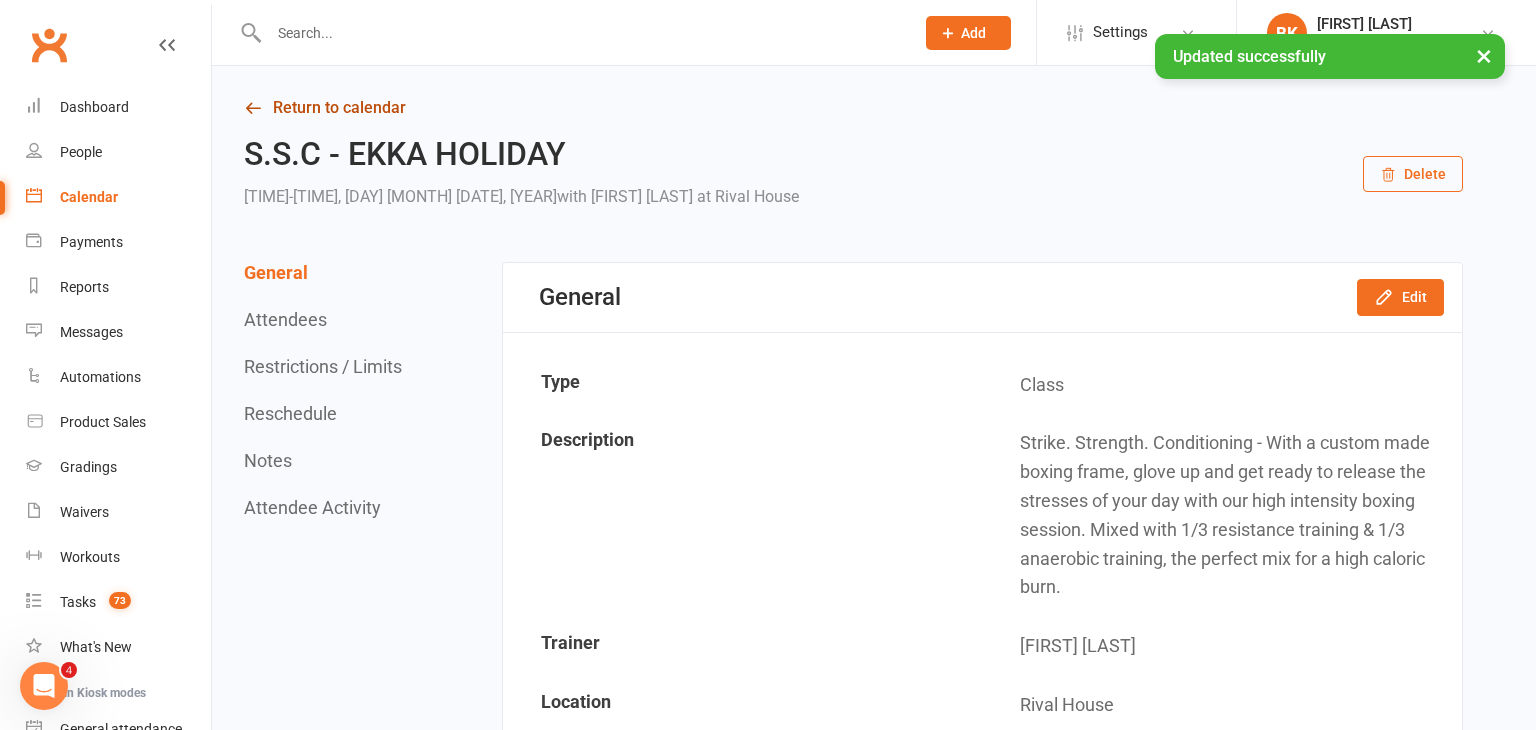 click on "Return to calendar" at bounding box center (853, 108) 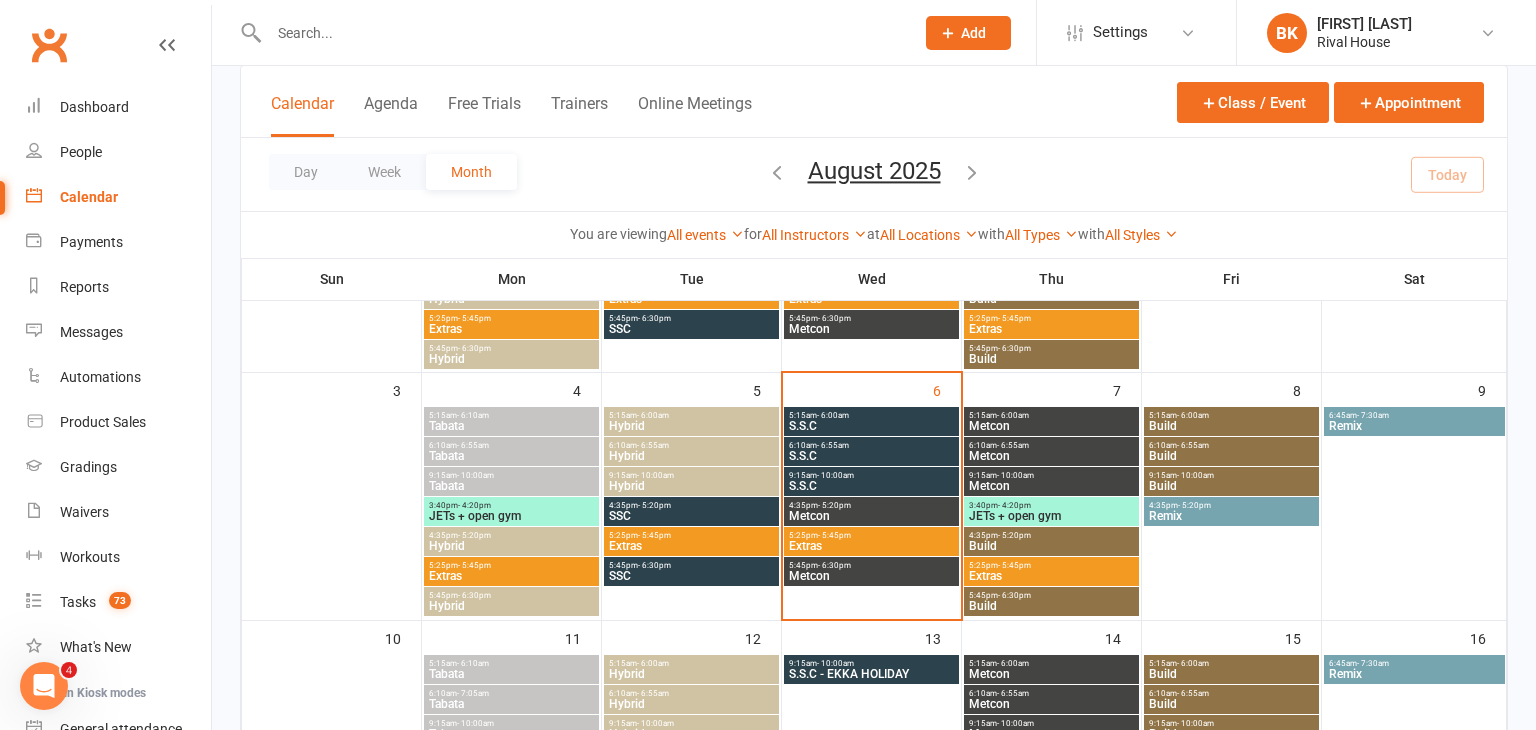 scroll, scrollTop: 310, scrollLeft: 0, axis: vertical 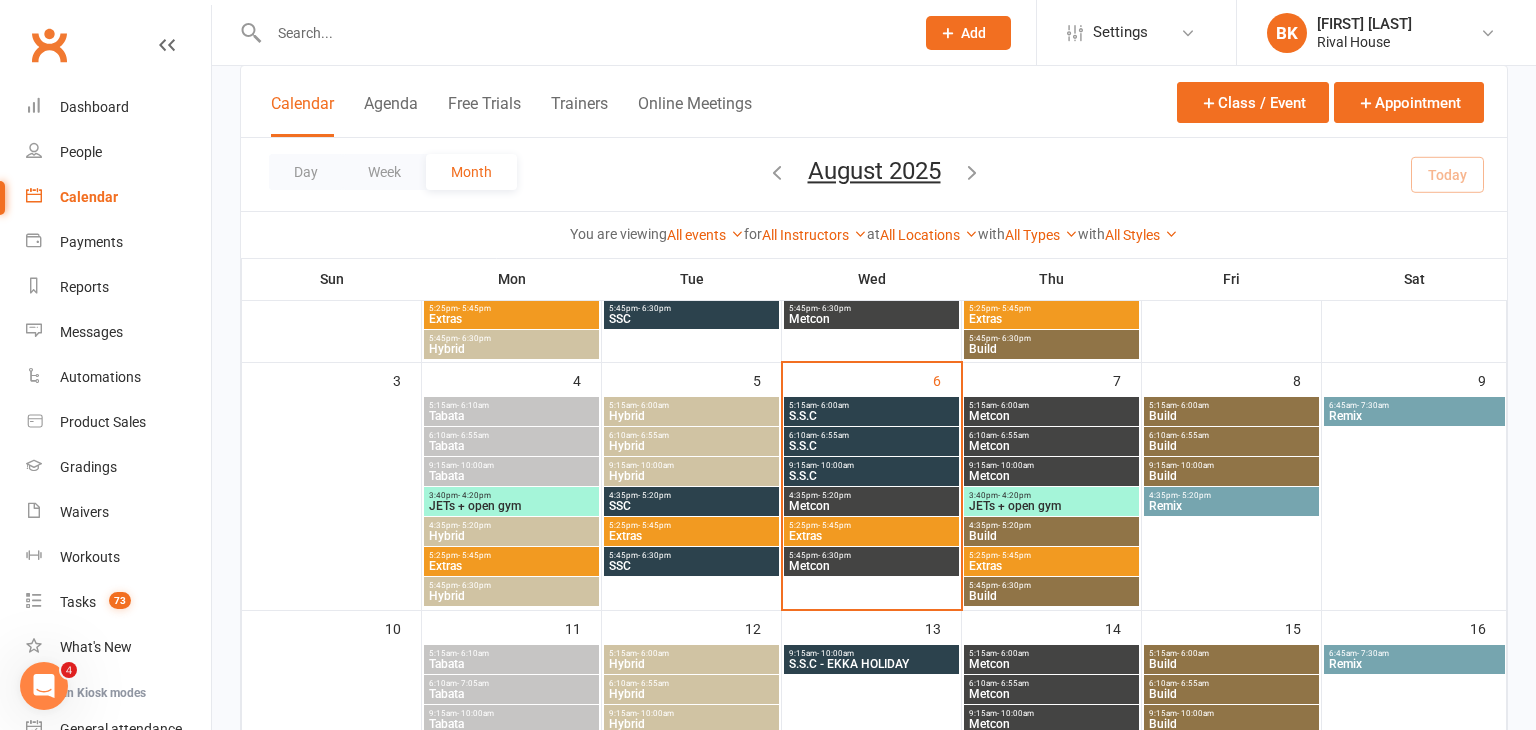 click on "9:15am  - 10:00am" at bounding box center [871, 465] 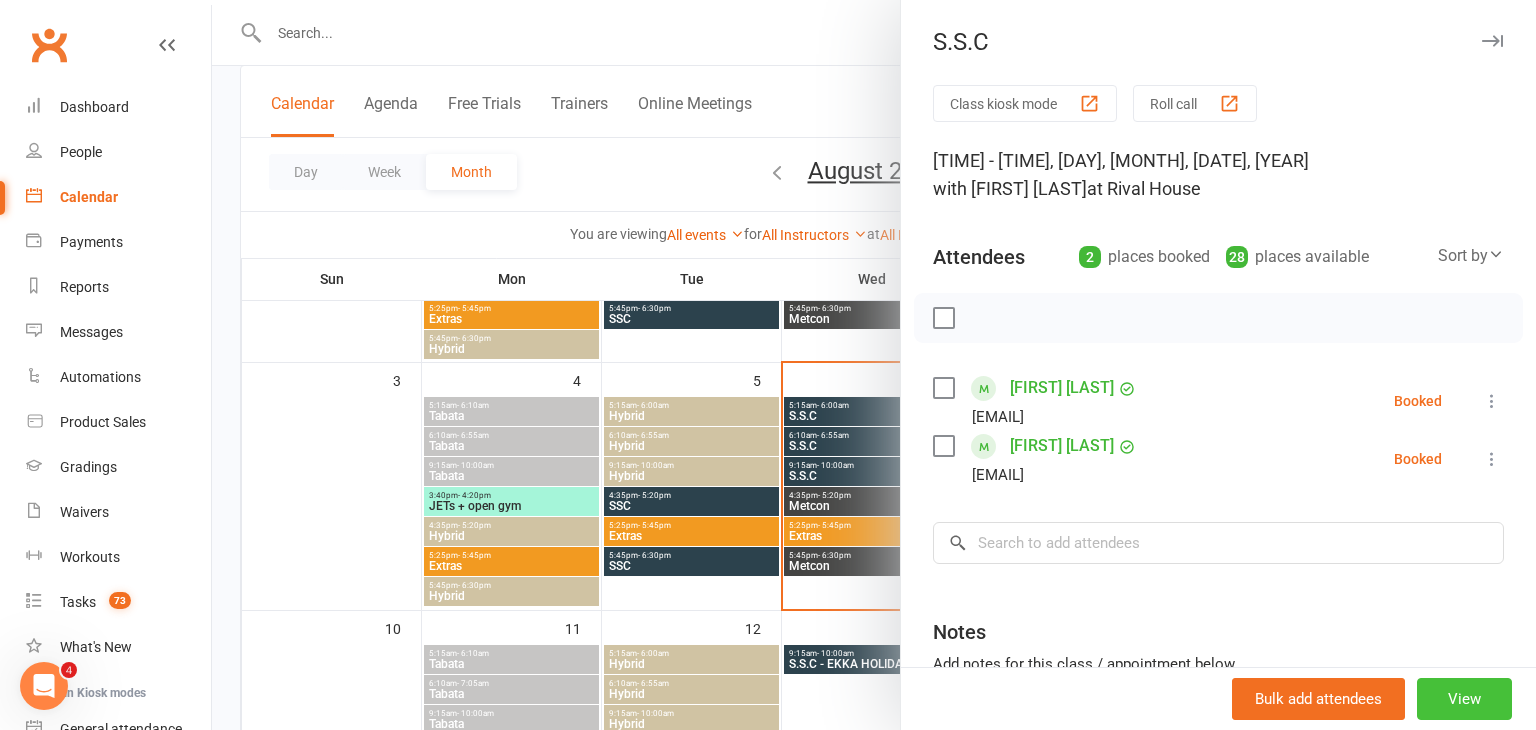 click on "View" at bounding box center (1464, 699) 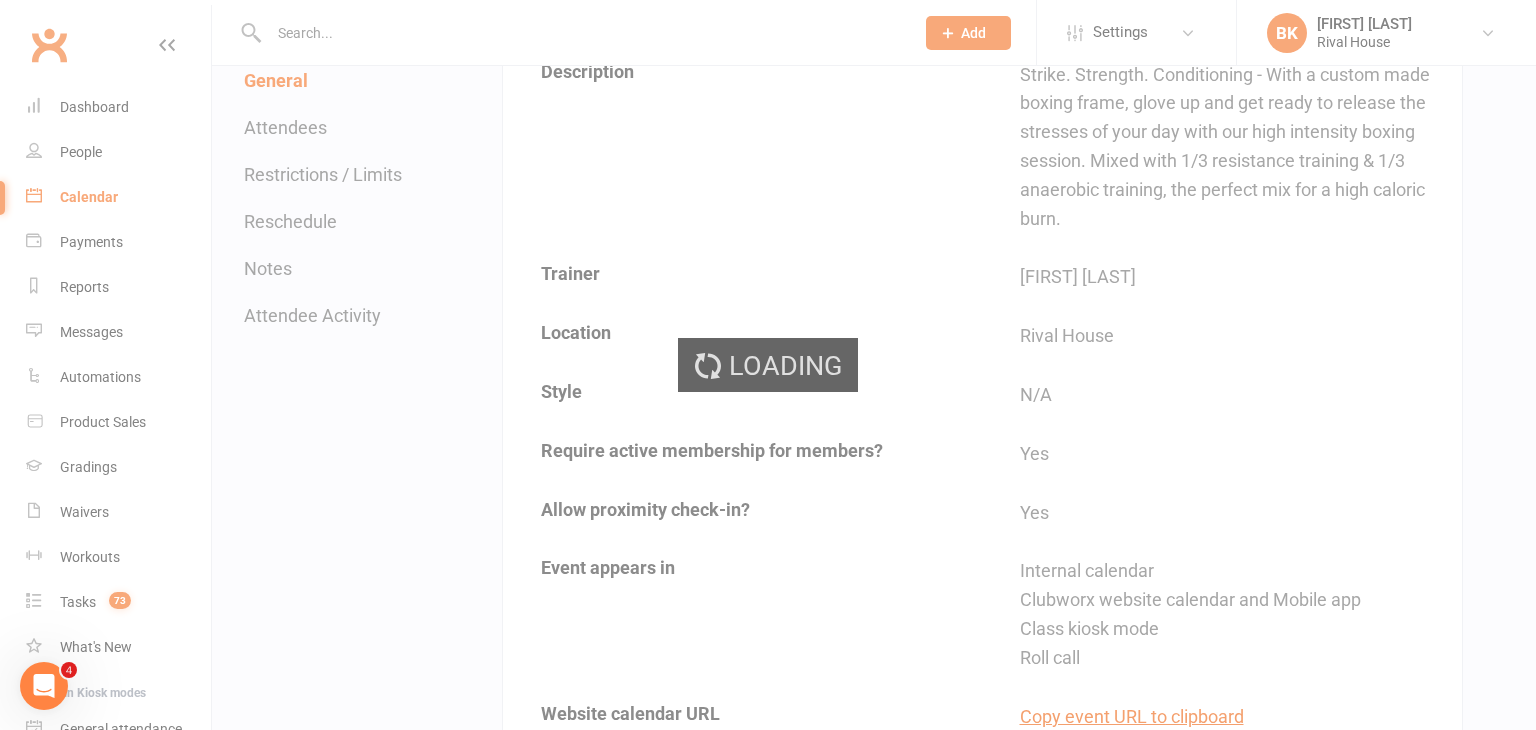 scroll, scrollTop: 0, scrollLeft: 0, axis: both 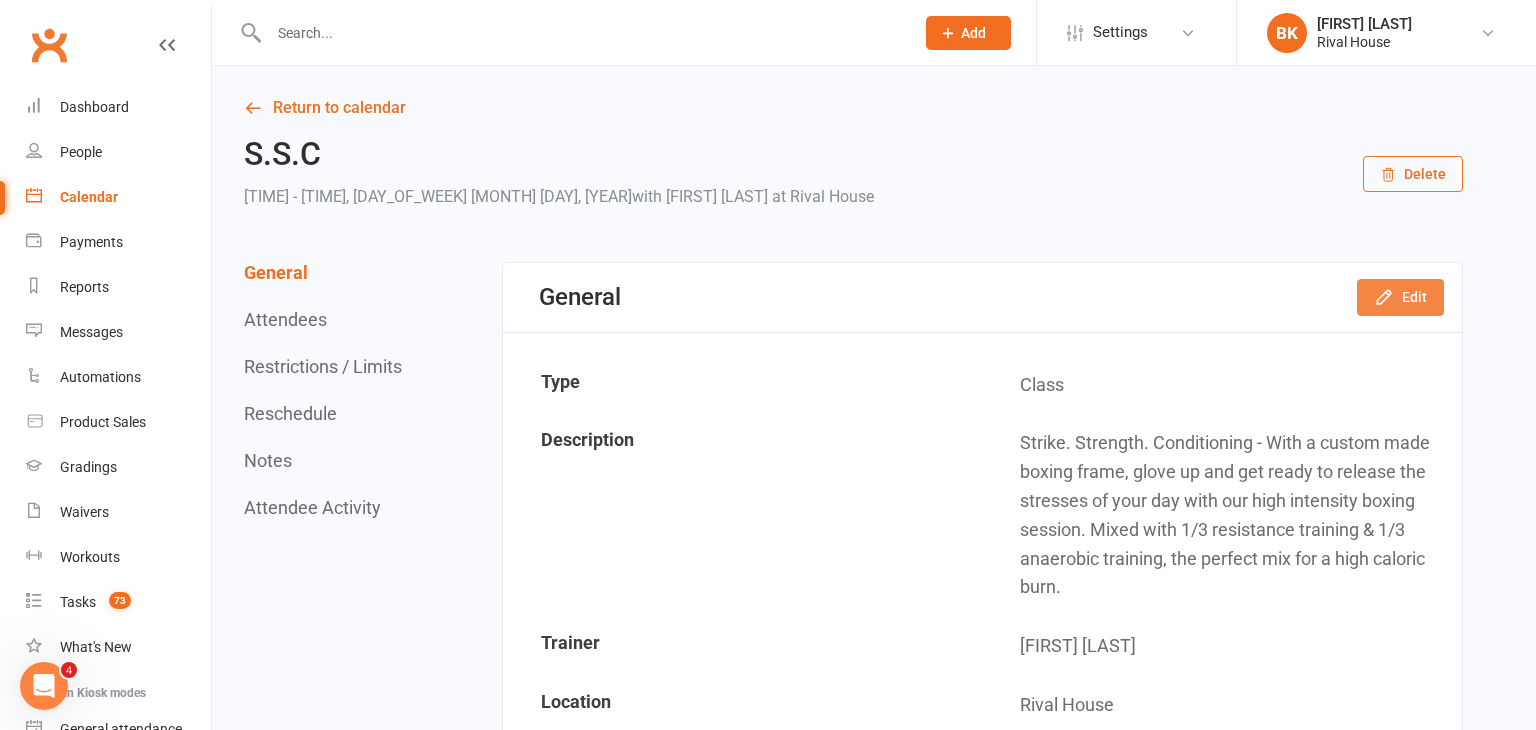 click on "Edit" at bounding box center (1400, 297) 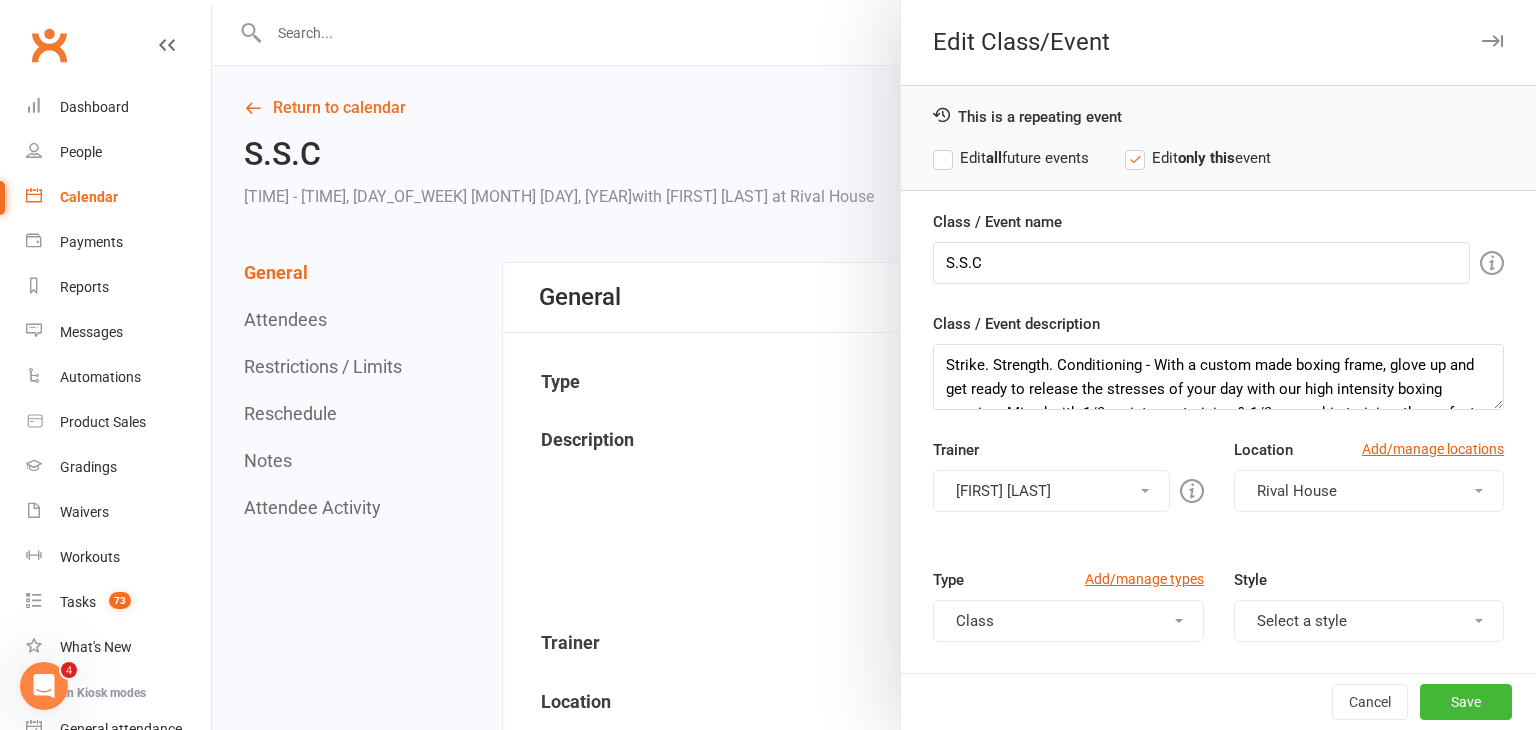 click on "Edit  all  future events" at bounding box center [1011, 158] 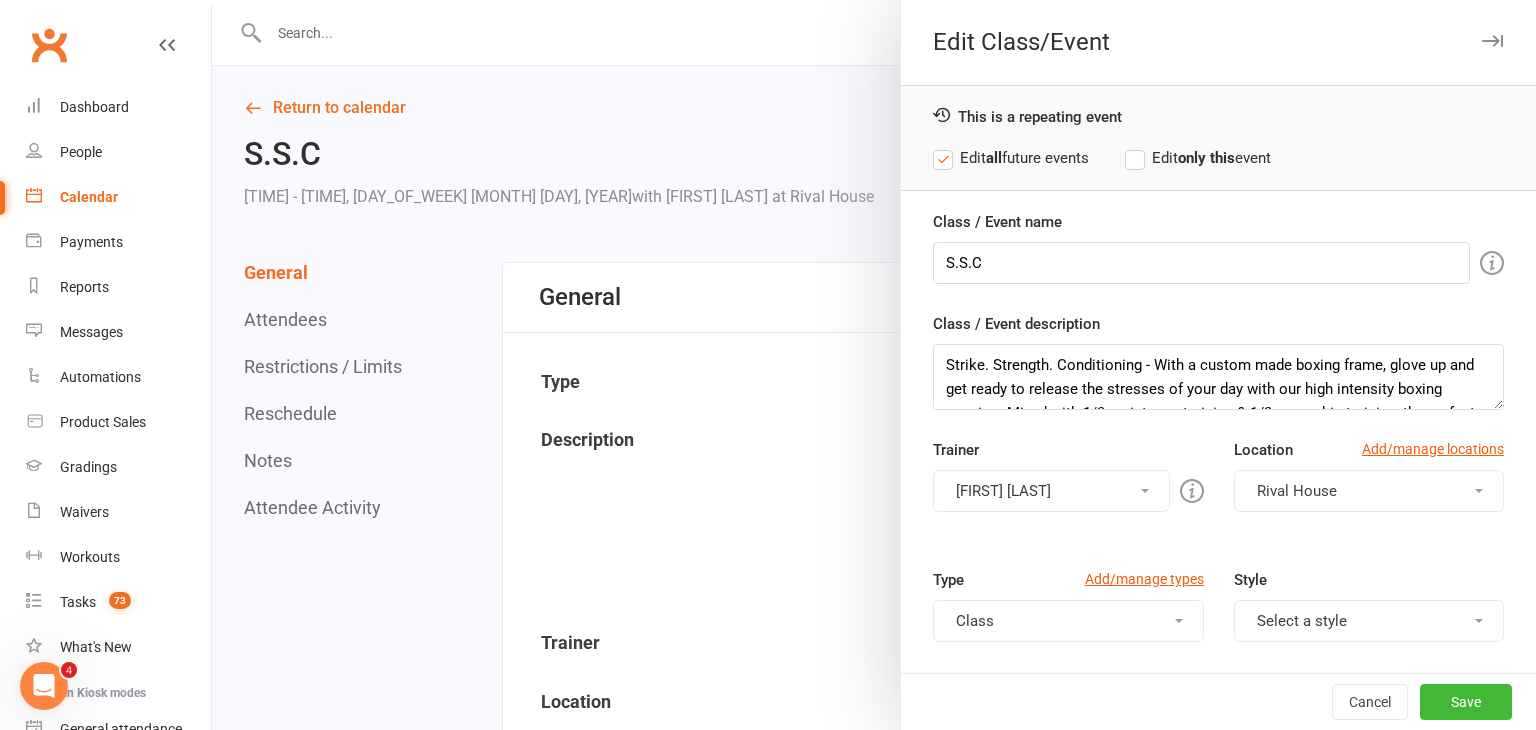 click on "[FIRST] [LAST]" at bounding box center (1051, 491) 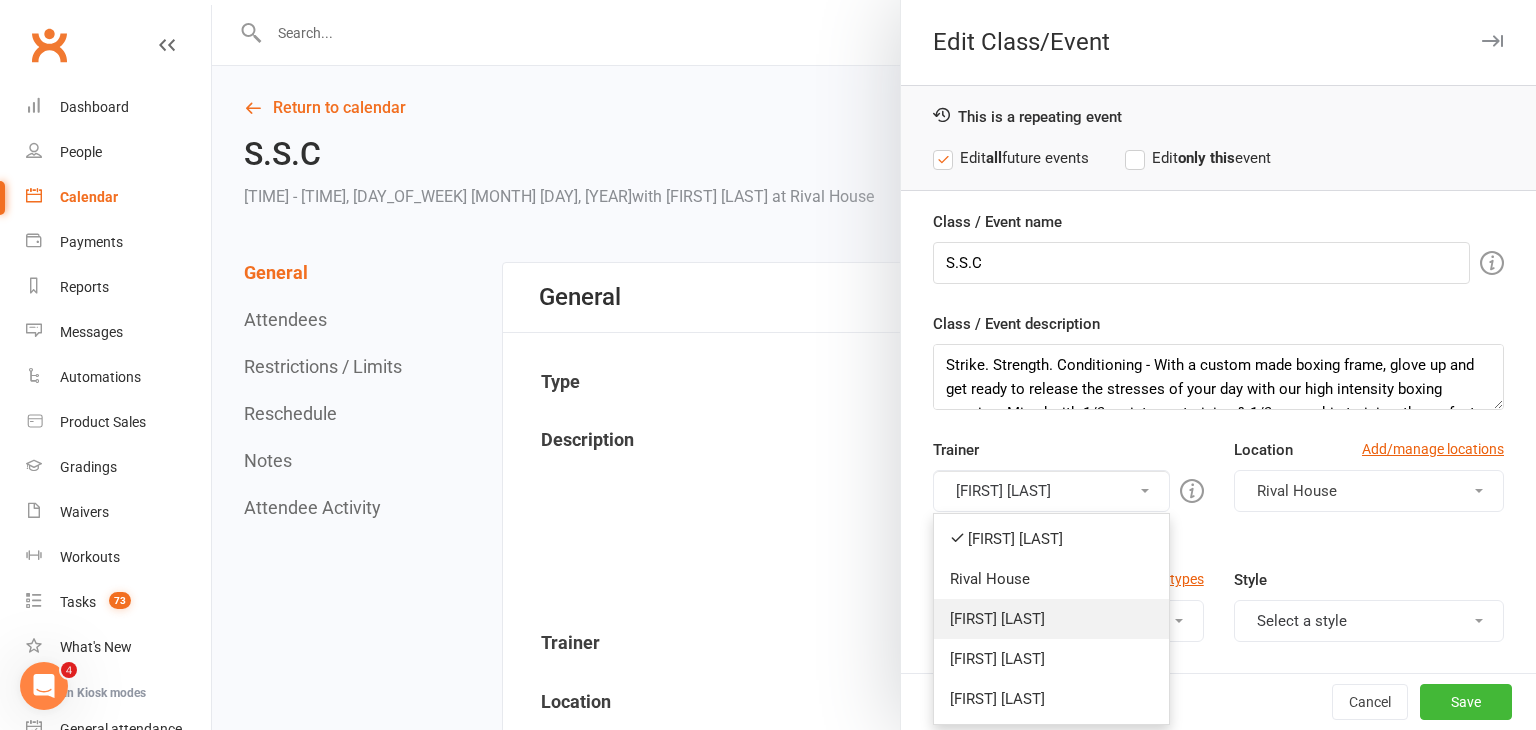 click on "[FIRST] [LAST]" at bounding box center [1051, 619] 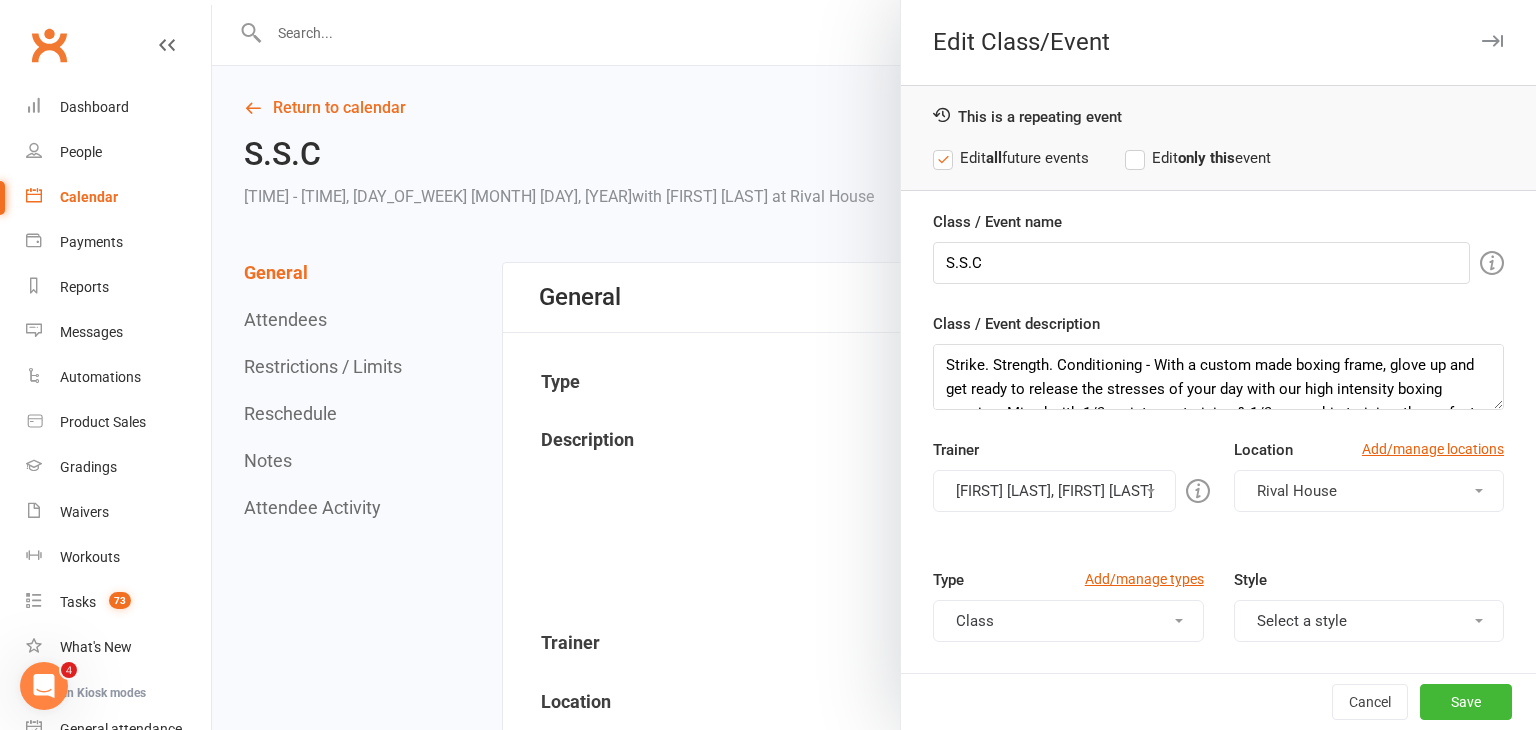 click on "[FIRST] [LAST], [FIRST] [LAST]" at bounding box center [1054, 491] 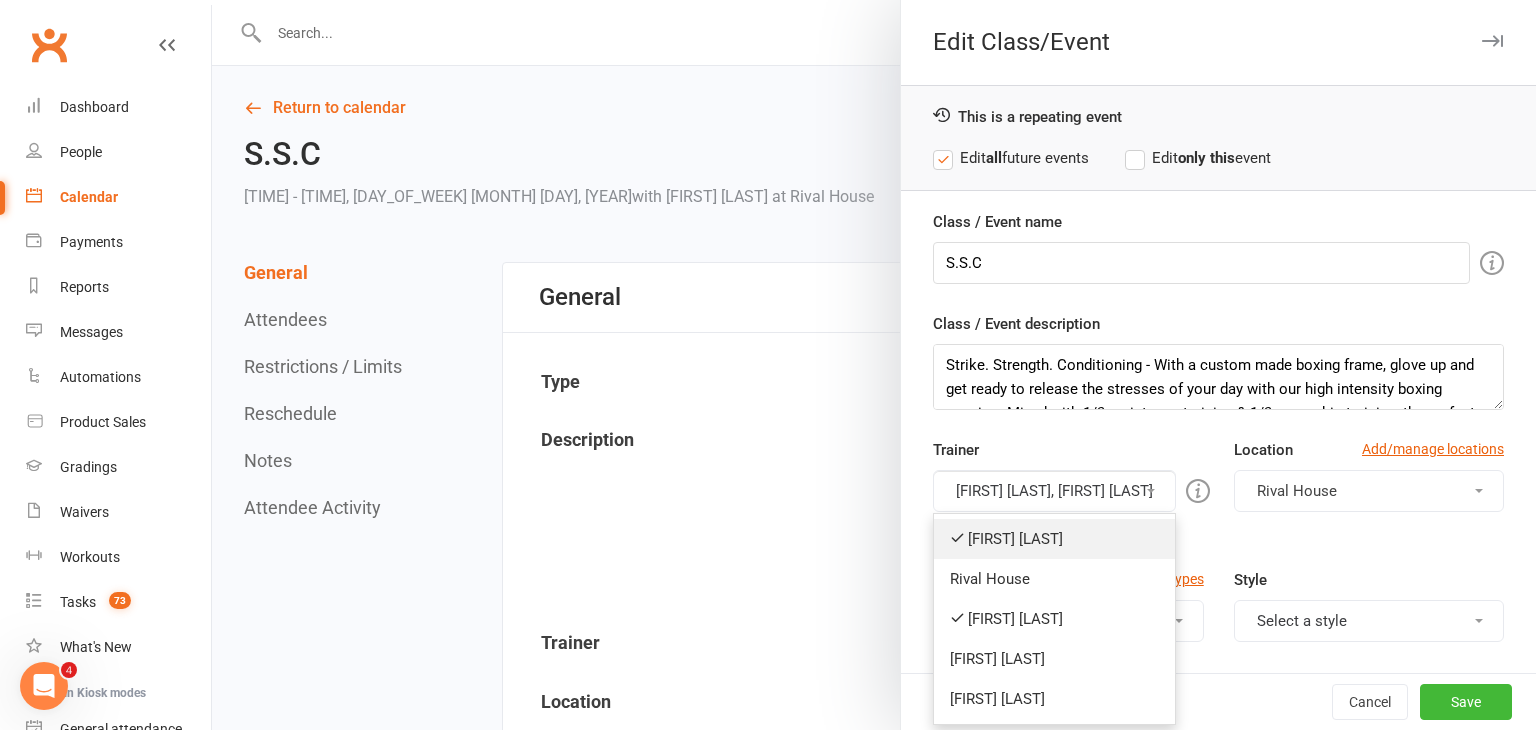 click on "[FIRST] [LAST]" at bounding box center (1054, 539) 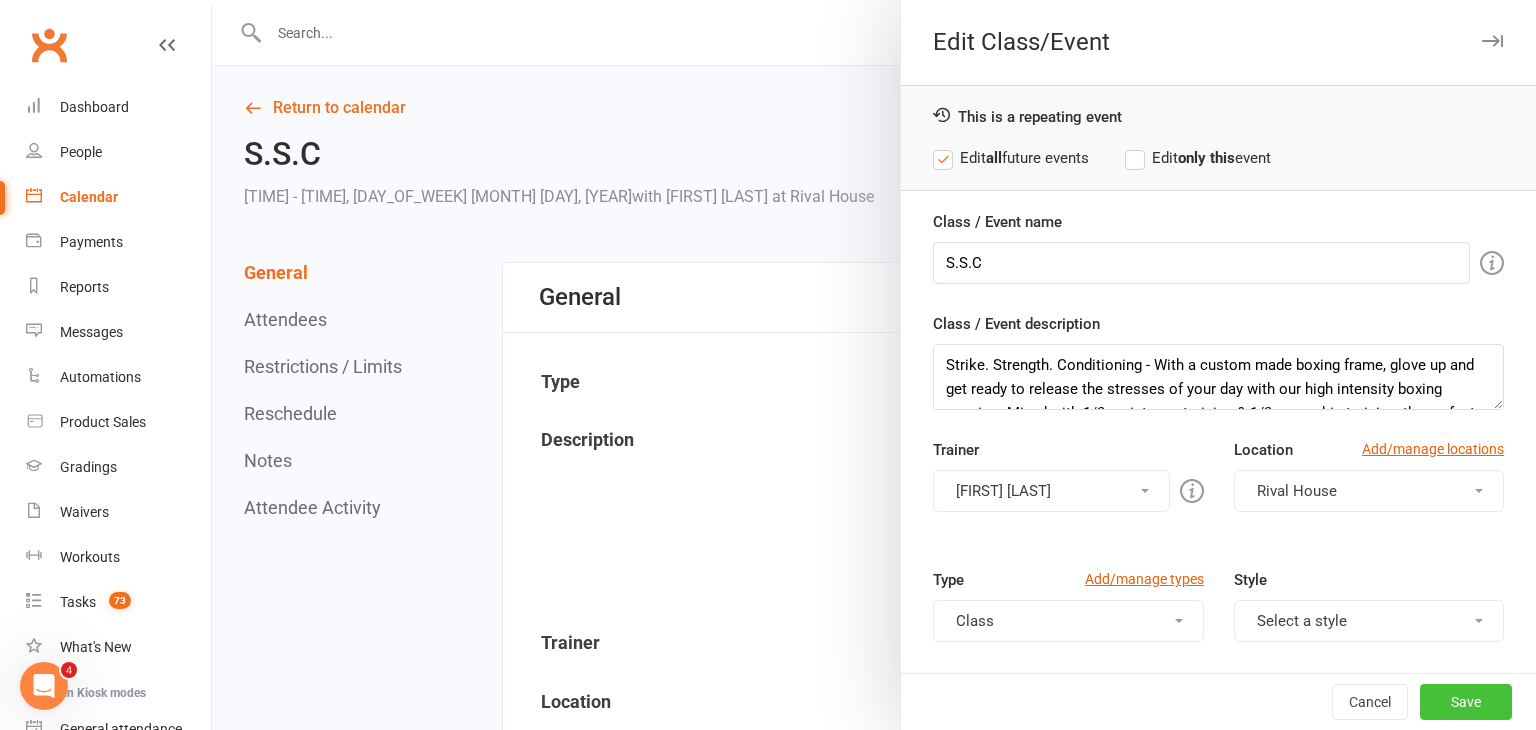 click on "Save" at bounding box center (1466, 702) 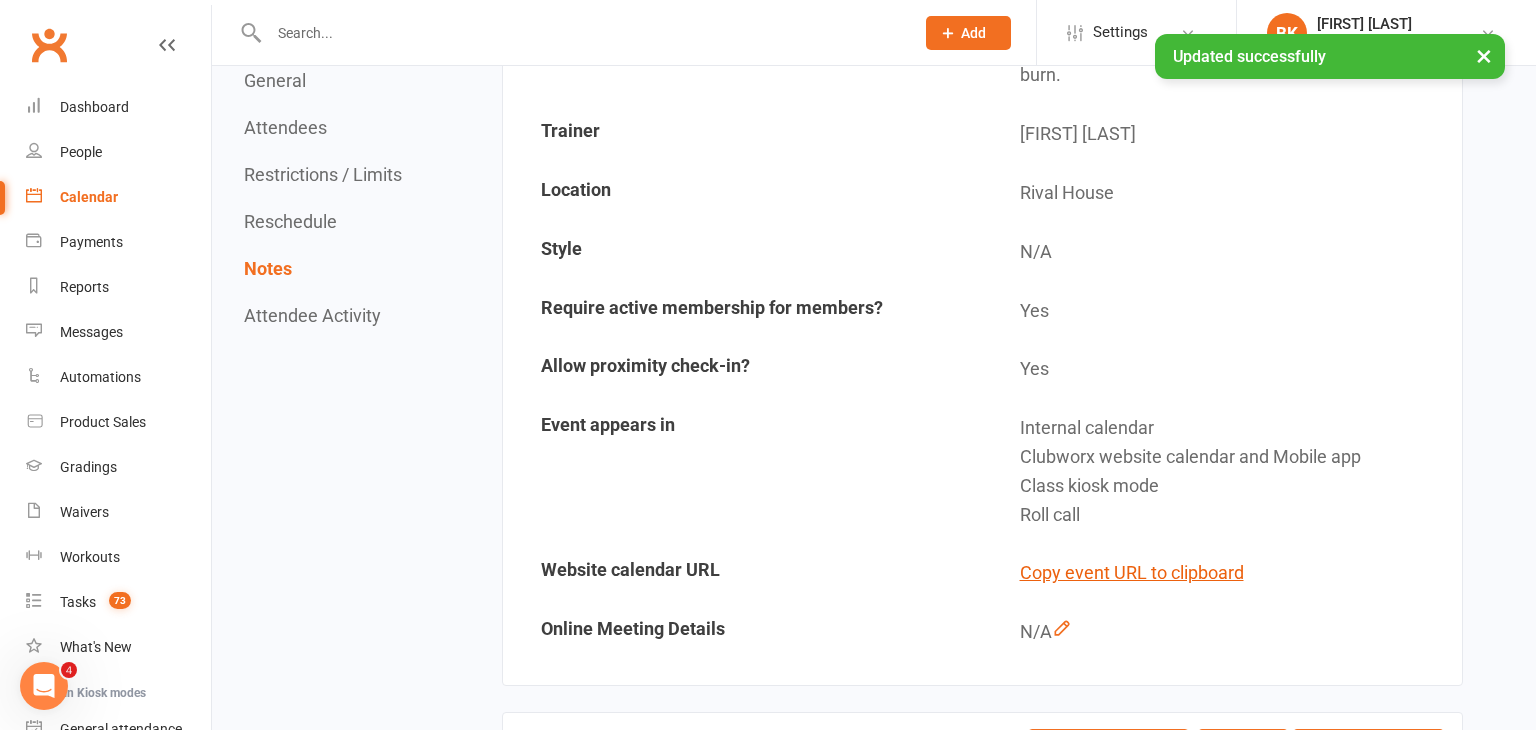 scroll, scrollTop: 0, scrollLeft: 0, axis: both 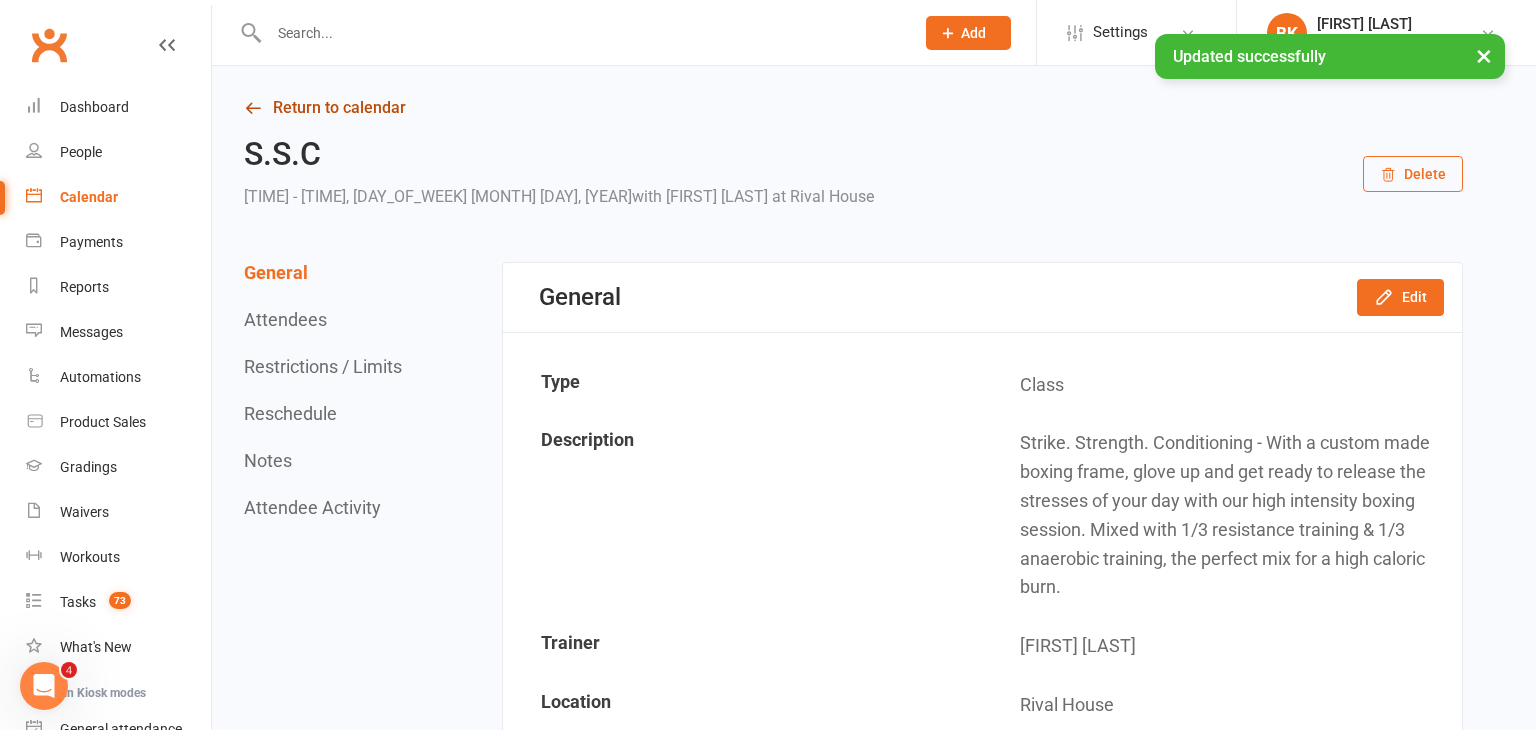 click on "Return to calendar" at bounding box center [853, 108] 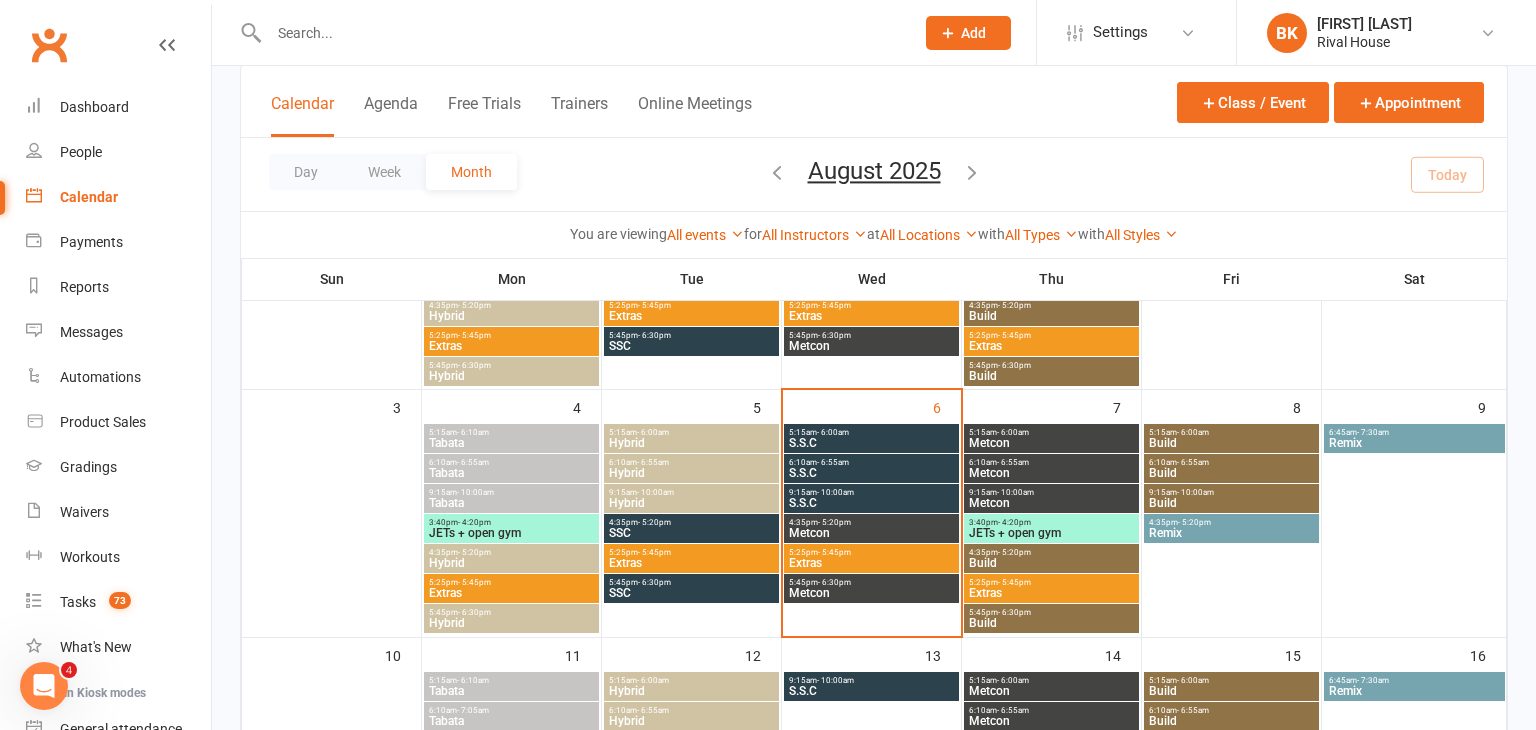 scroll, scrollTop: 287, scrollLeft: 0, axis: vertical 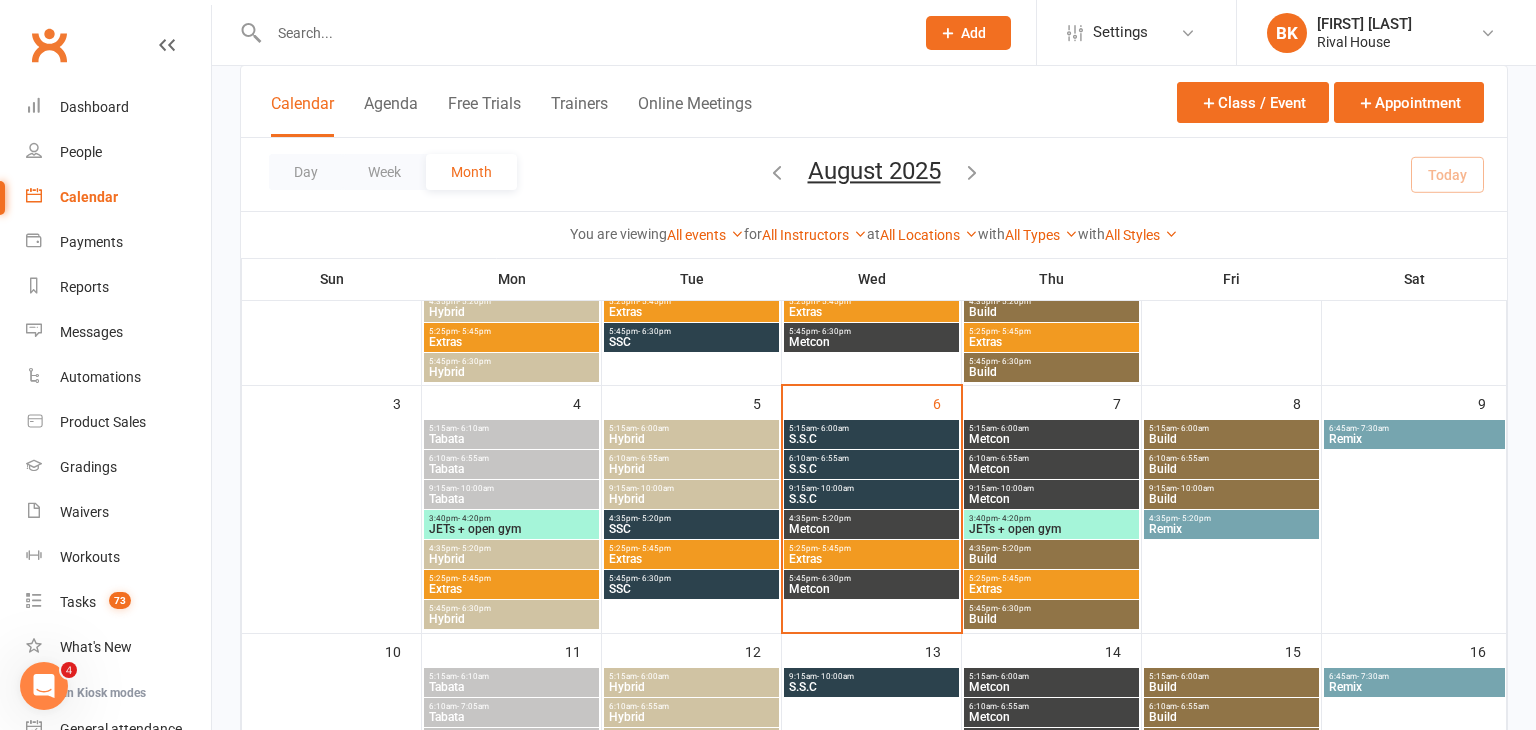 click on "S.S.C" at bounding box center [871, 499] 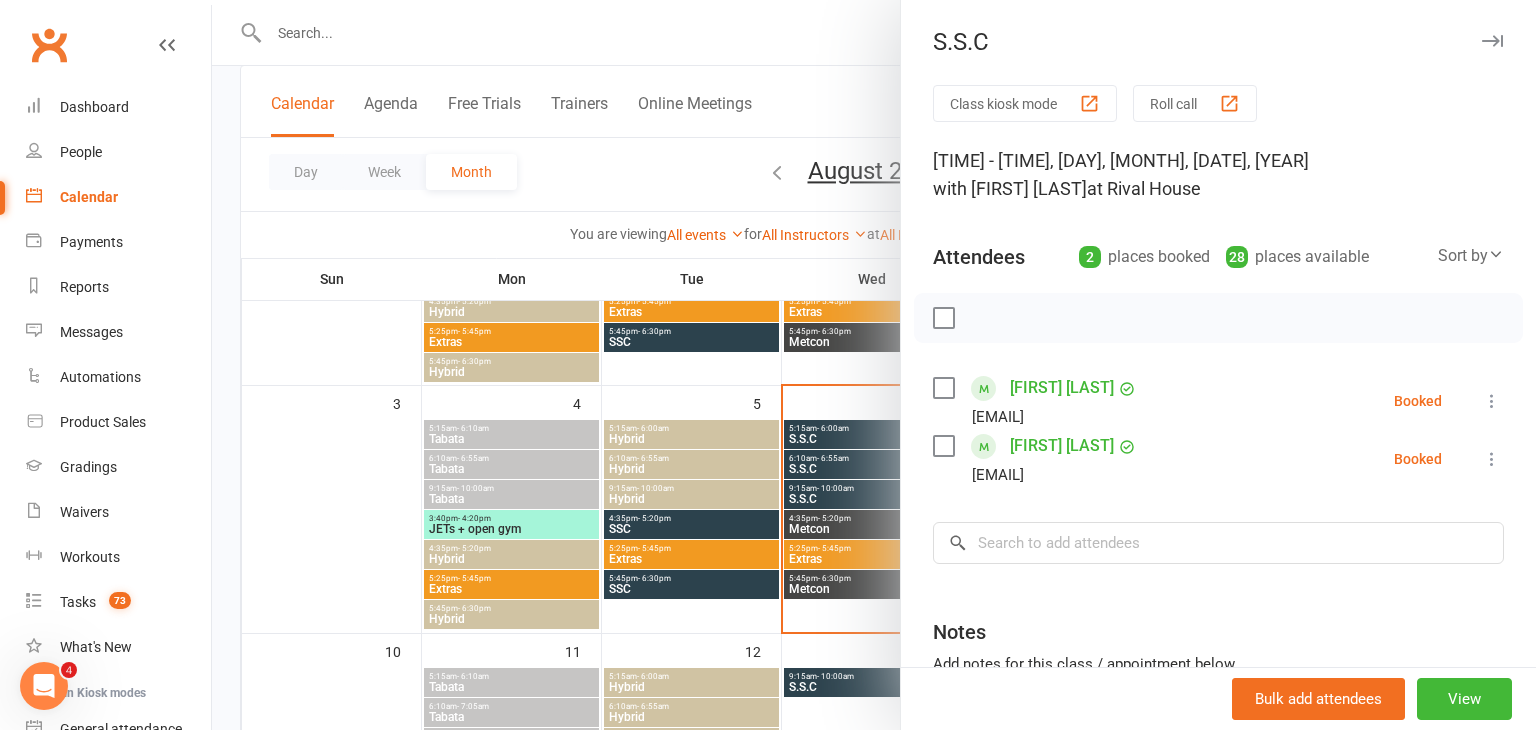click at bounding box center [1492, 41] 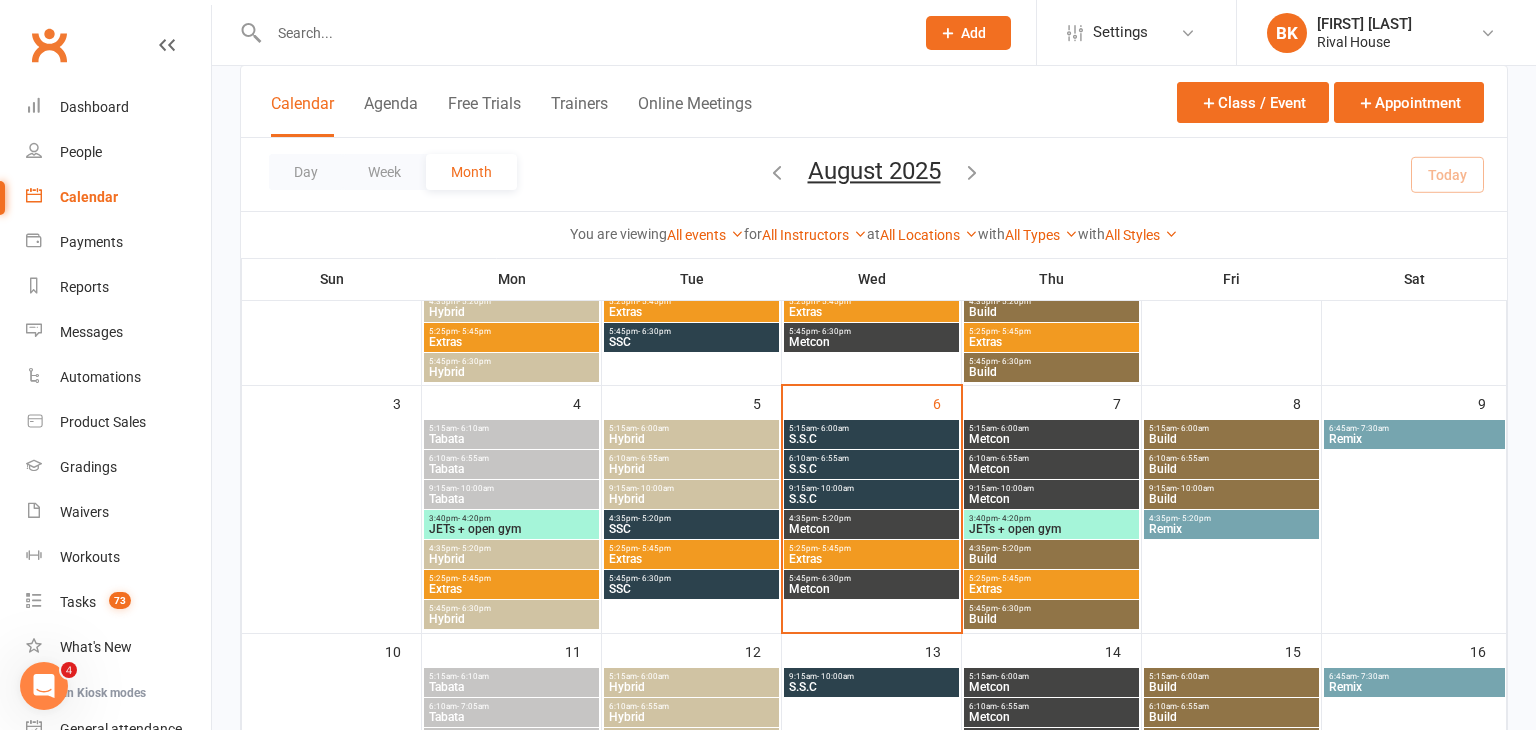 click on "Hybrid" at bounding box center (691, 499) 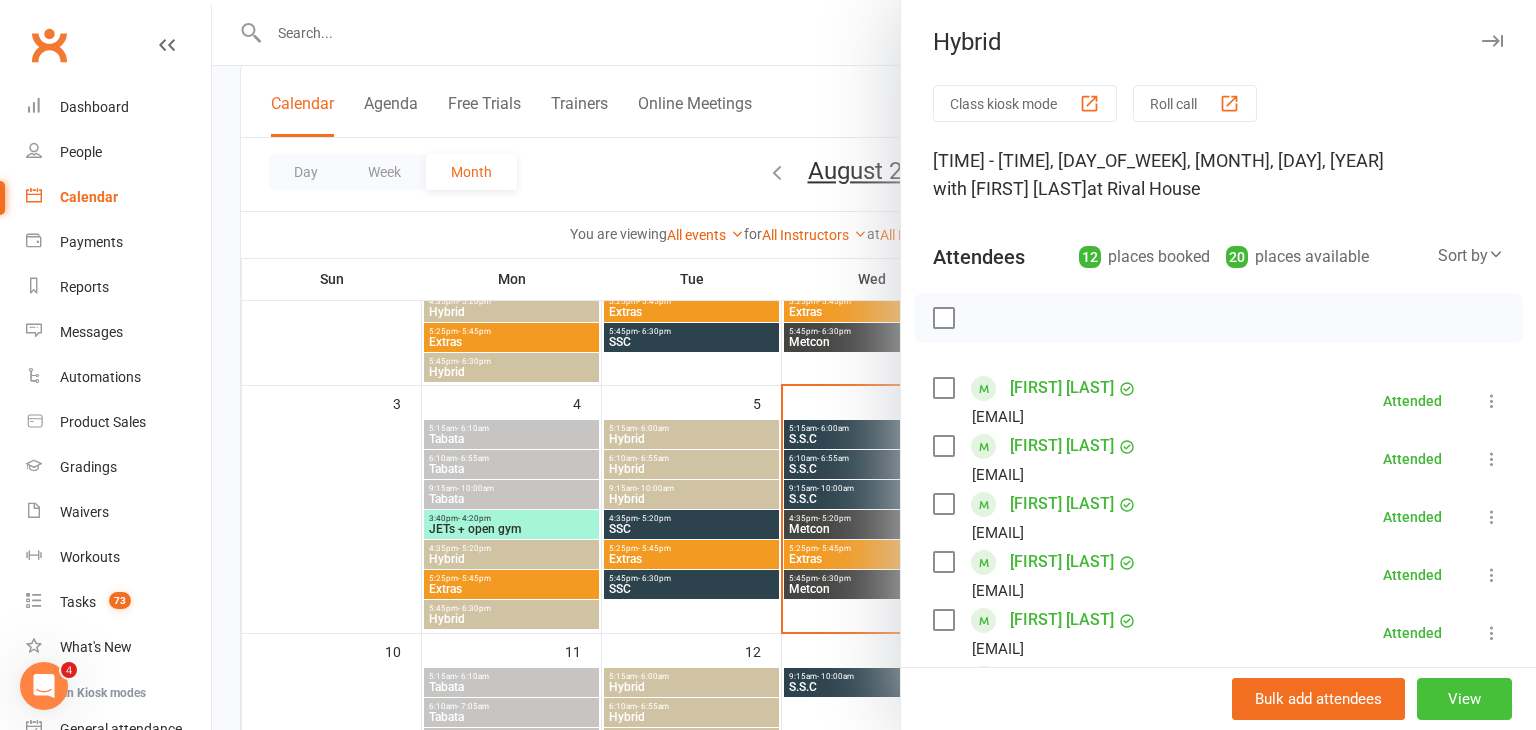 click on "View" at bounding box center [1464, 699] 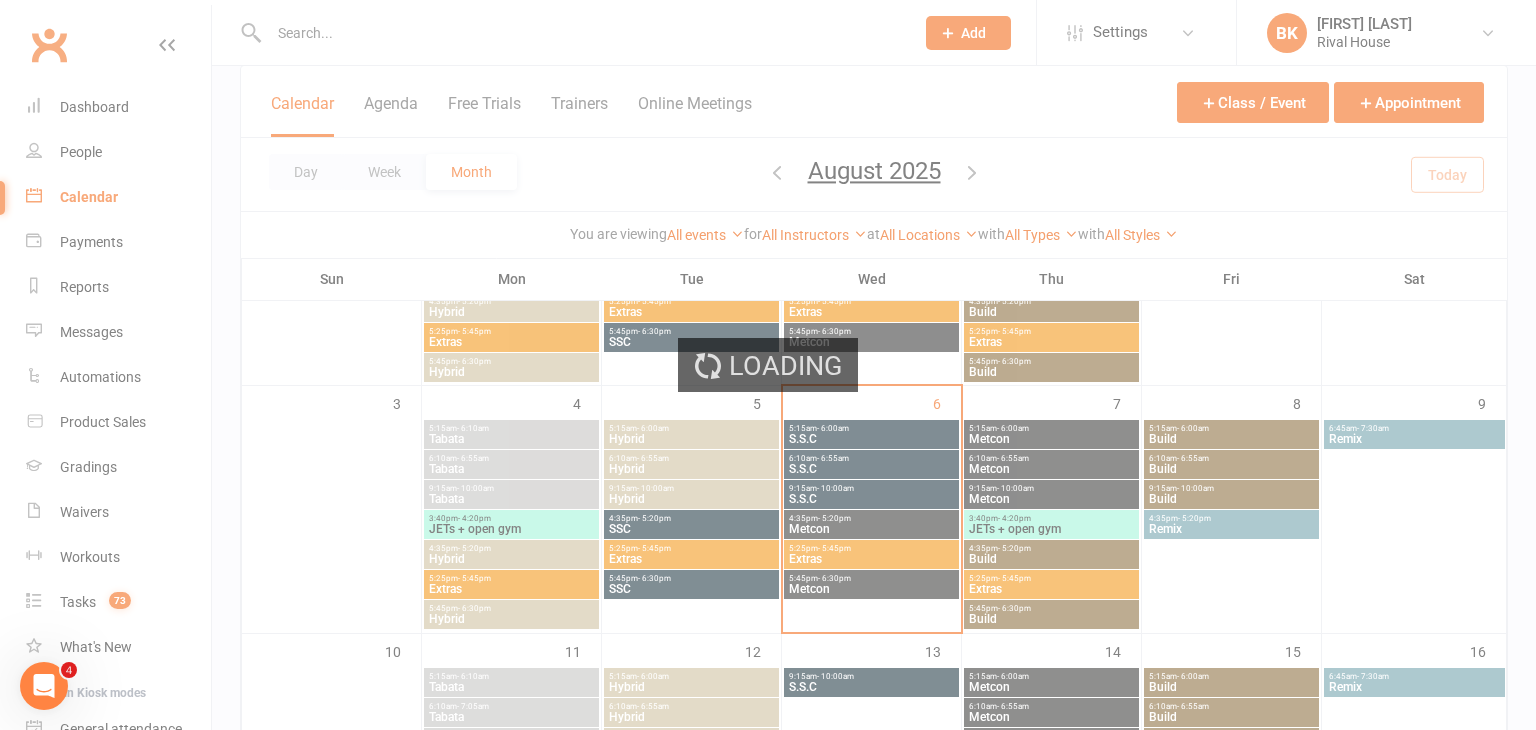 scroll, scrollTop: 0, scrollLeft: 0, axis: both 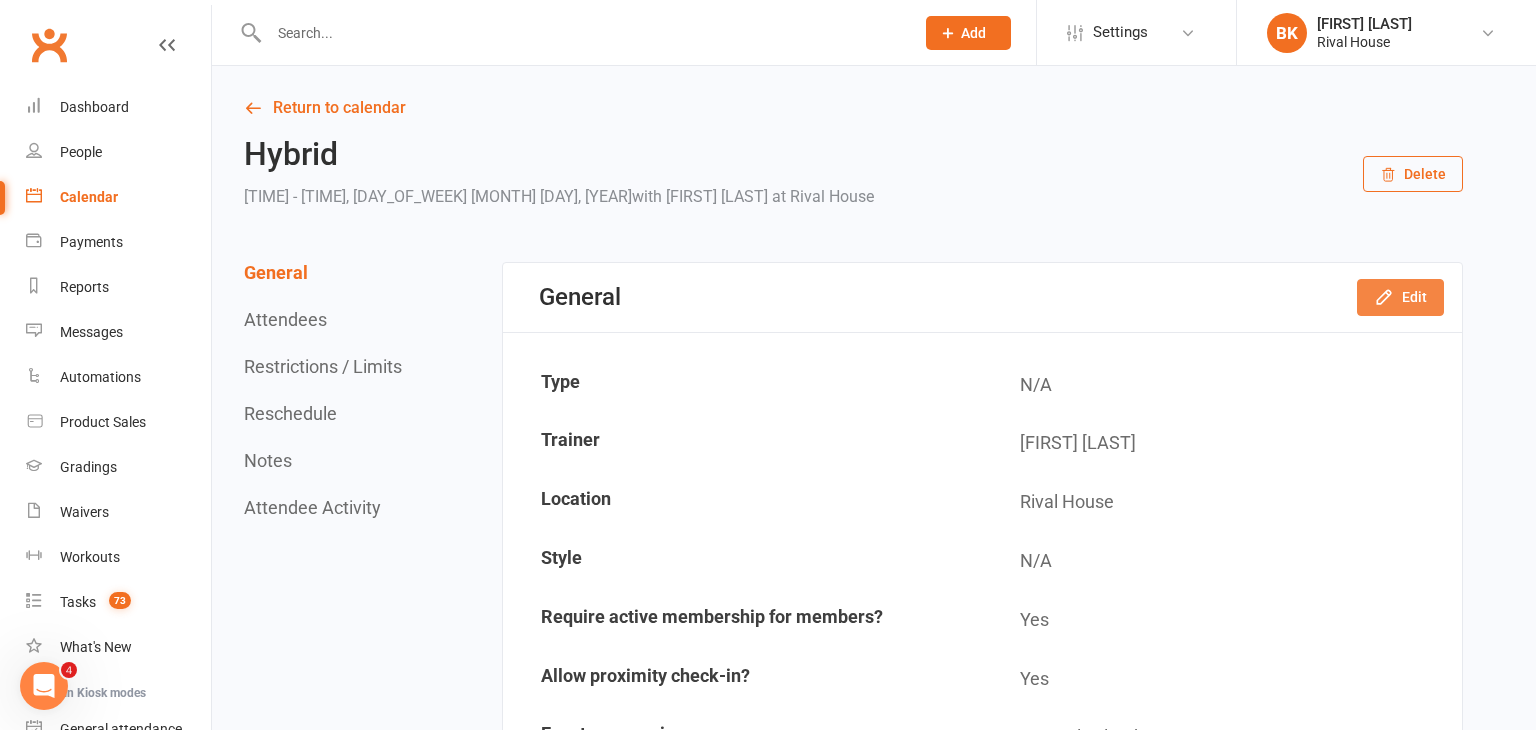 click on "Edit" at bounding box center (1400, 297) 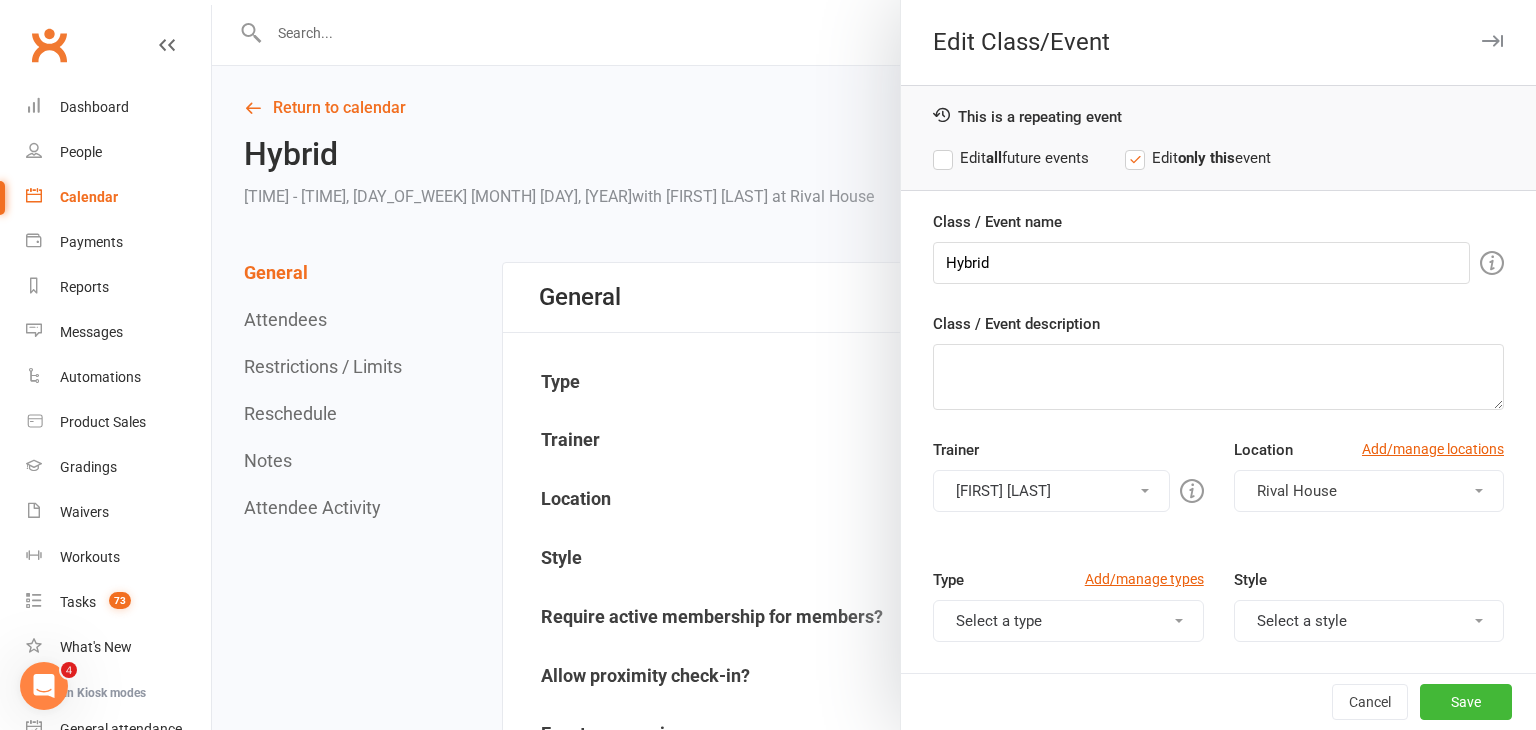 click on "Edit  all  future events" at bounding box center (1011, 158) 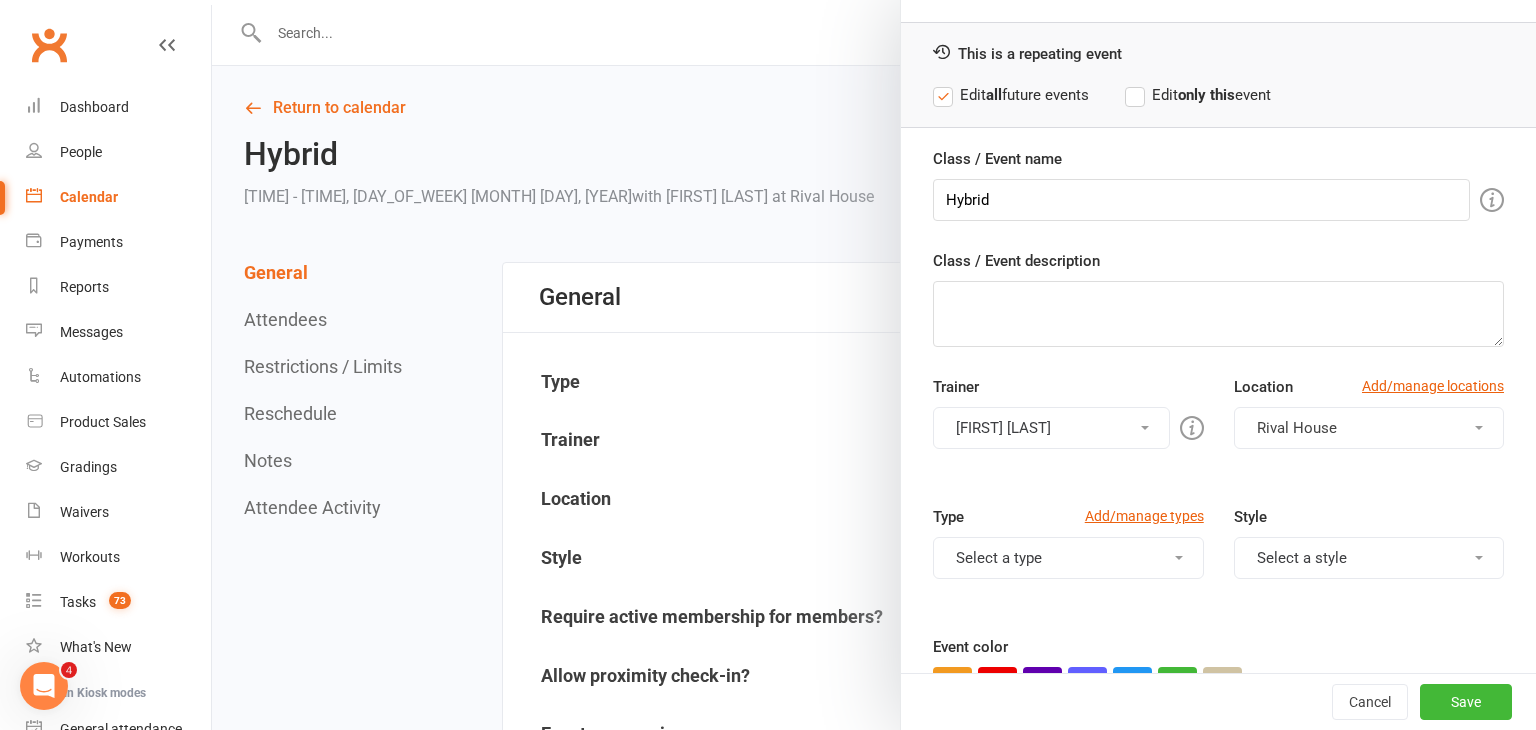 scroll, scrollTop: 67, scrollLeft: 0, axis: vertical 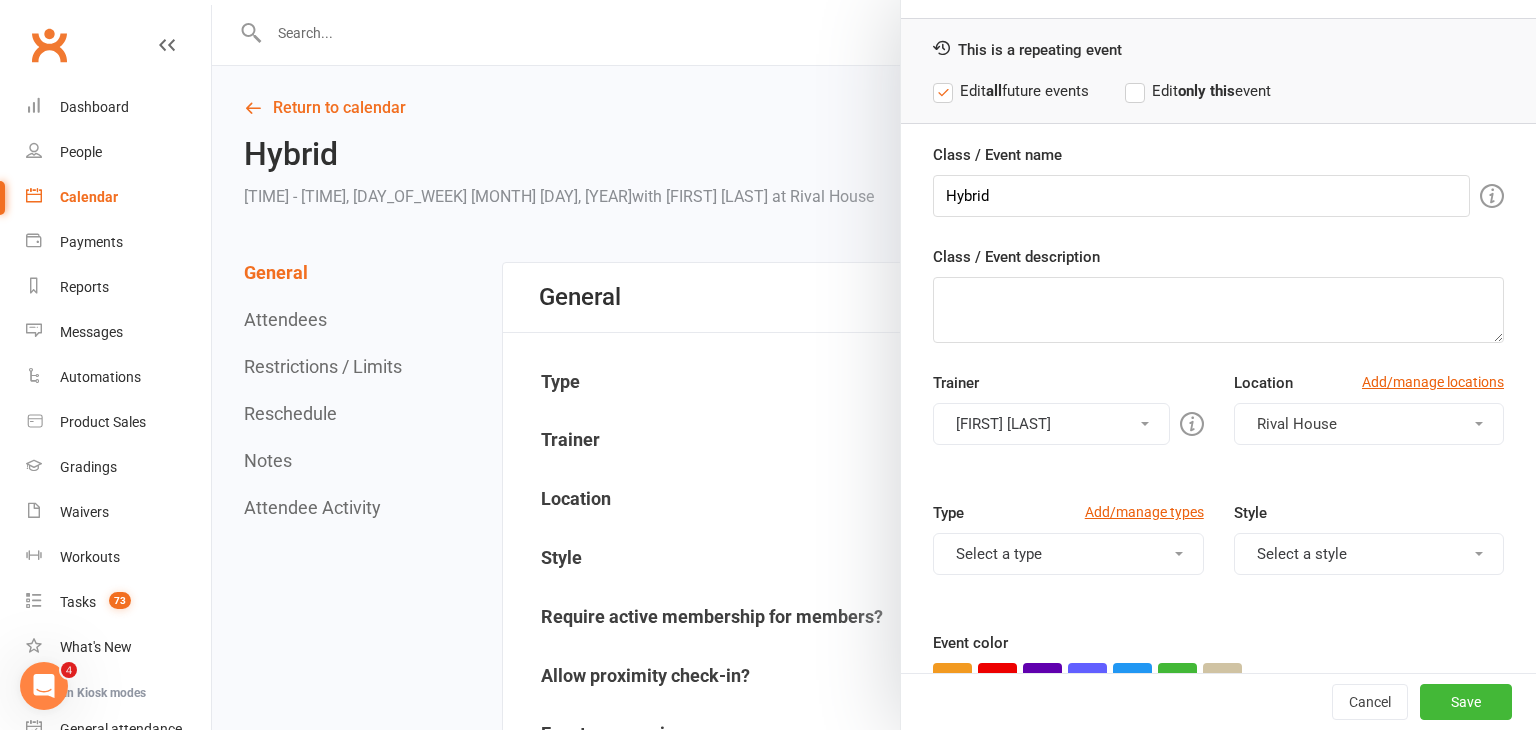 click on "[FIRST] [LAST]" at bounding box center (1051, 424) 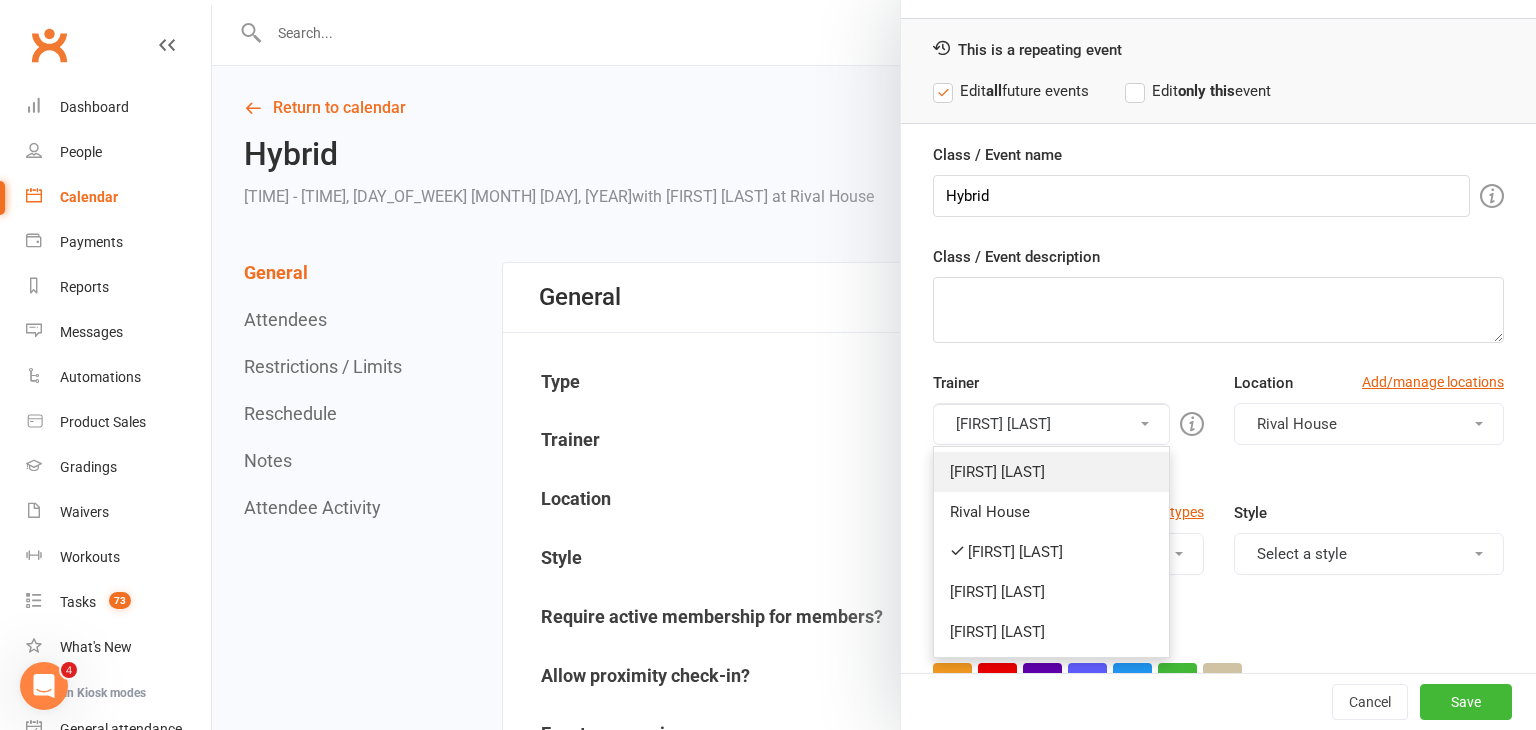 click on "[FIRST] [LAST]" at bounding box center [1051, 472] 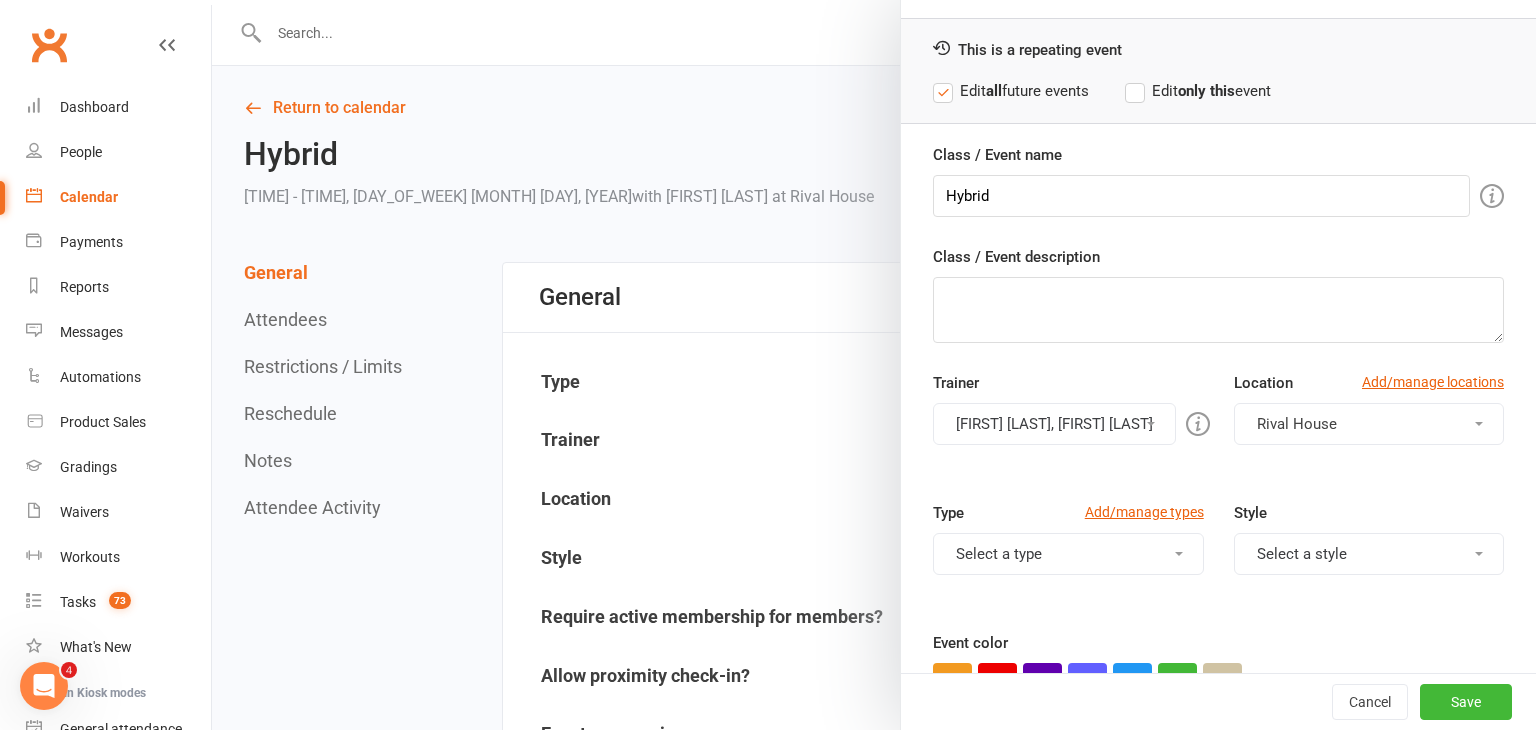 click on "[FIRST] [LAST], [FIRST] [LAST]" at bounding box center (1054, 424) 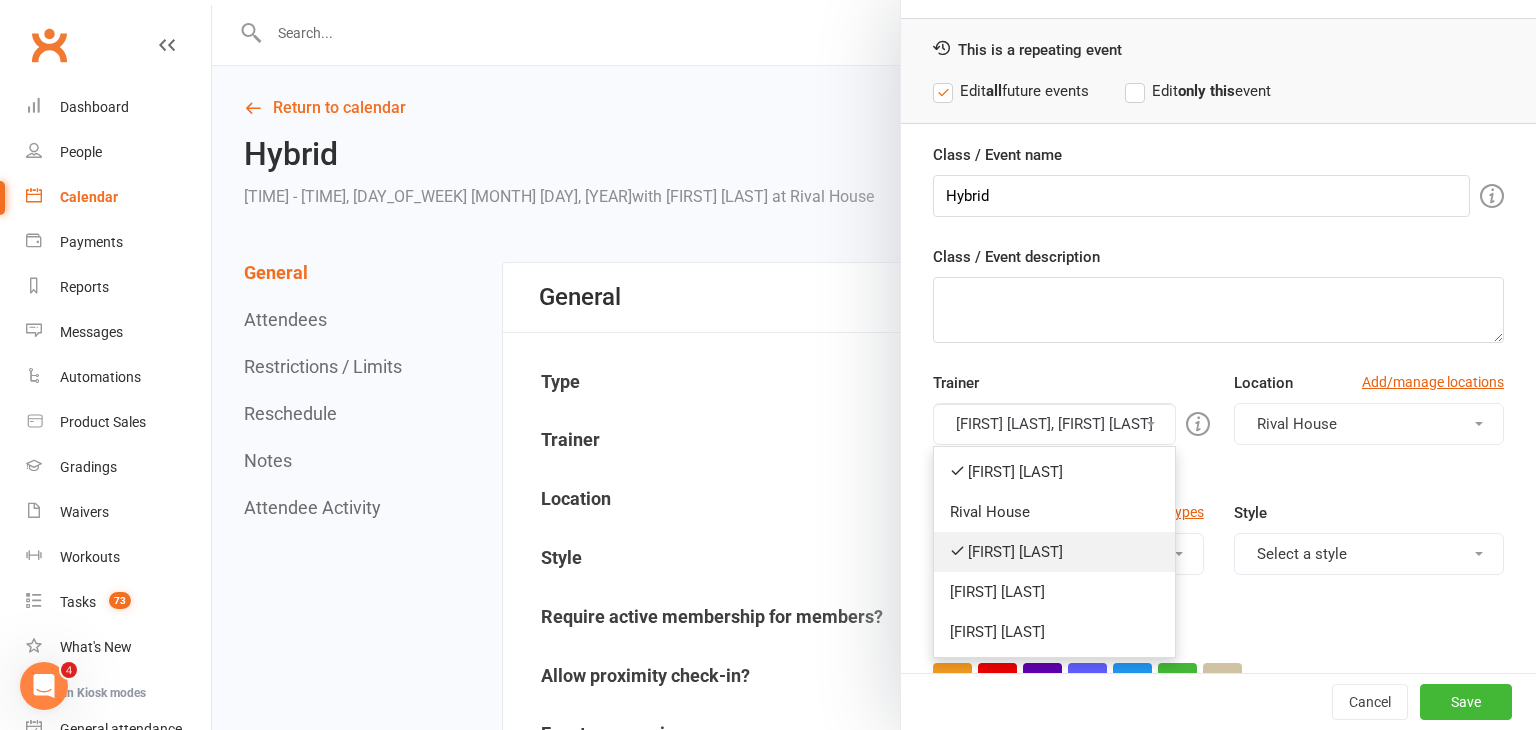 click on "[FIRST] [LAST]" at bounding box center (1054, 552) 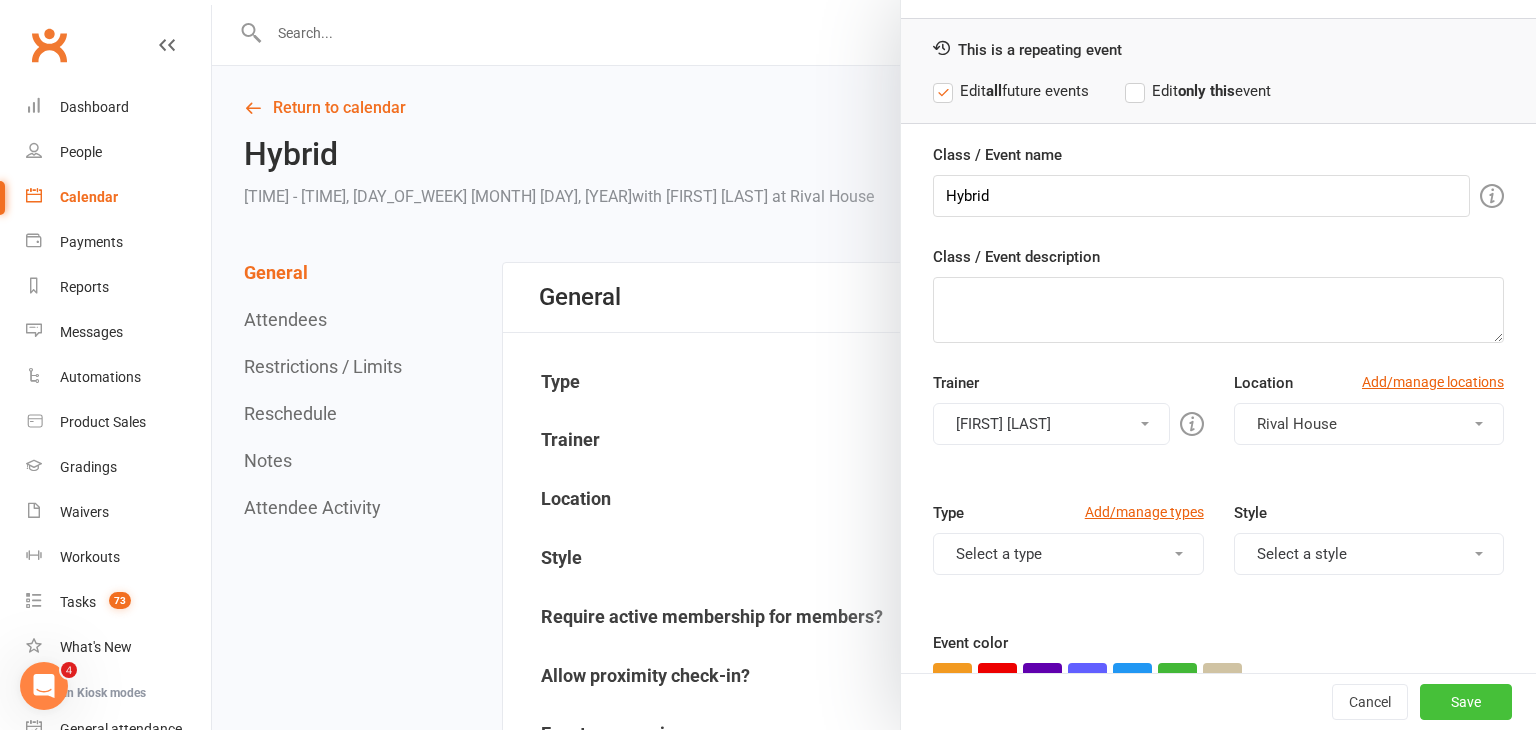 click on "Save" at bounding box center [1466, 702] 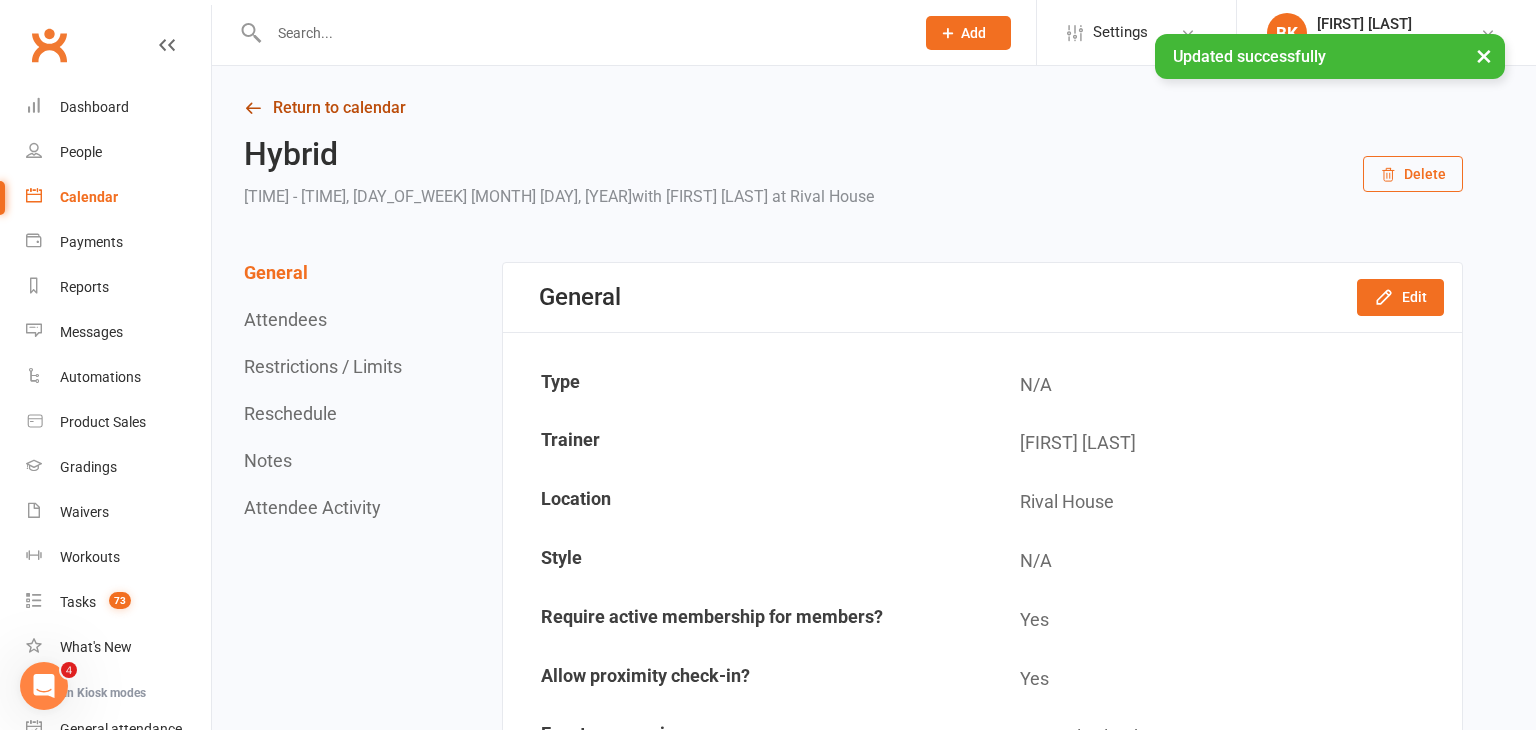 click on "Return to calendar" at bounding box center [853, 108] 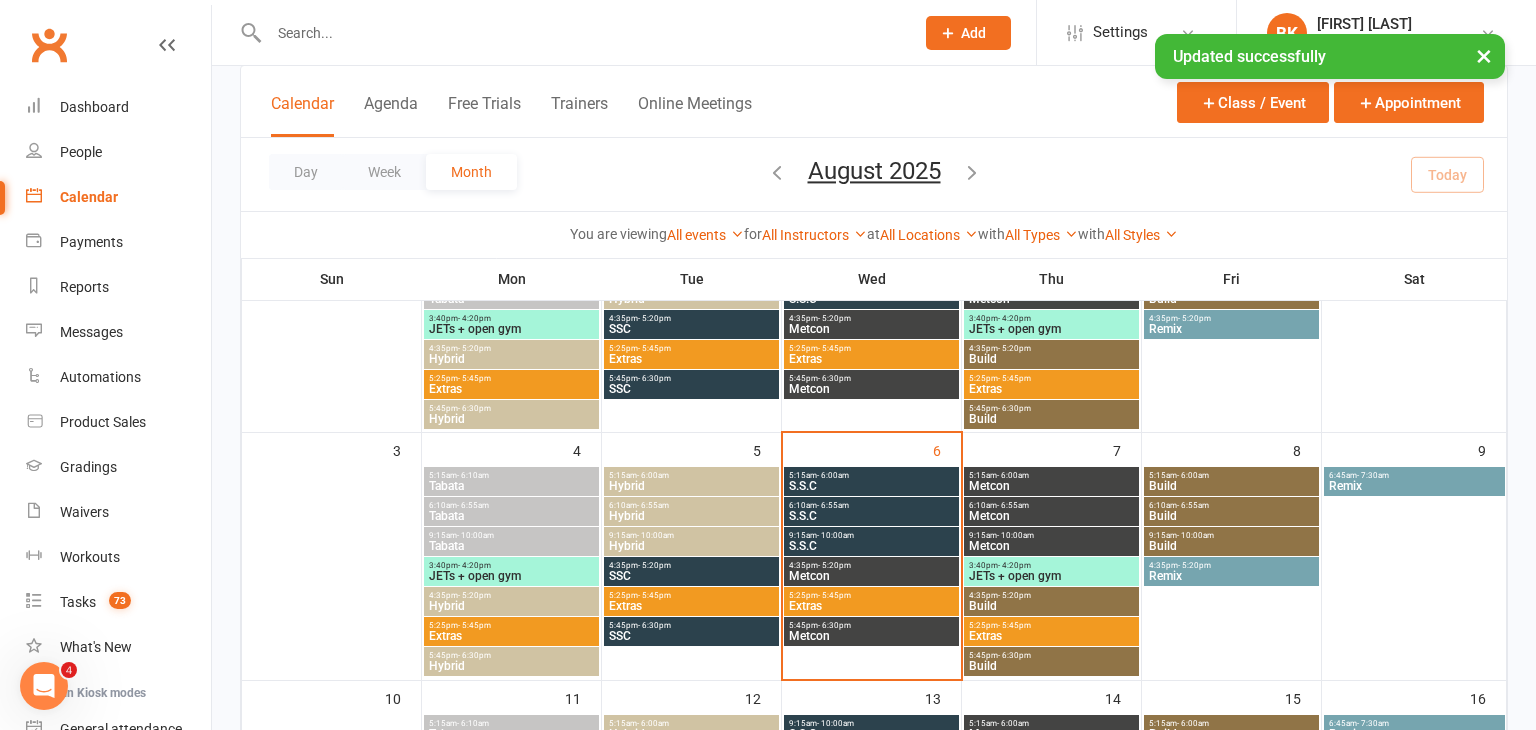 scroll, scrollTop: 244, scrollLeft: 0, axis: vertical 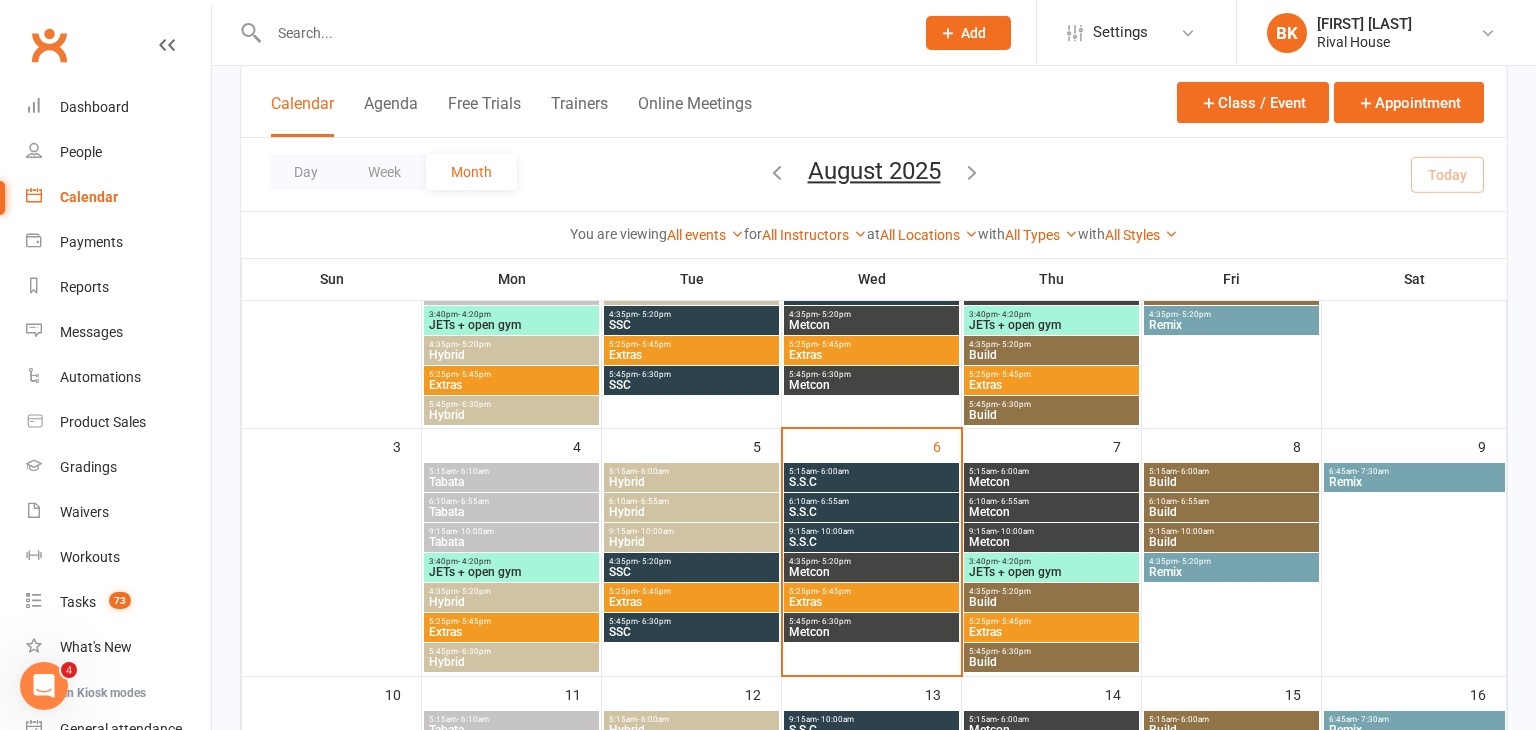 click on "9:15am  - 10:00am" at bounding box center (511, 531) 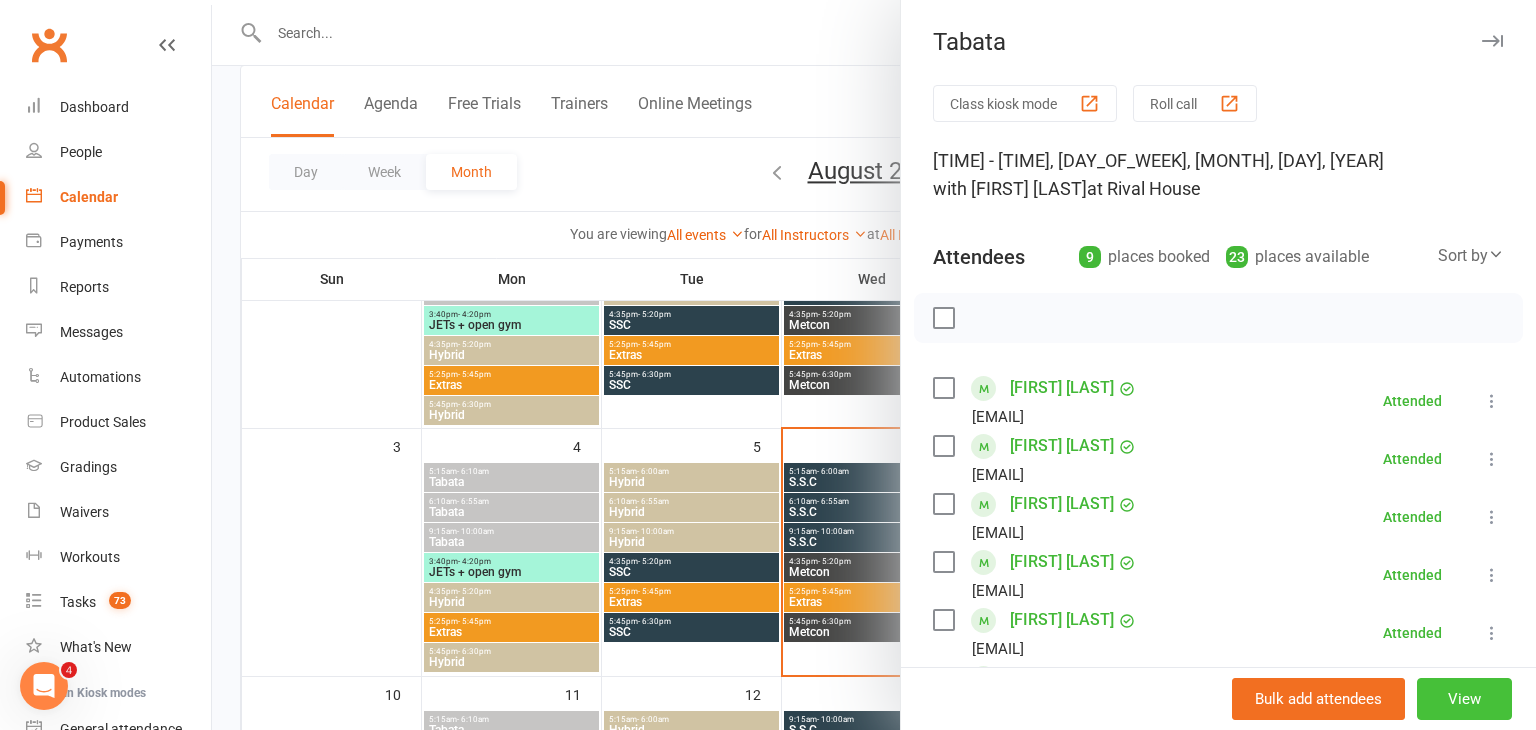 click on "View" at bounding box center (1464, 699) 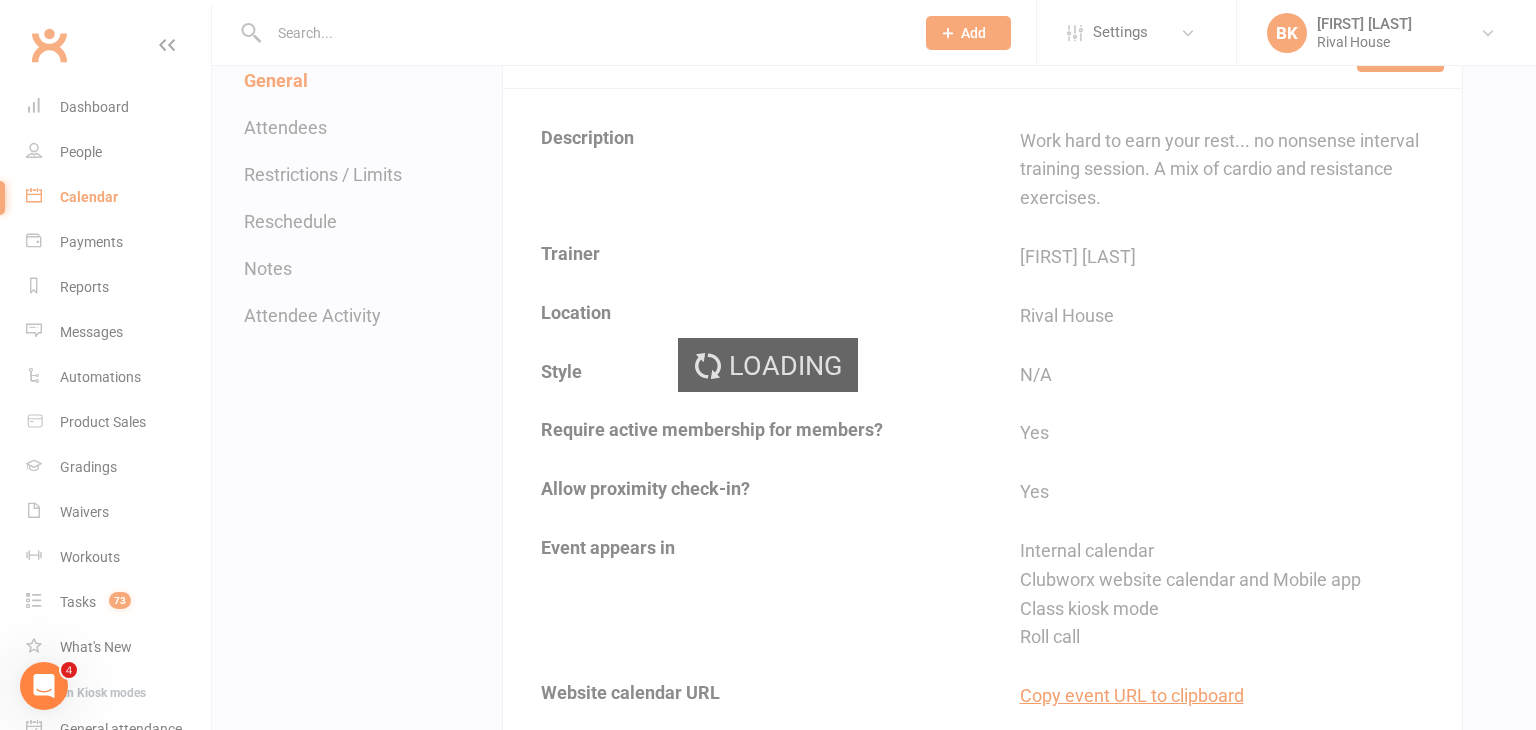 scroll, scrollTop: 0, scrollLeft: 0, axis: both 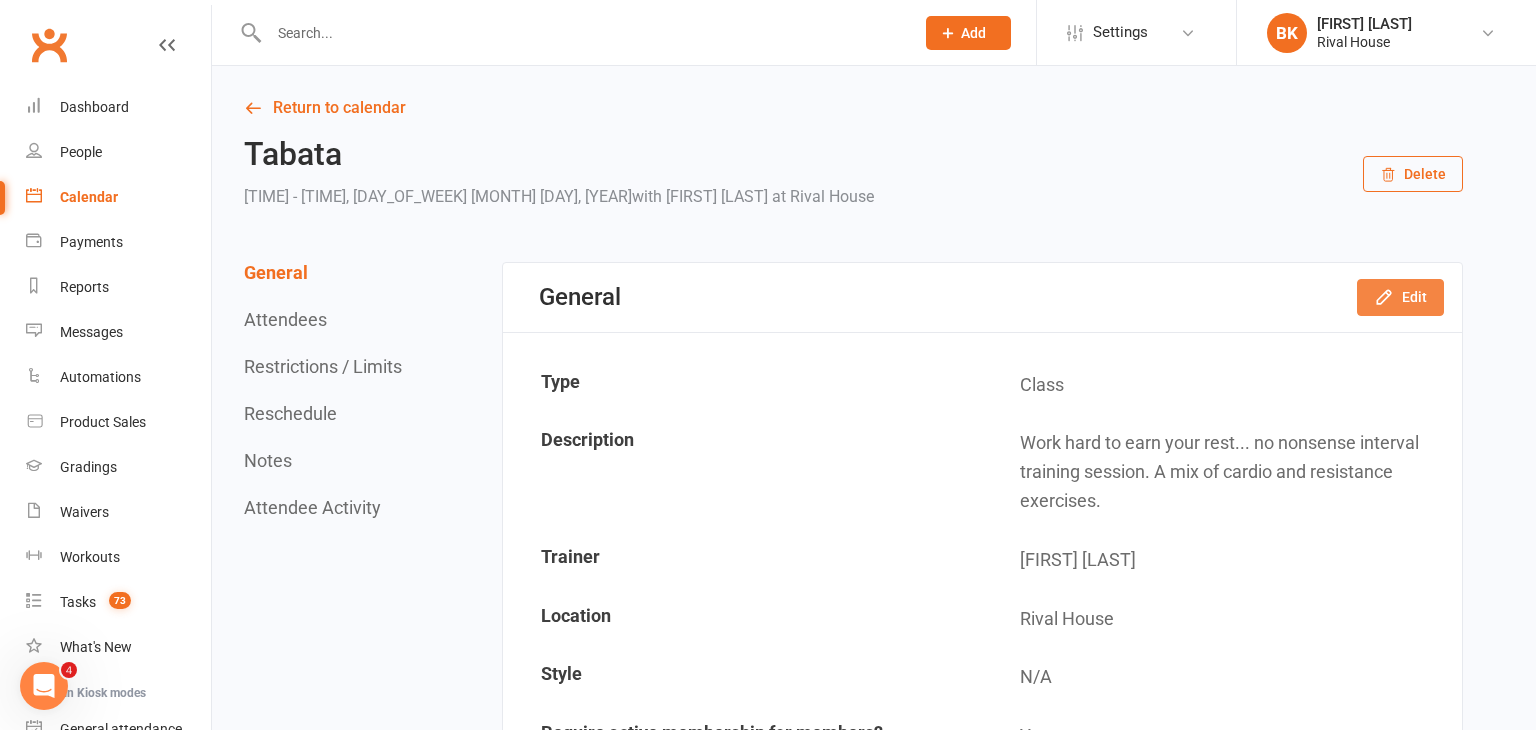 click 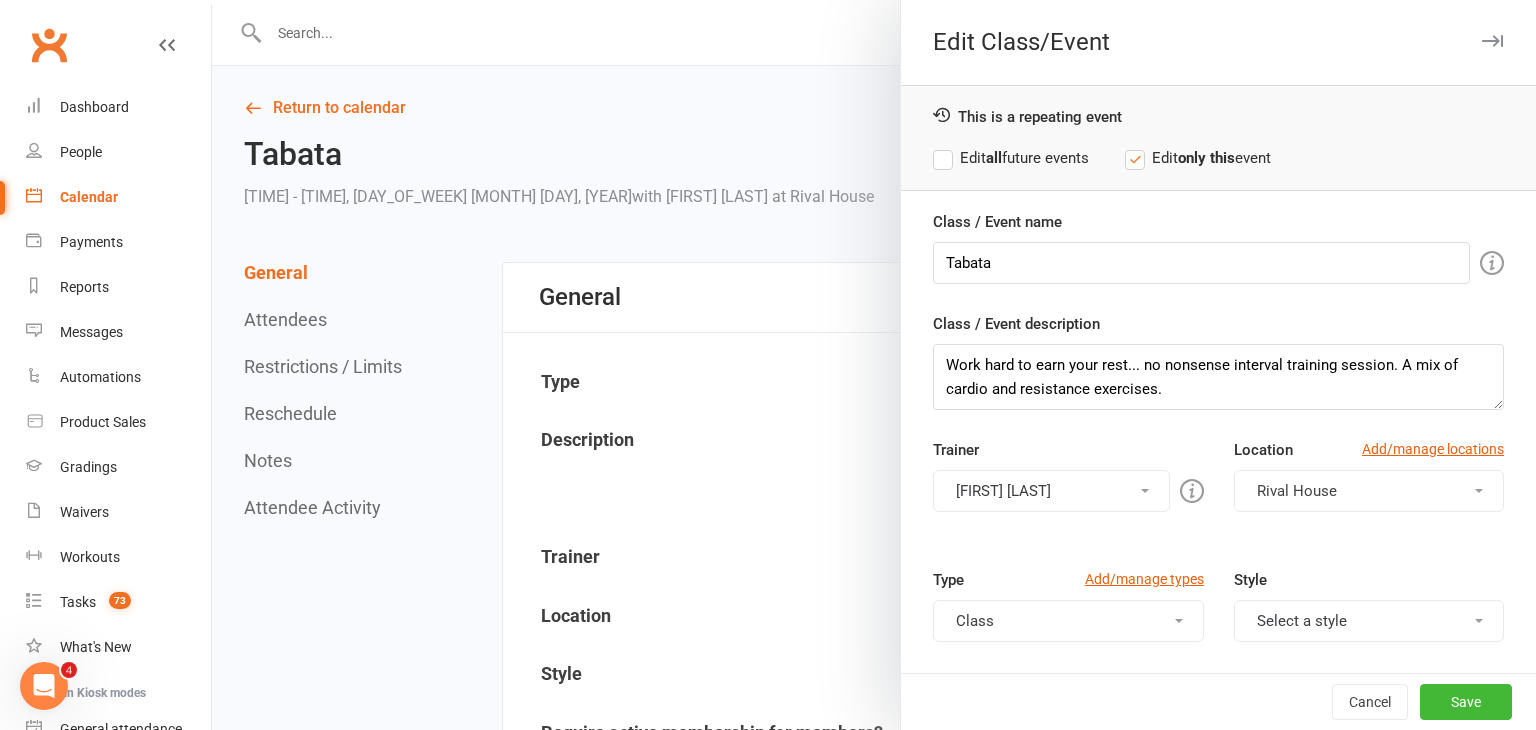 click on "[FIRST] [LAST]" at bounding box center [1051, 491] 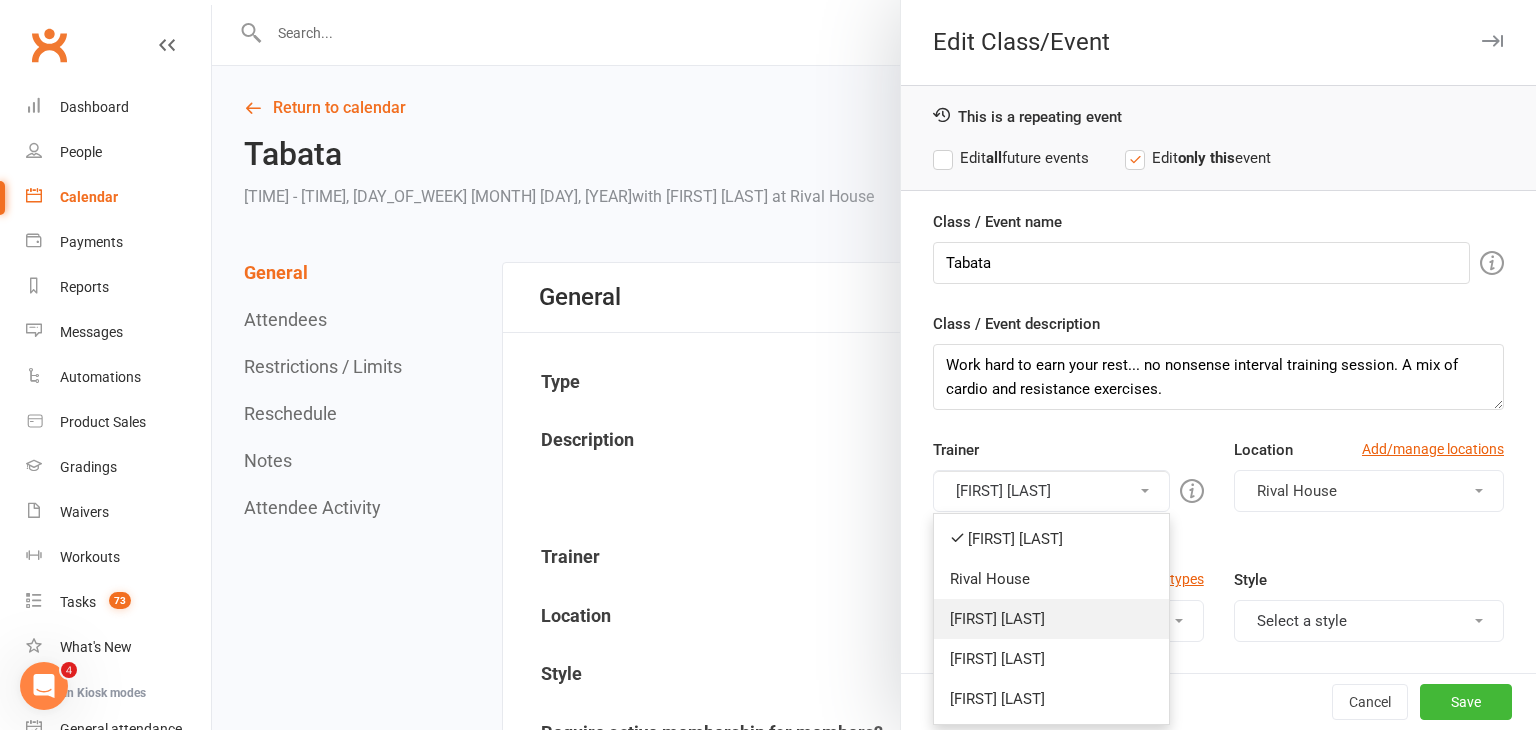 click on "[FIRST] [LAST]" at bounding box center (1051, 619) 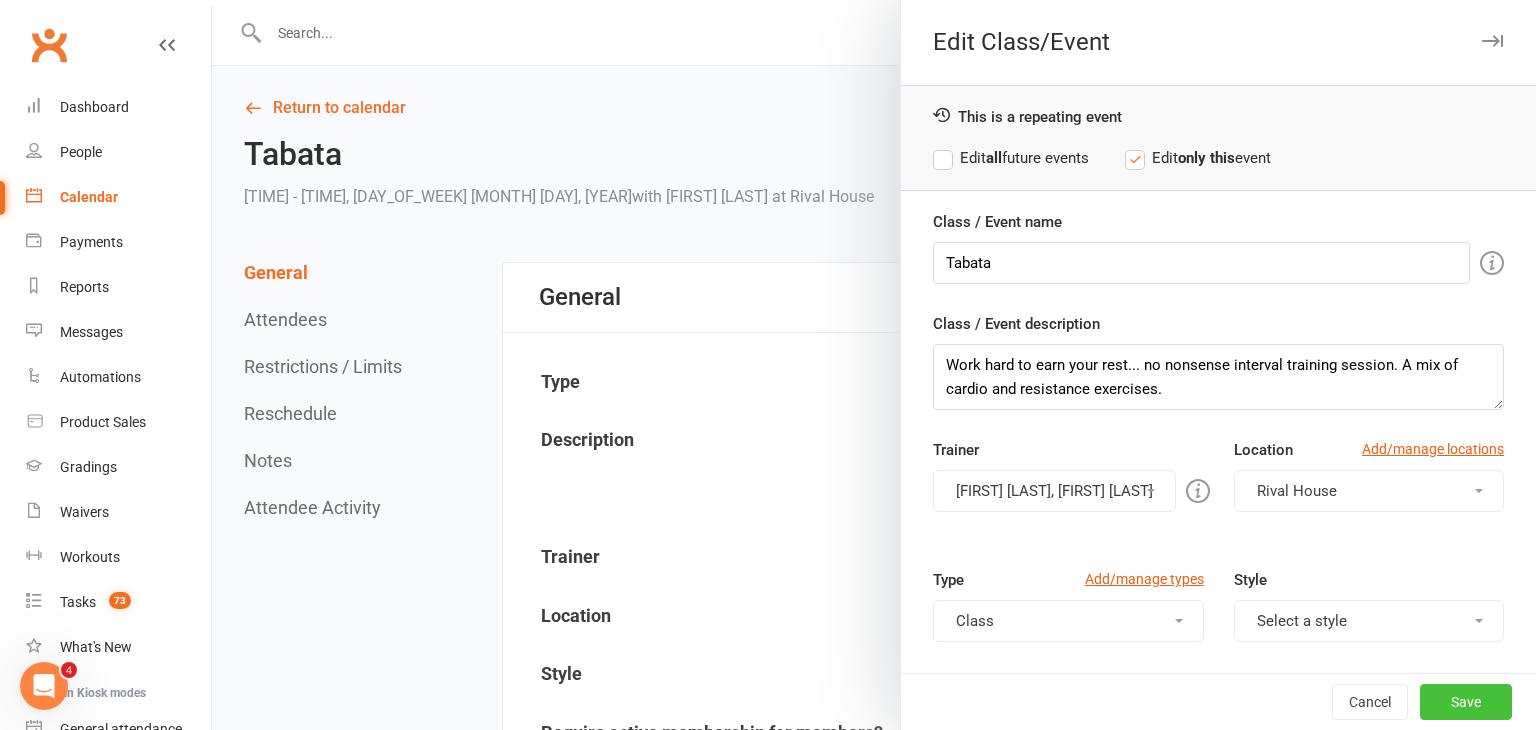 click on "Save" at bounding box center [1466, 702] 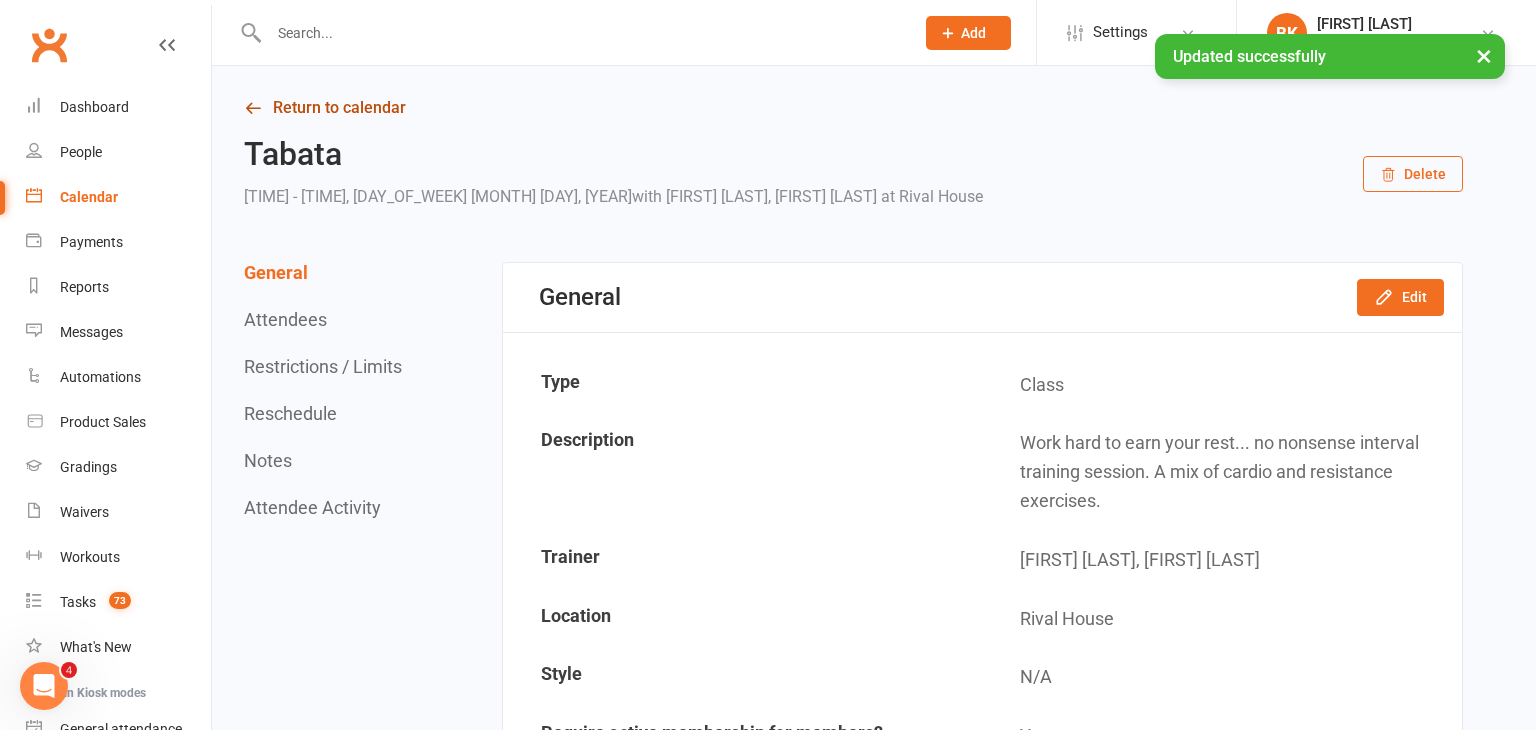 click on "Return to calendar" at bounding box center (853, 108) 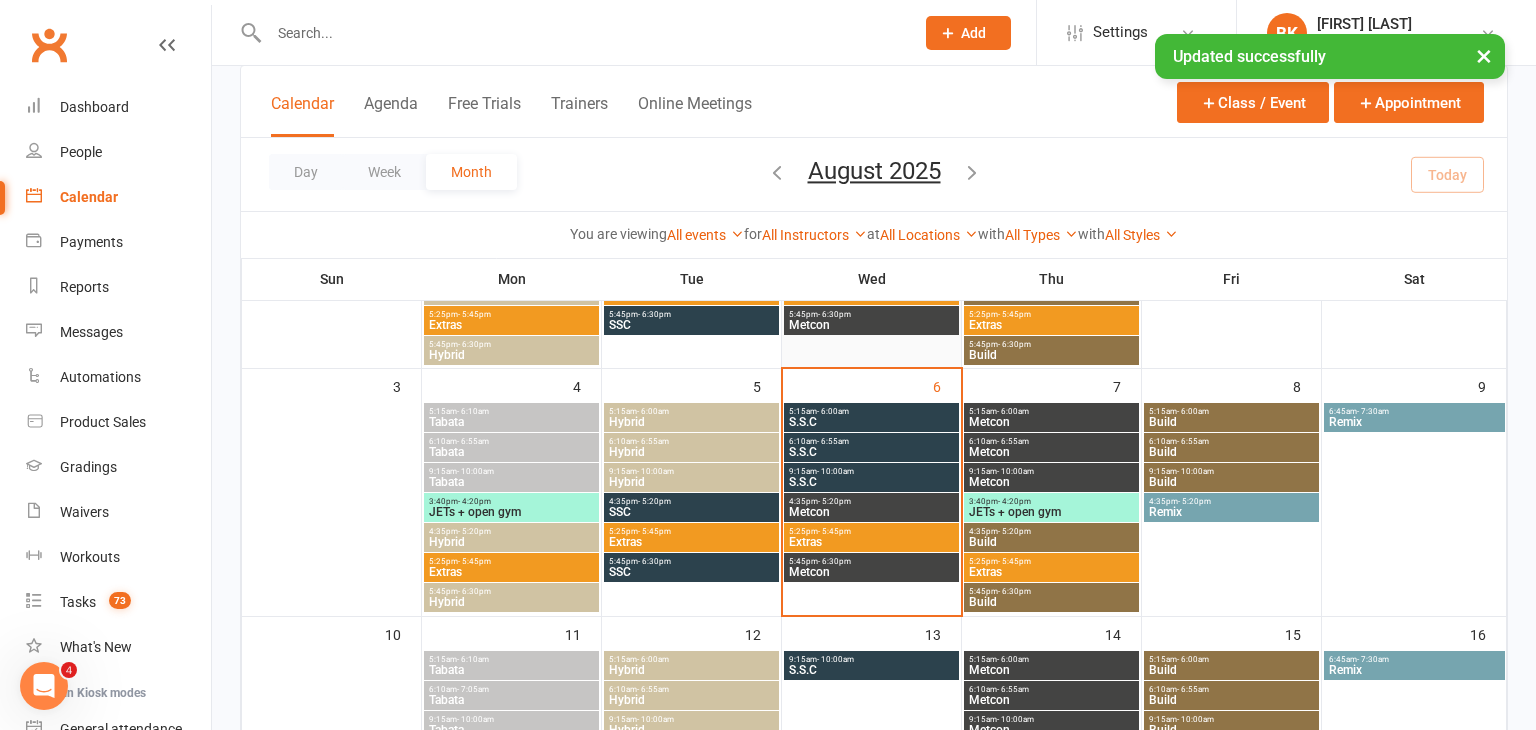 scroll, scrollTop: 324, scrollLeft: 0, axis: vertical 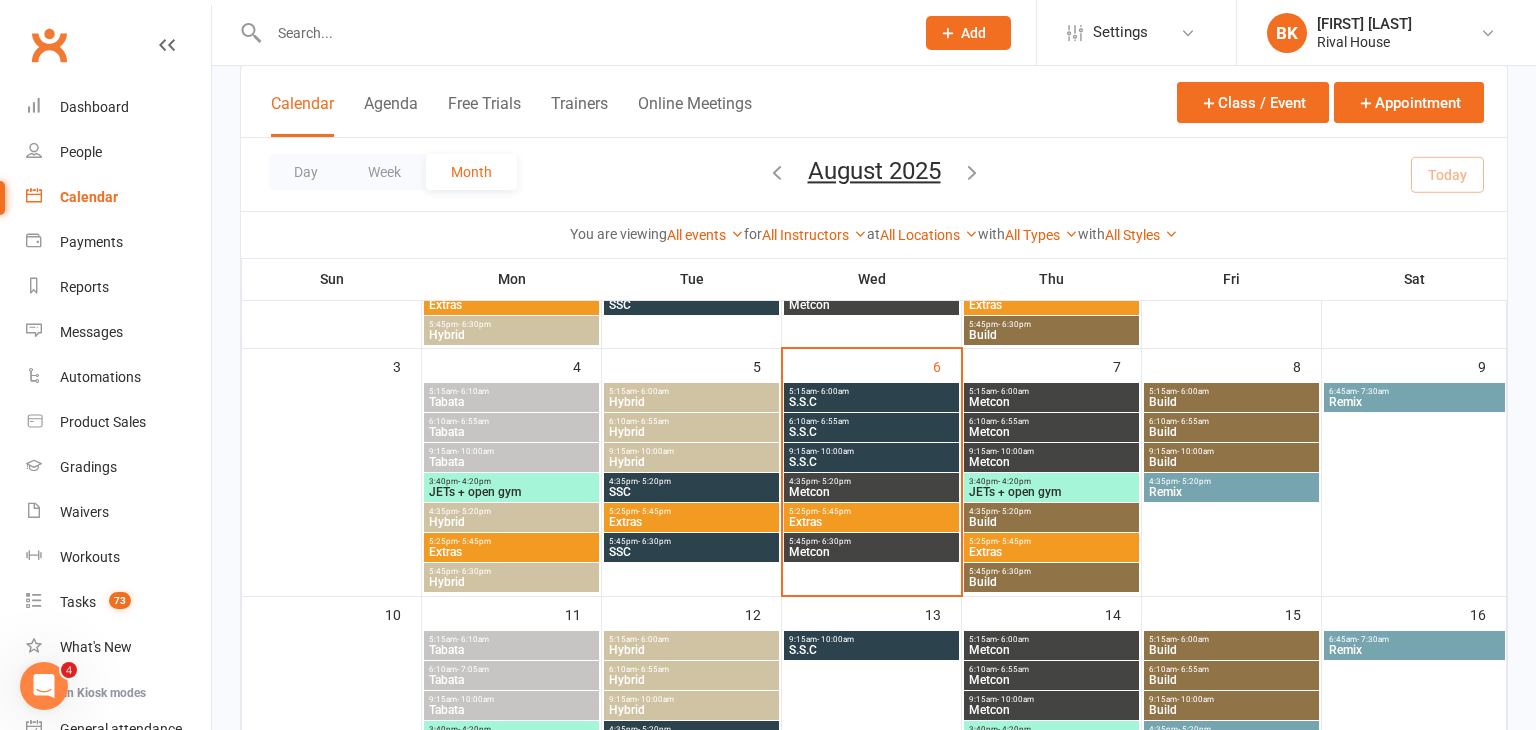 click on "Metcon" at bounding box center (1051, 462) 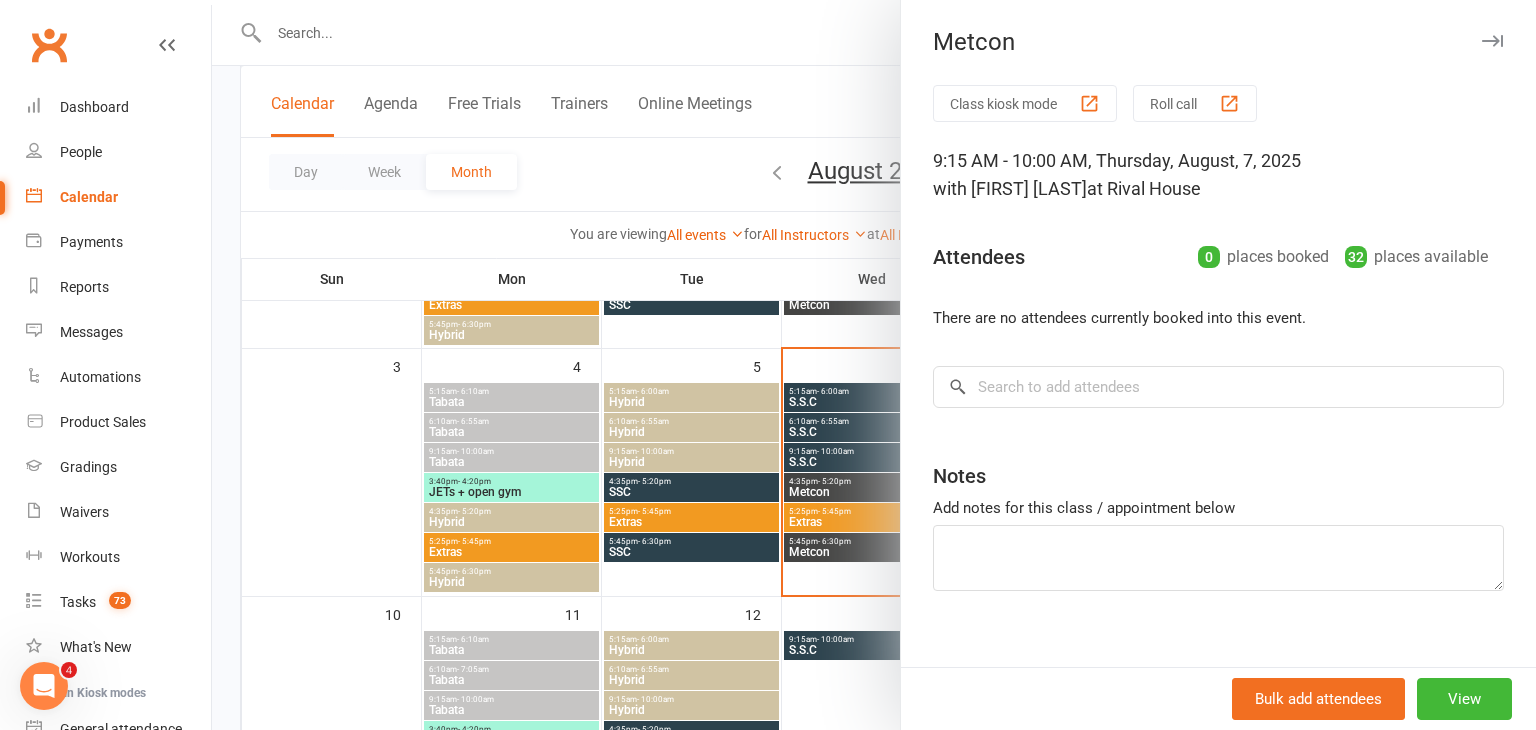 click at bounding box center [1492, 41] 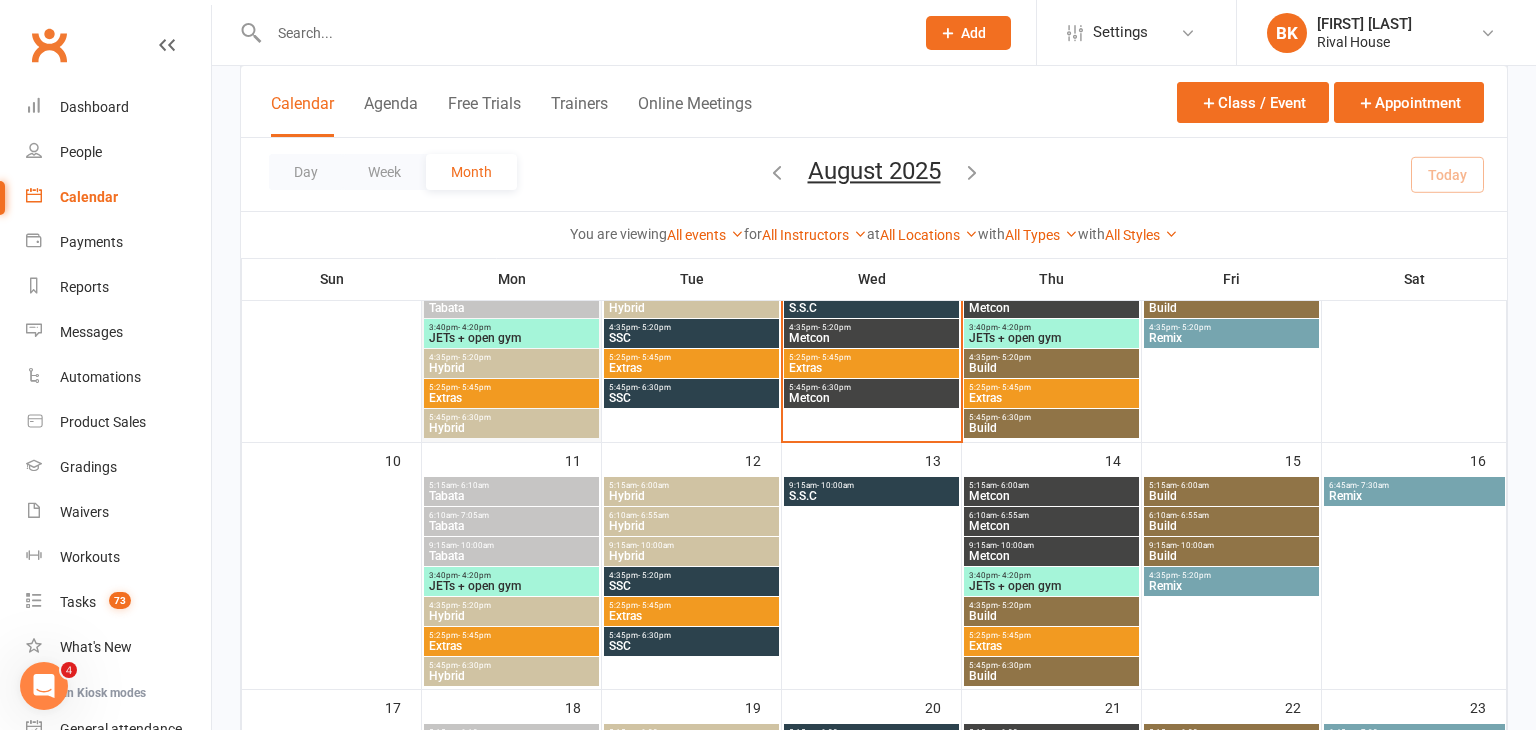 scroll, scrollTop: 480, scrollLeft: 0, axis: vertical 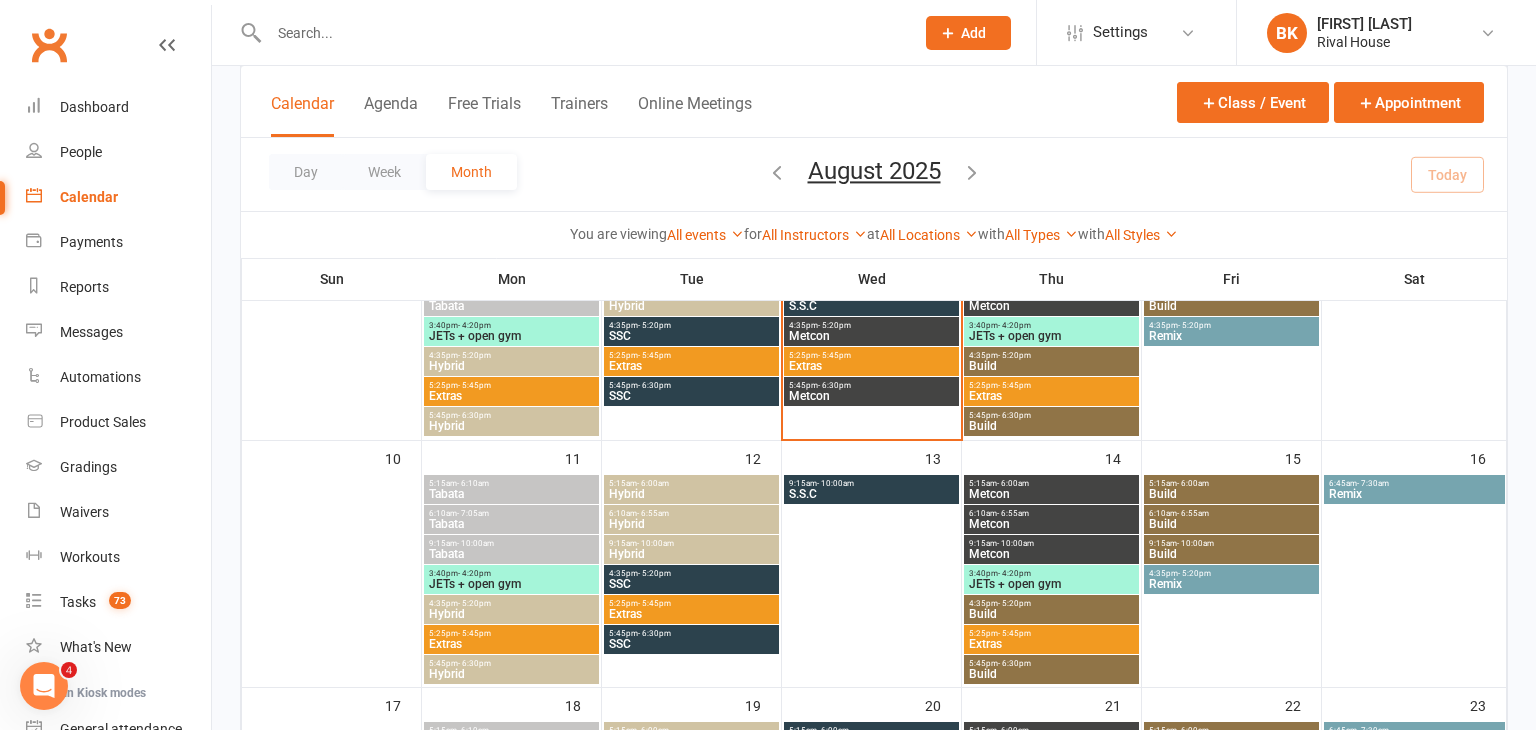 click on "9:15am  - 10:00am" at bounding box center [871, 483] 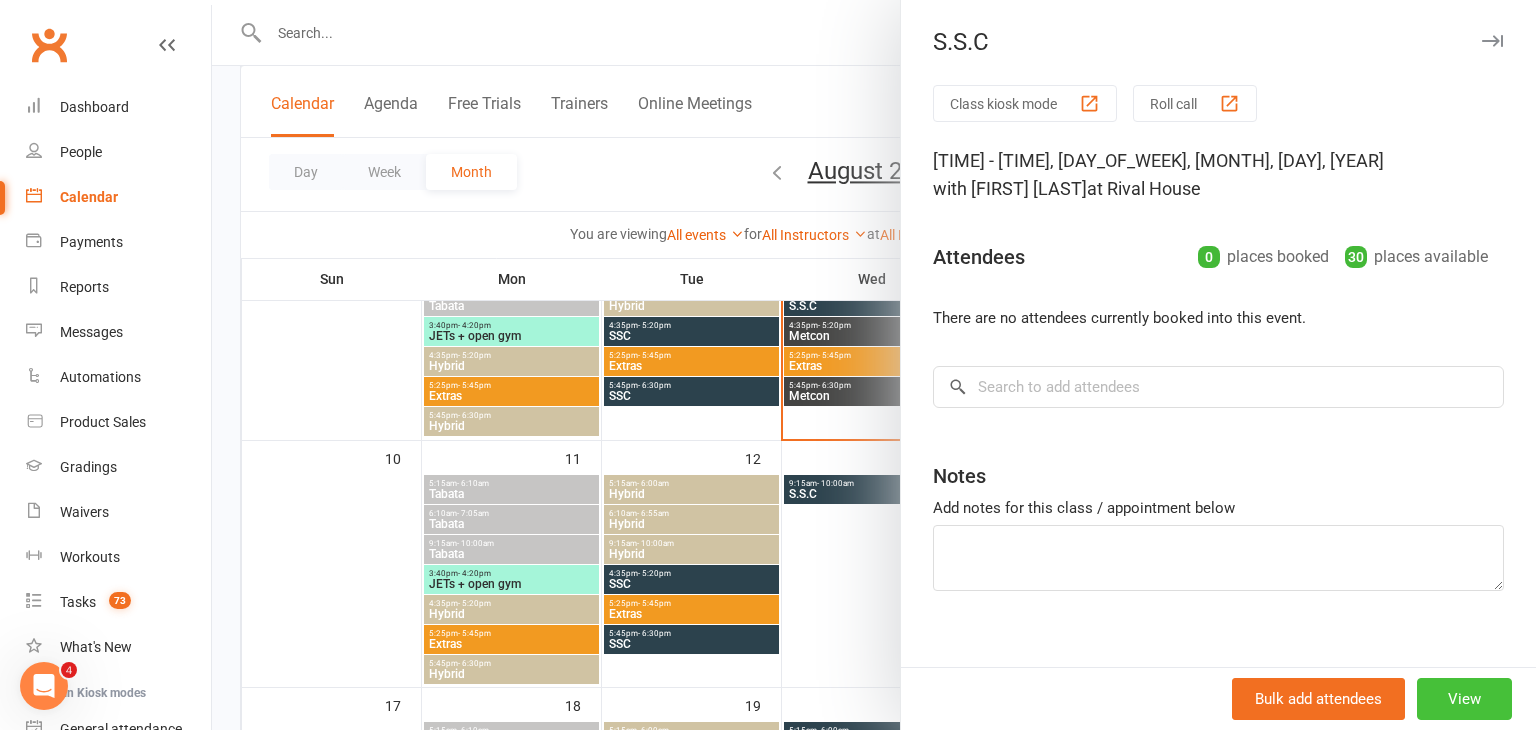 click on "View" at bounding box center (1464, 699) 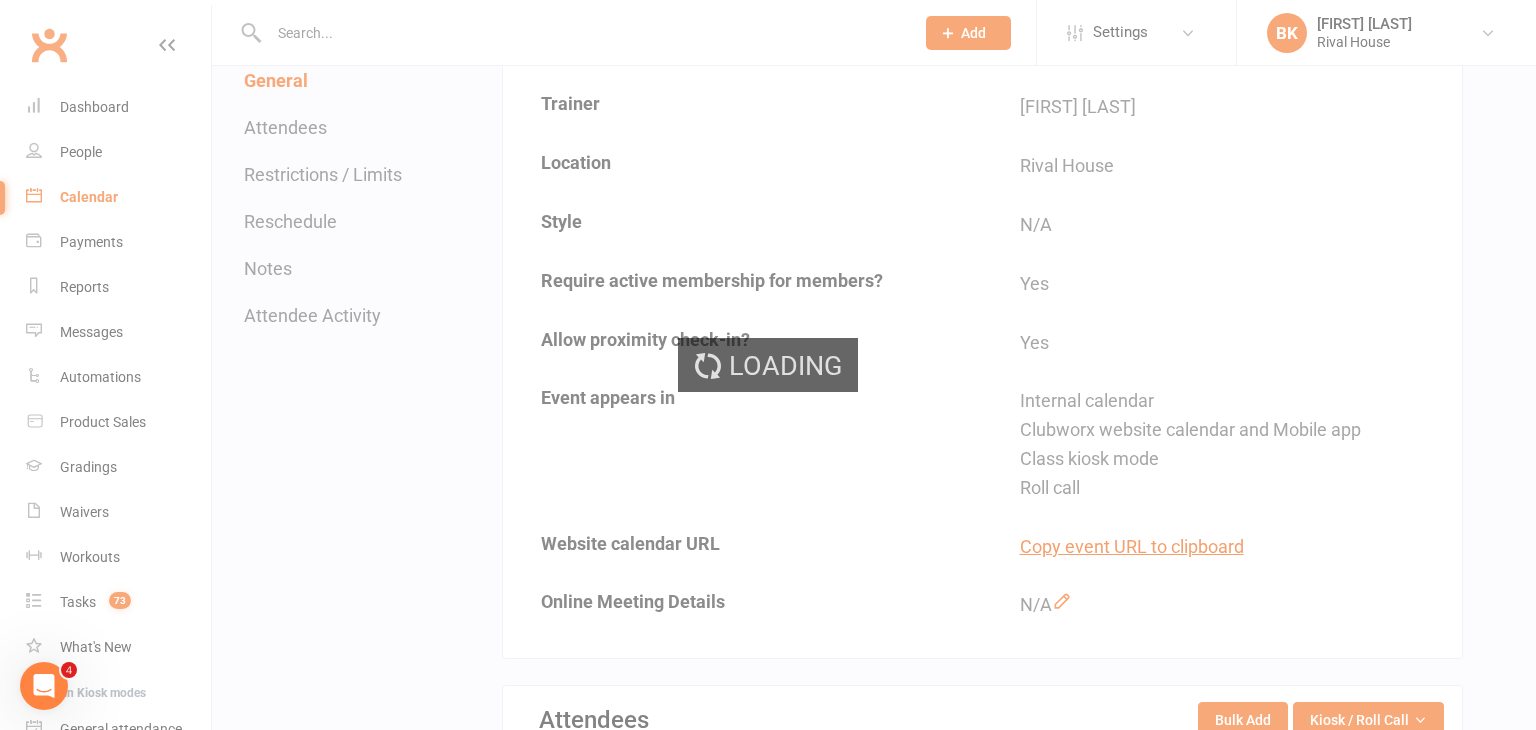 scroll, scrollTop: 0, scrollLeft: 0, axis: both 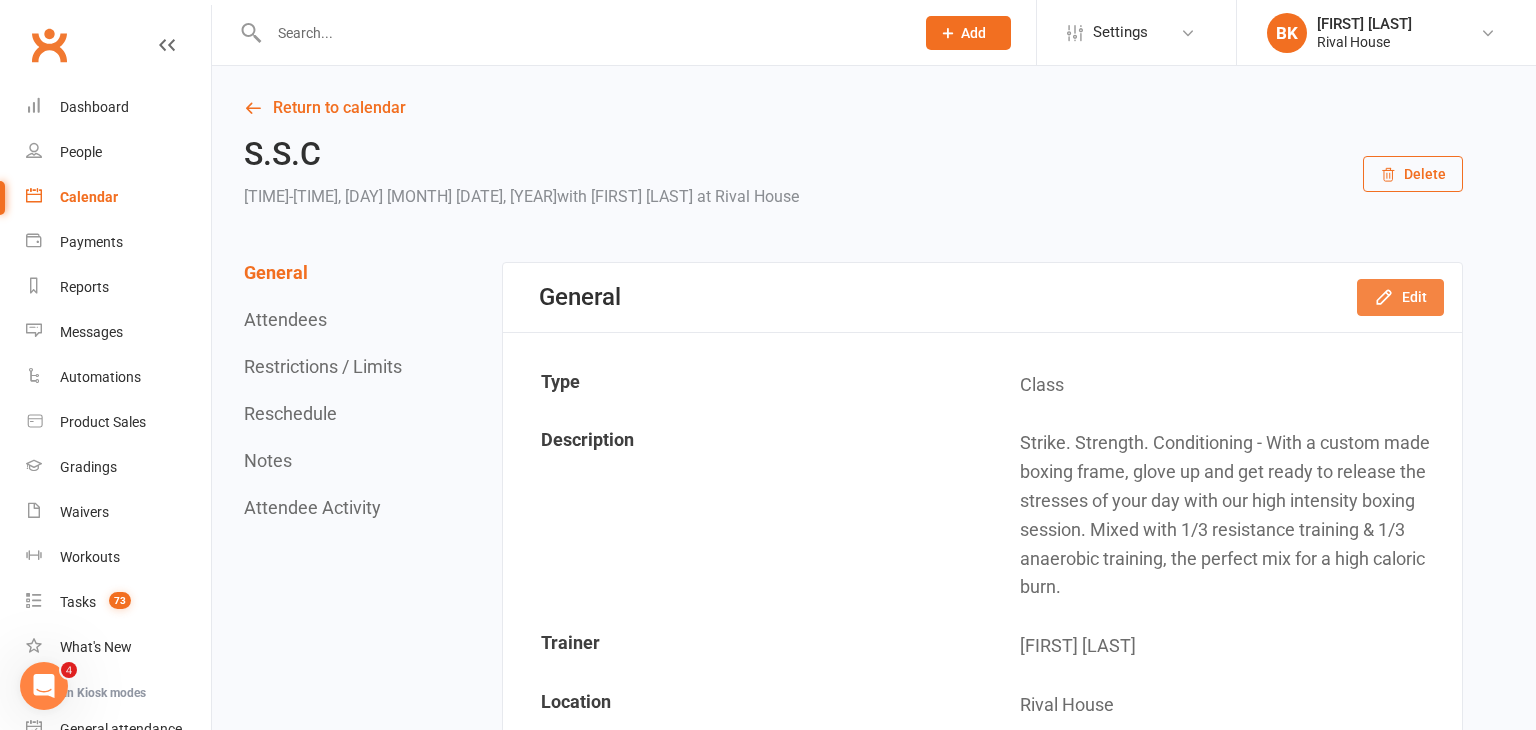 click on "Edit" at bounding box center [1400, 297] 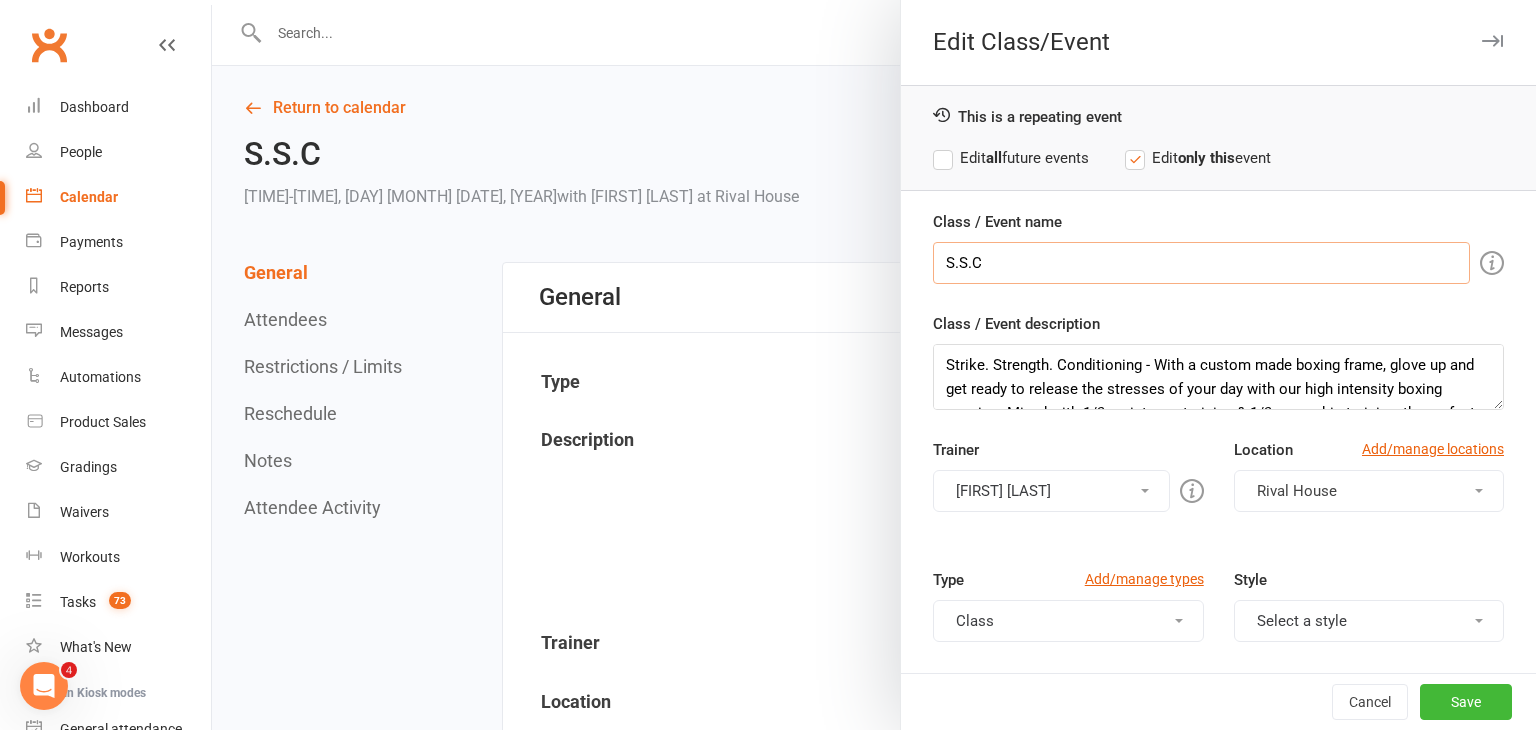 click on "S.S.C" at bounding box center [1201, 263] 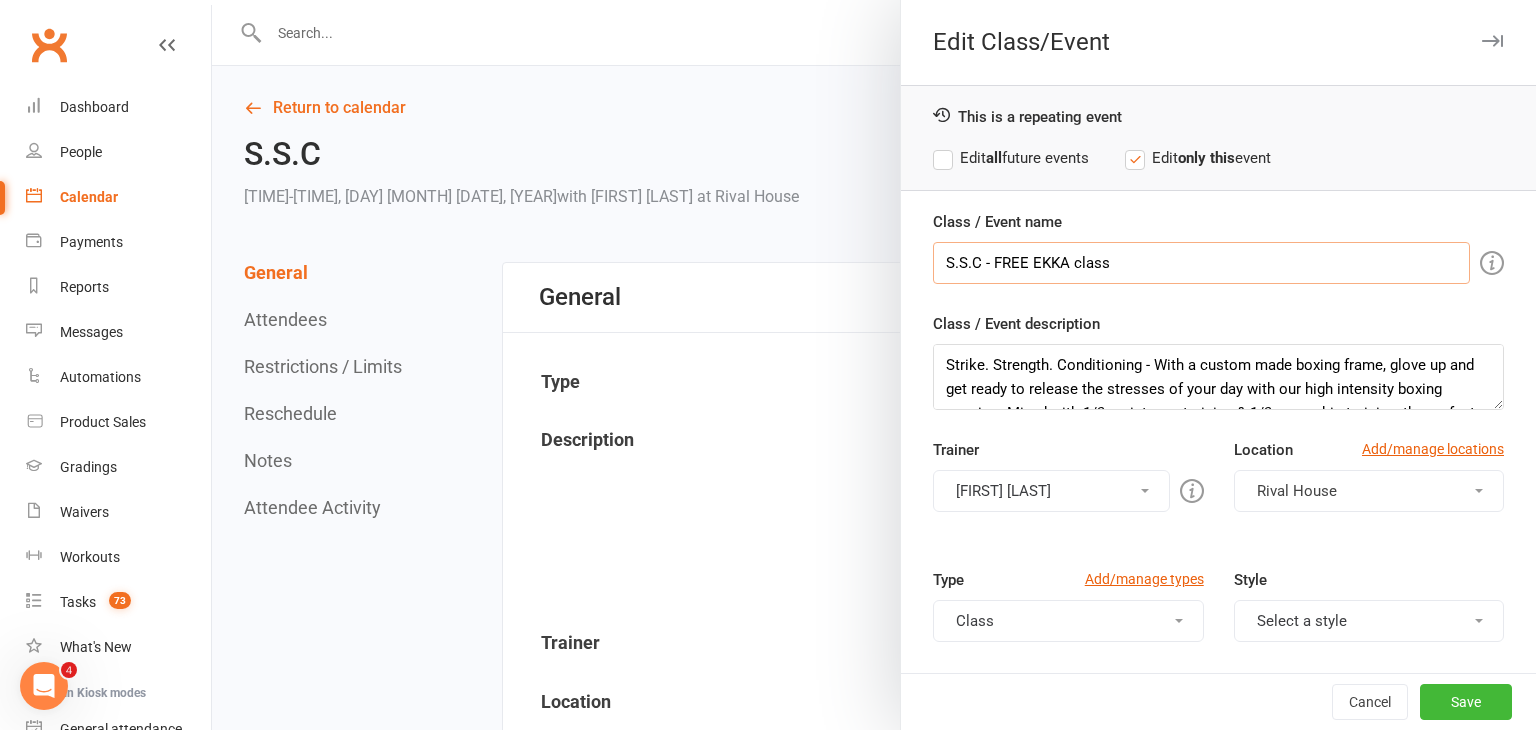 click on "S.S.C - FREE EKKA class" at bounding box center [1201, 263] 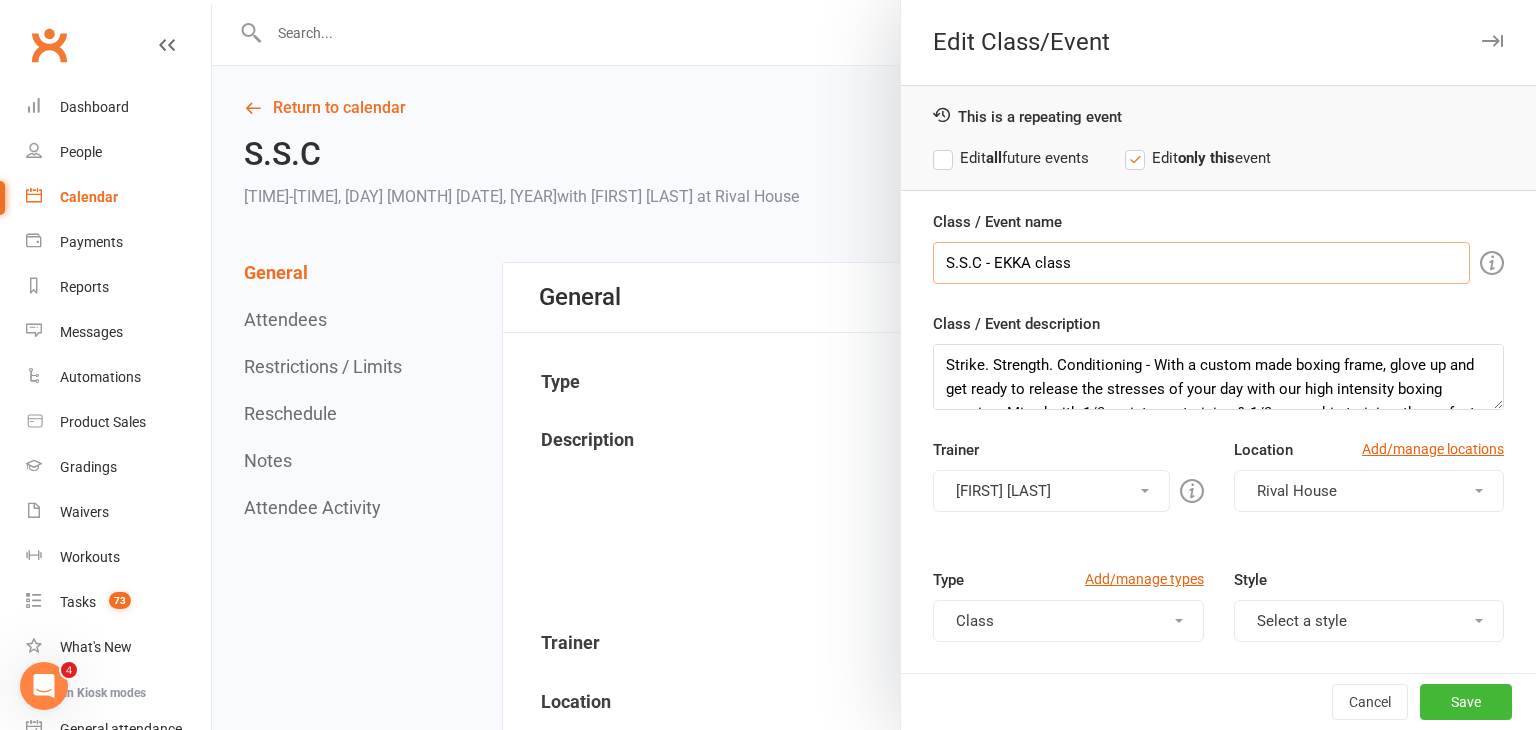 click on "S.S.C - EKKA class" at bounding box center [1201, 263] 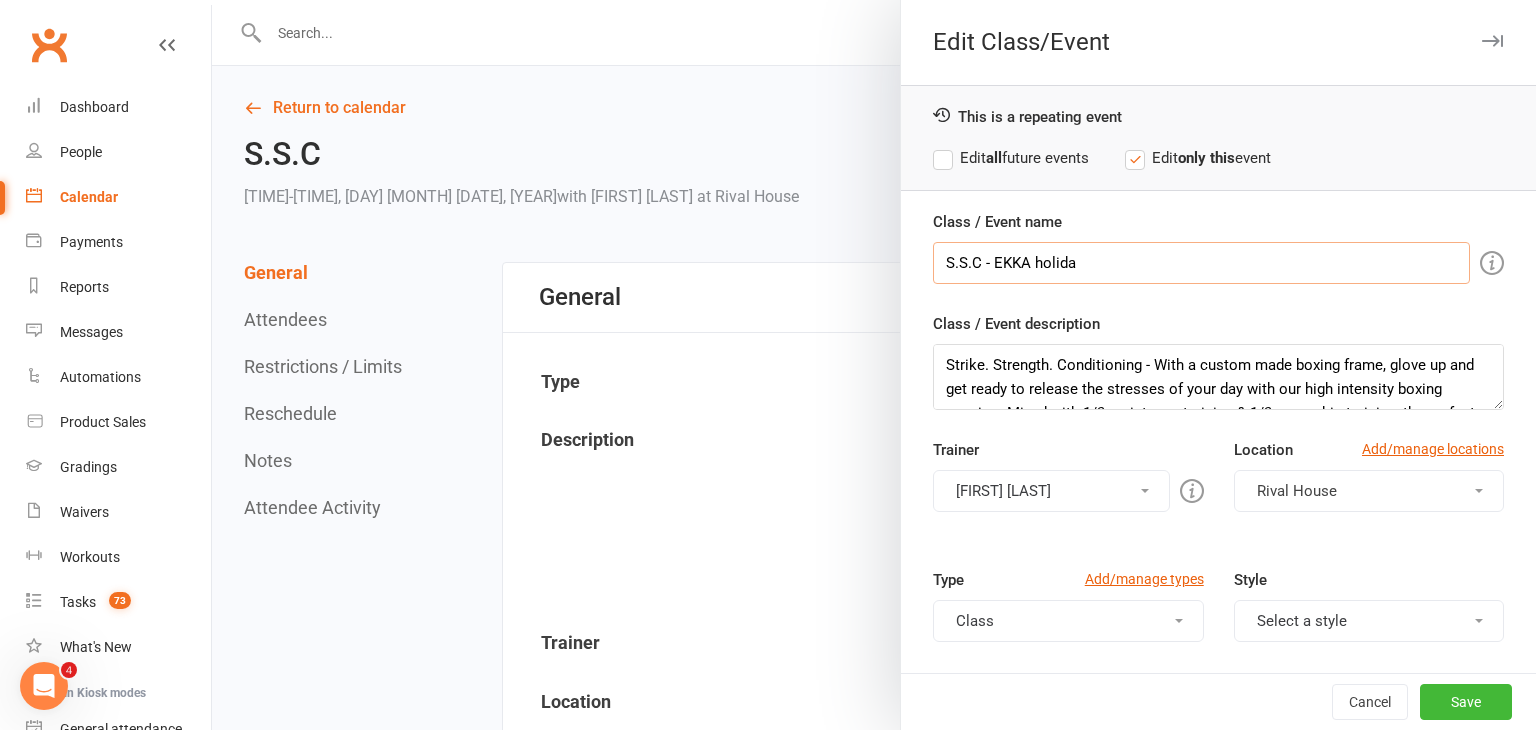 type on "S.S.C - EKKA holiday" 